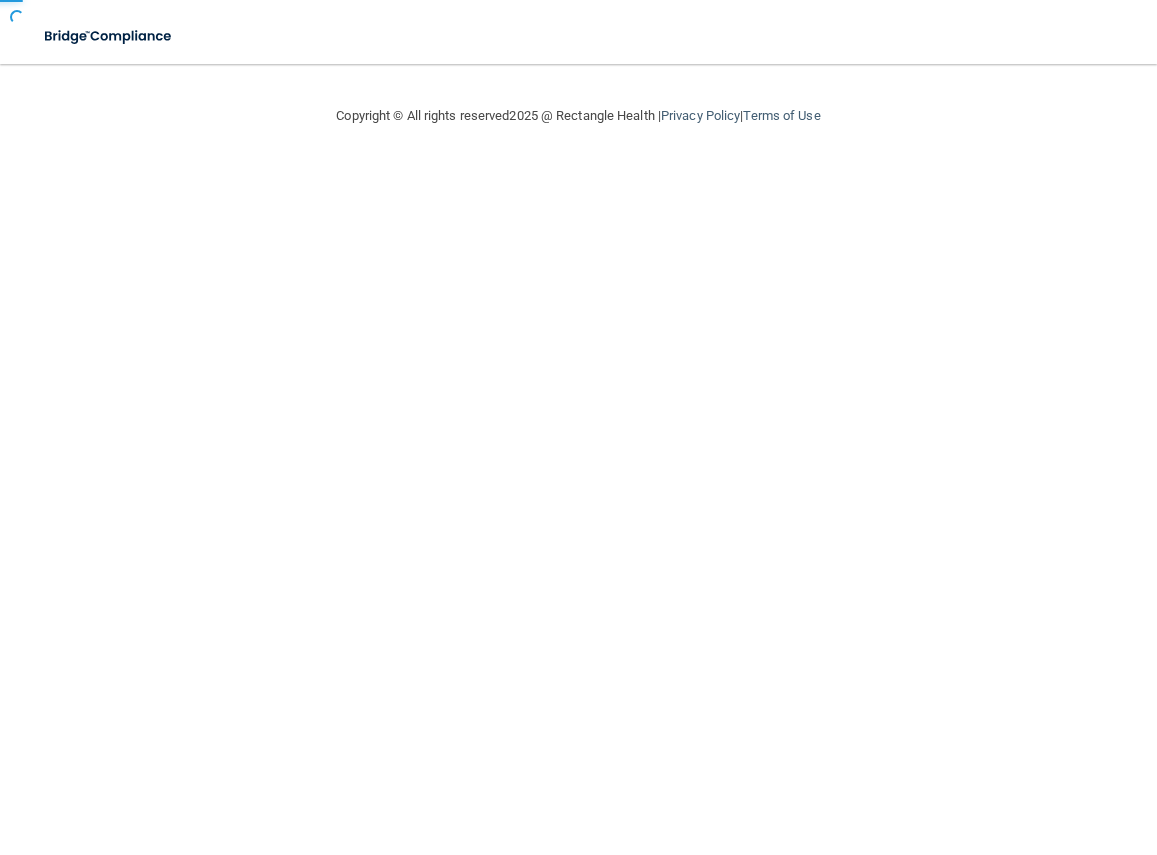 scroll, scrollTop: 0, scrollLeft: 0, axis: both 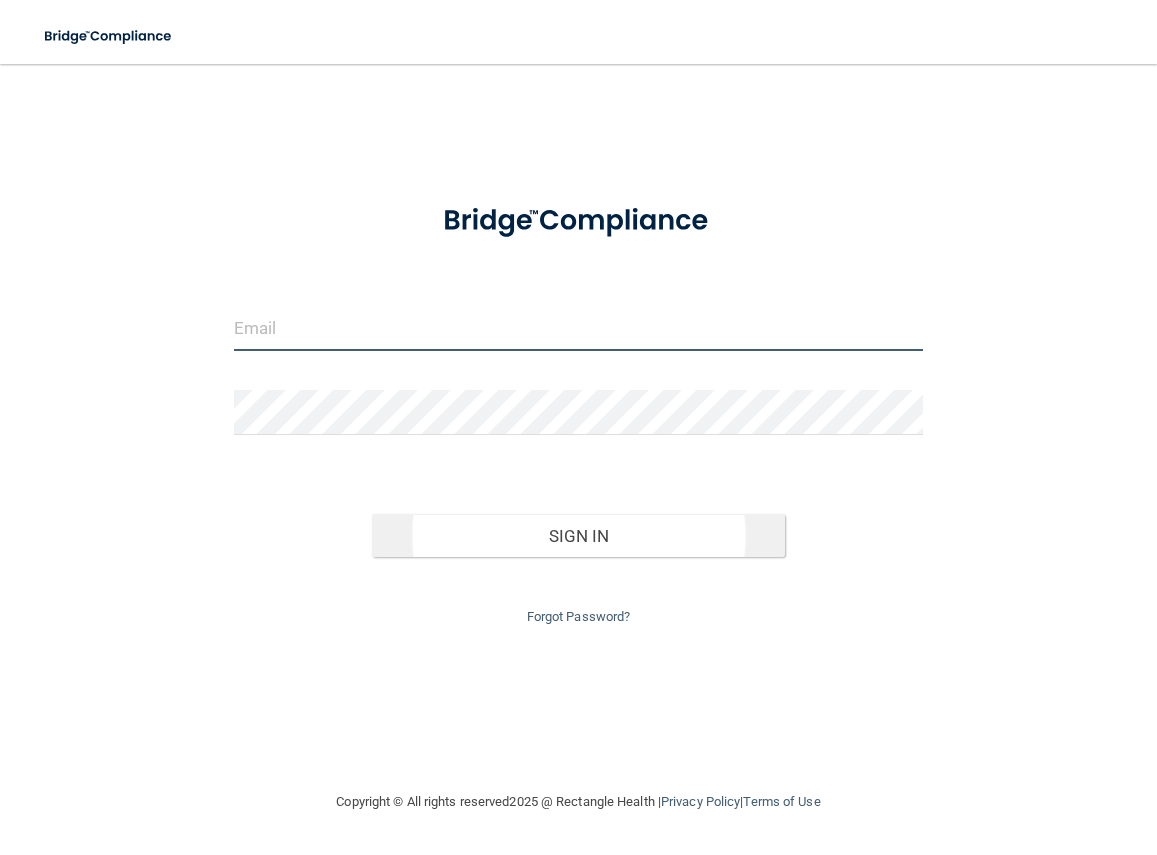 type on "[EMAIL]" 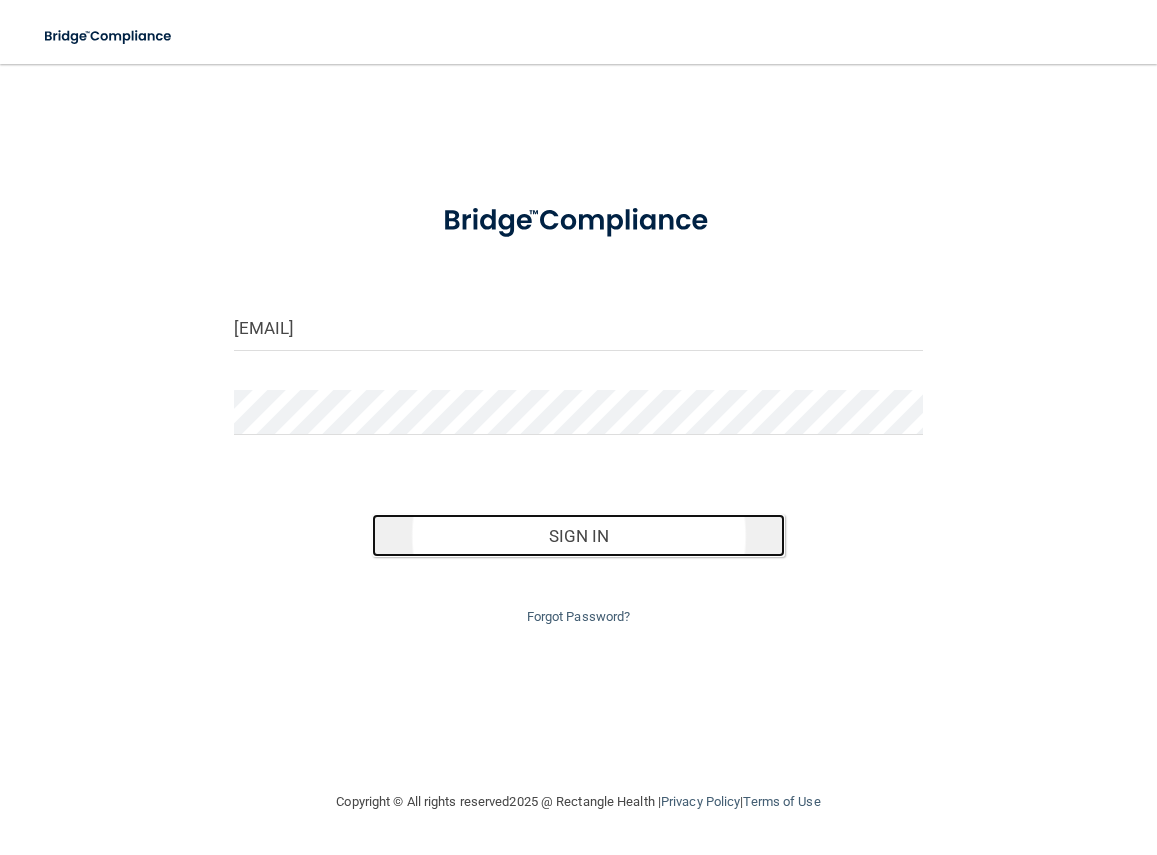 click on "Sign In" at bounding box center [579, 536] 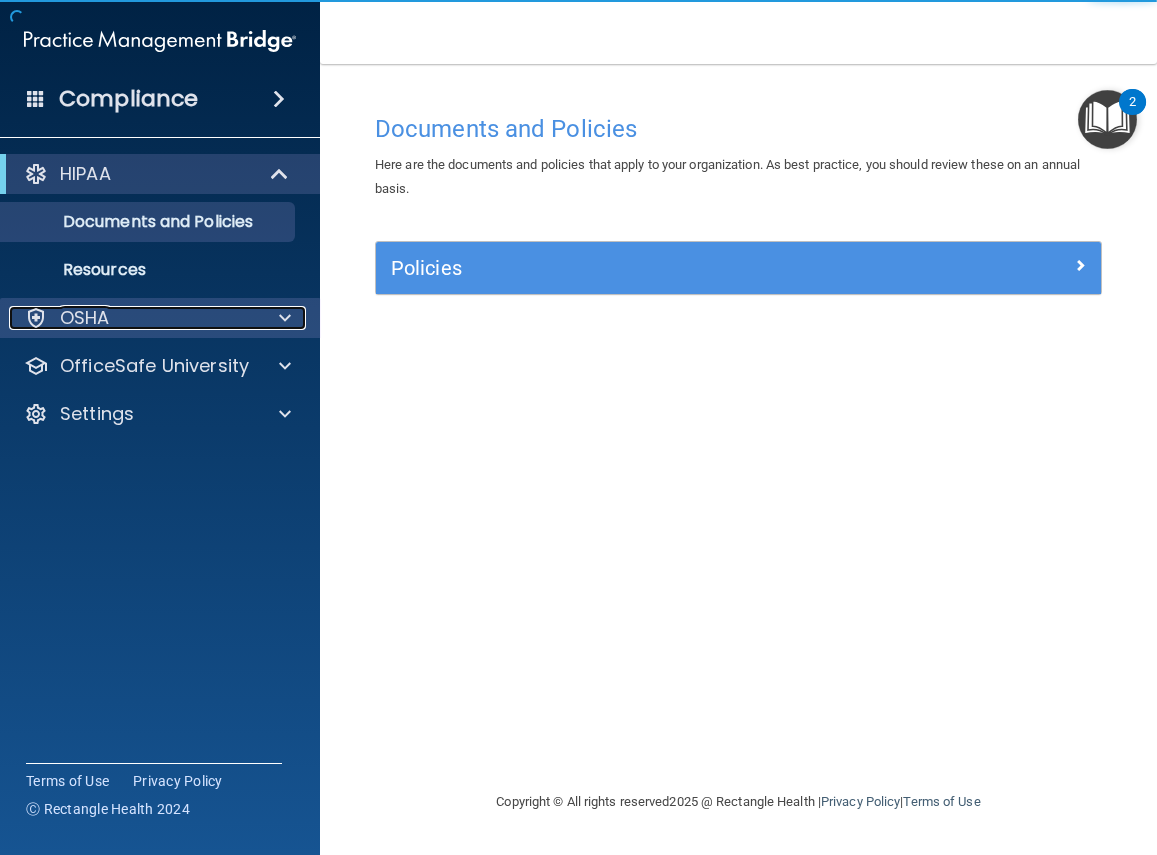 click on "OSHA" at bounding box center [133, 318] 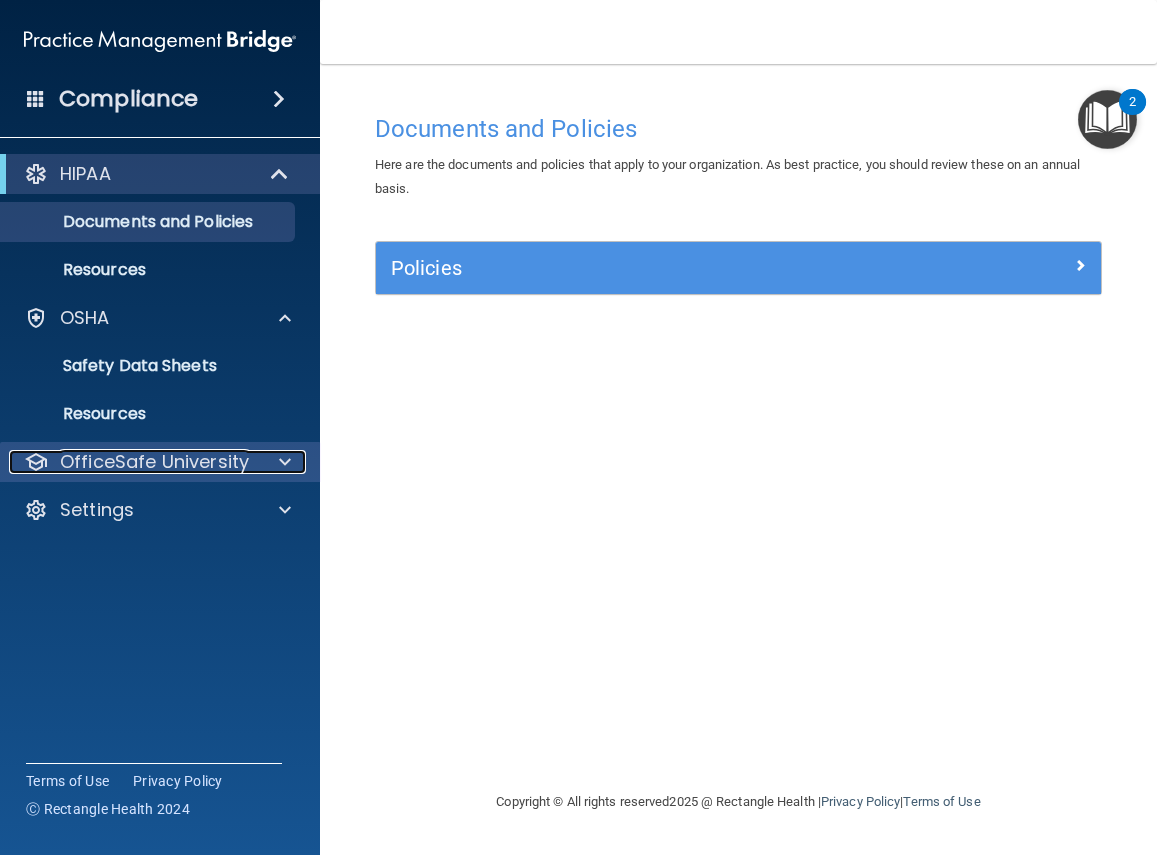 click on "OfficeSafe University" at bounding box center [154, 462] 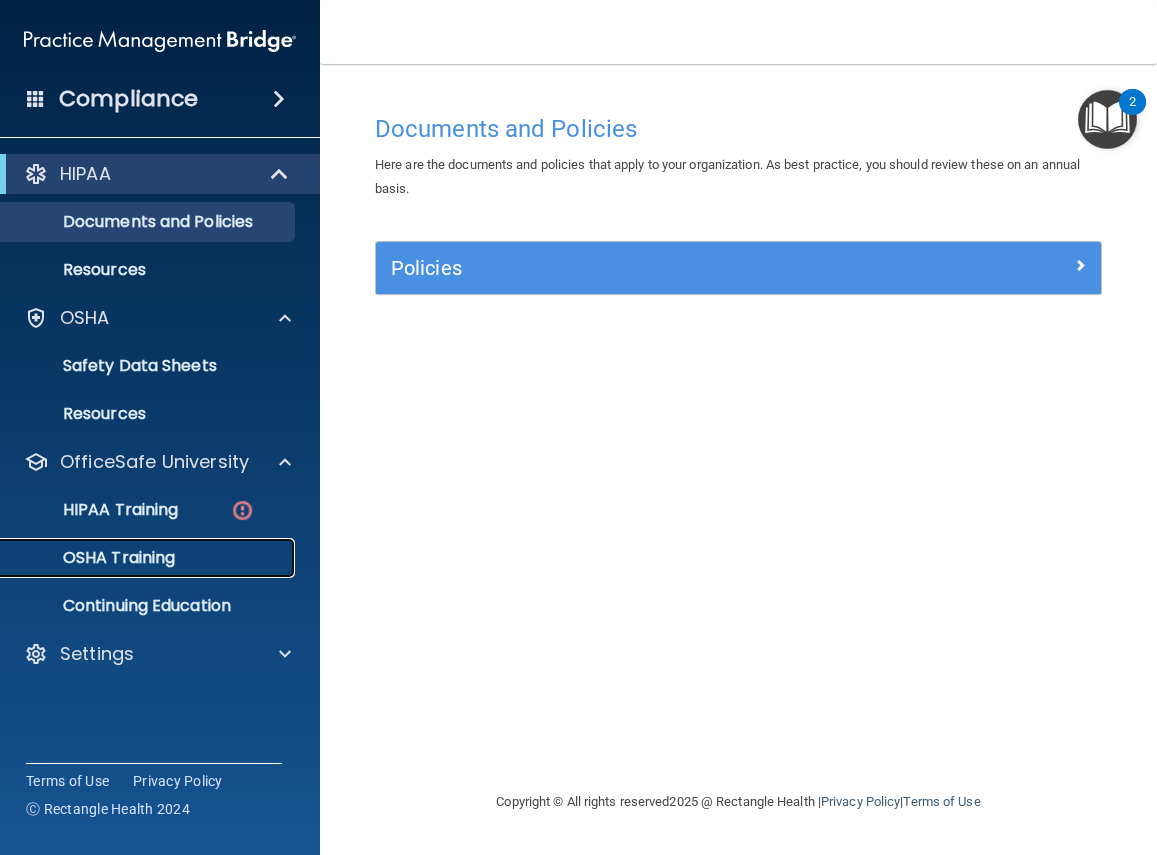 click on "OSHA Training" at bounding box center (137, 558) 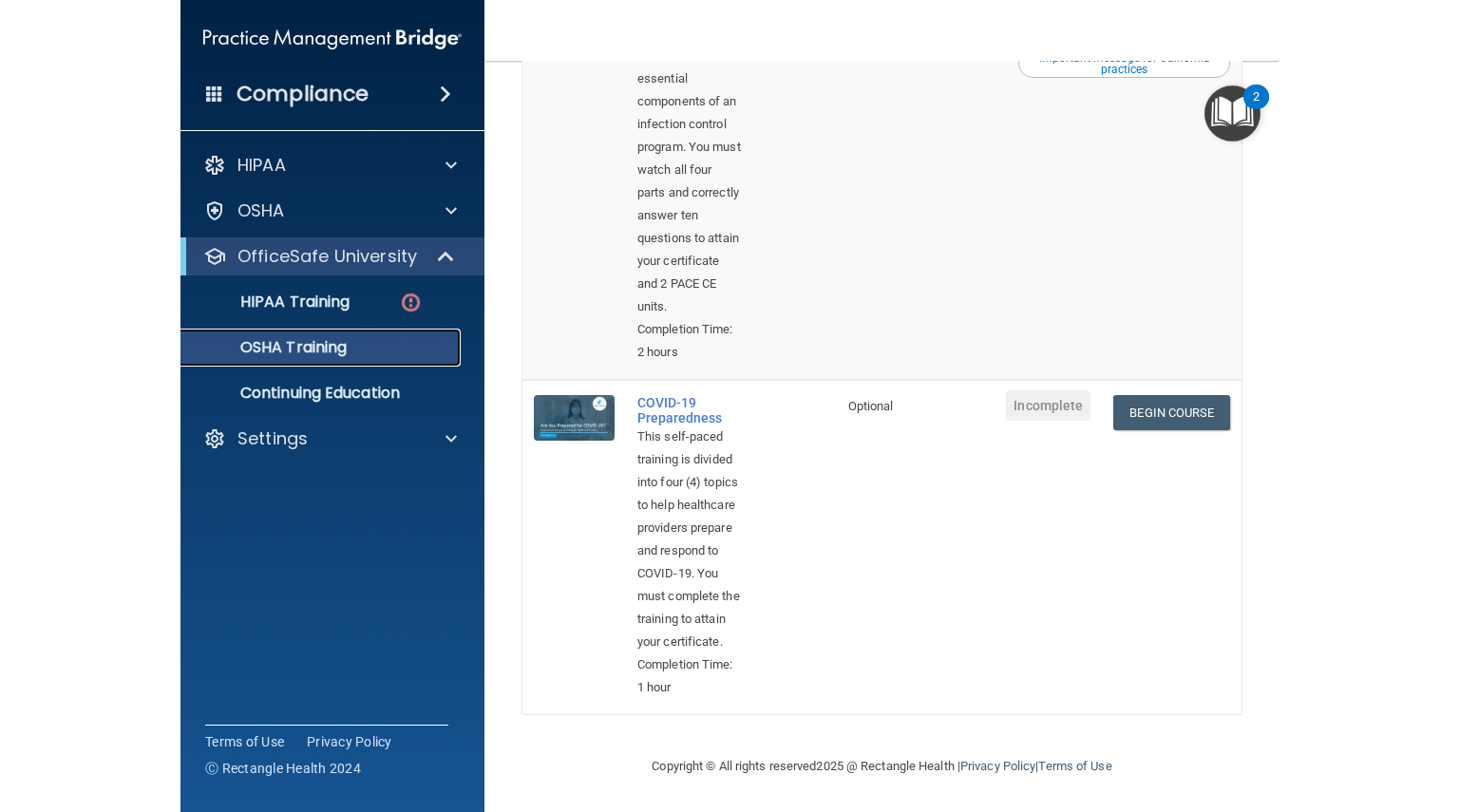 scroll, scrollTop: 1326, scrollLeft: 0, axis: vertical 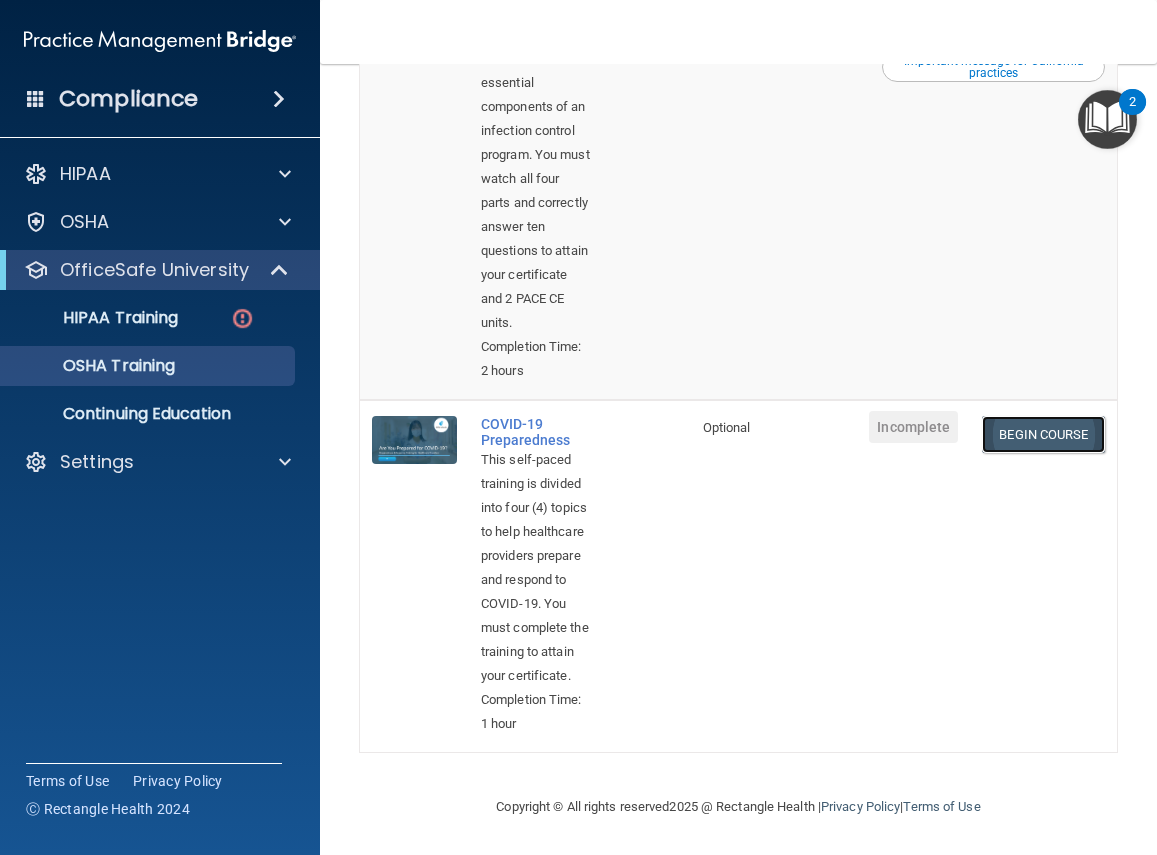 click on "Begin Course" at bounding box center (1043, 434) 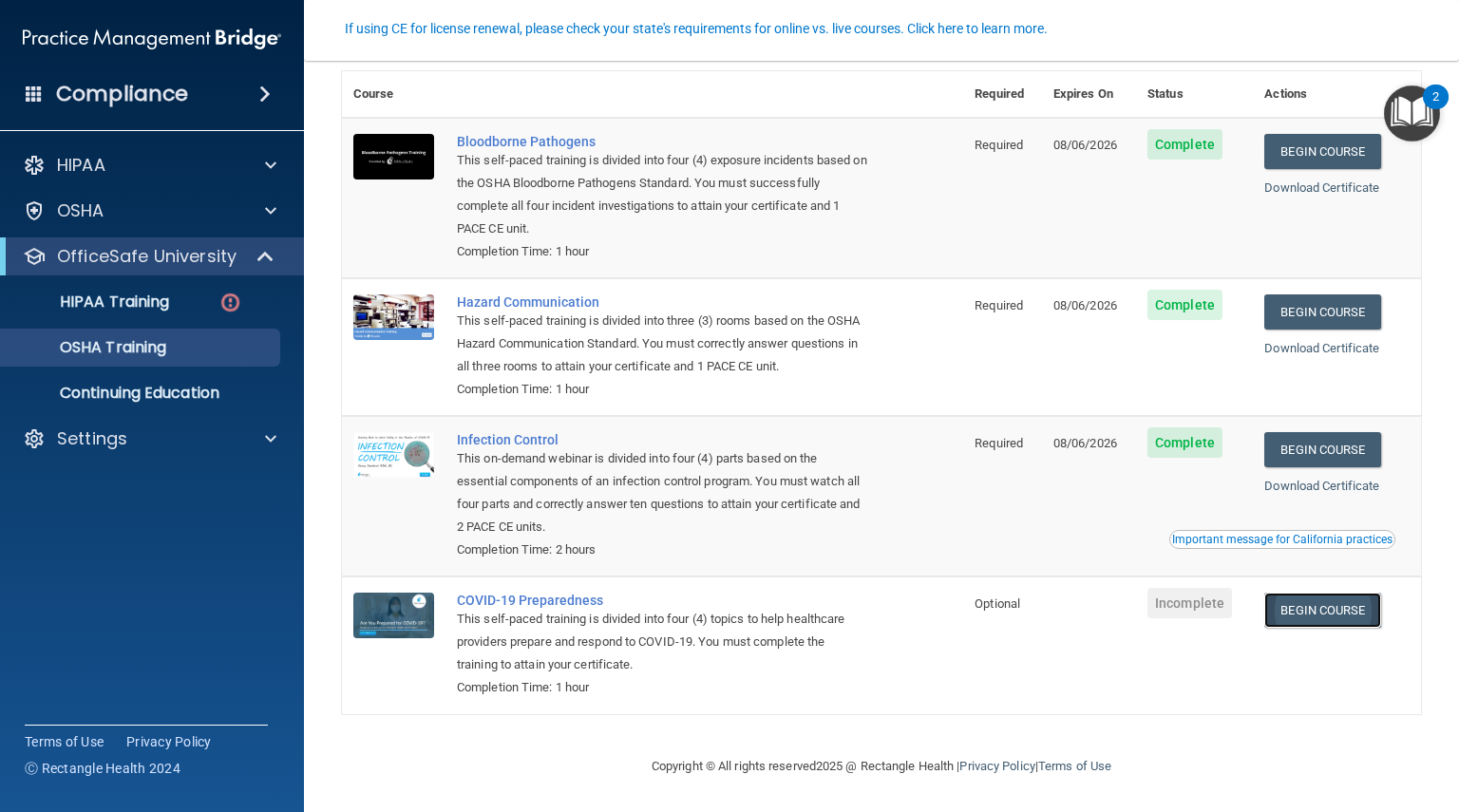scroll, scrollTop: 123, scrollLeft: 0, axis: vertical 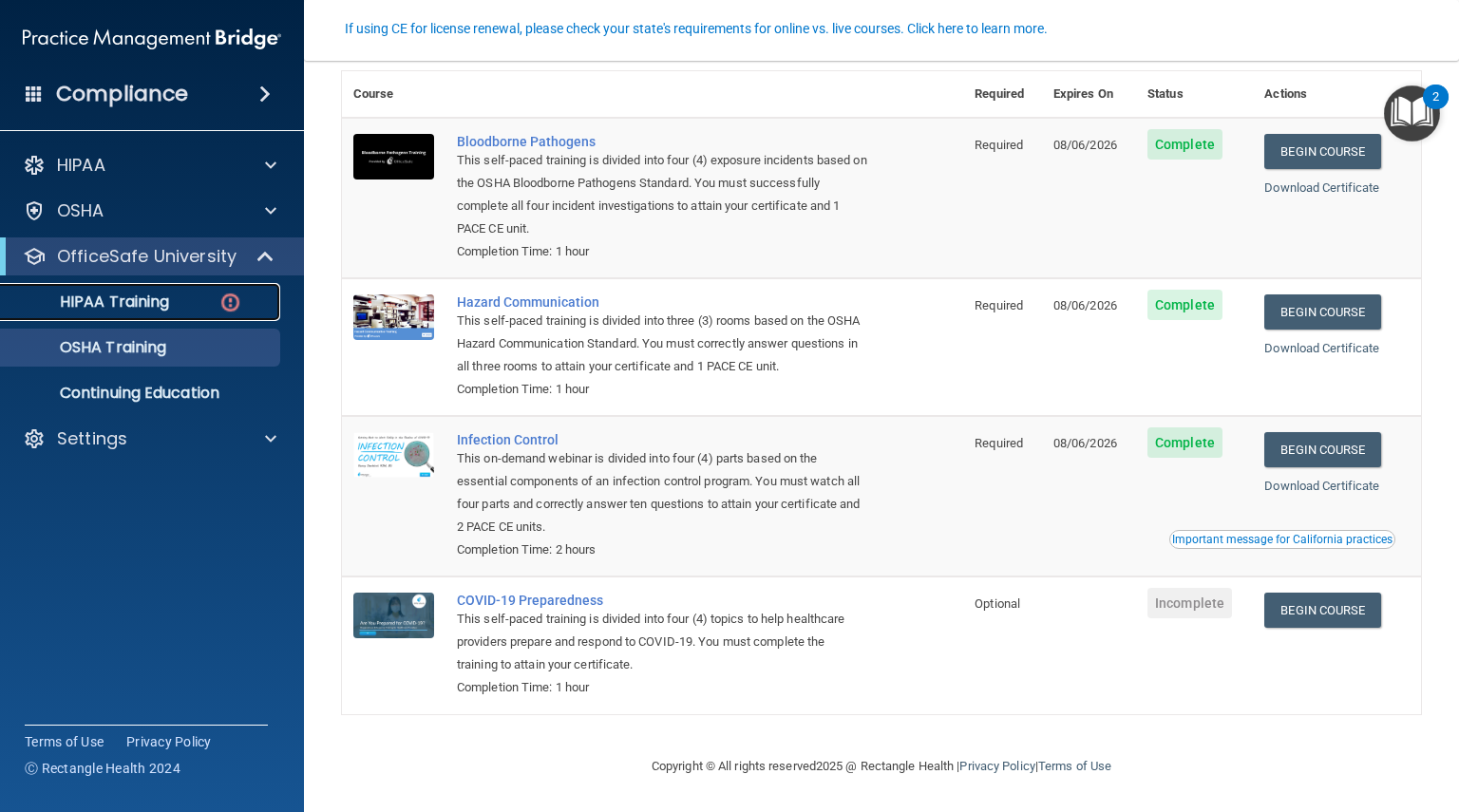 click on "HIPAA Training" at bounding box center (90, 302) 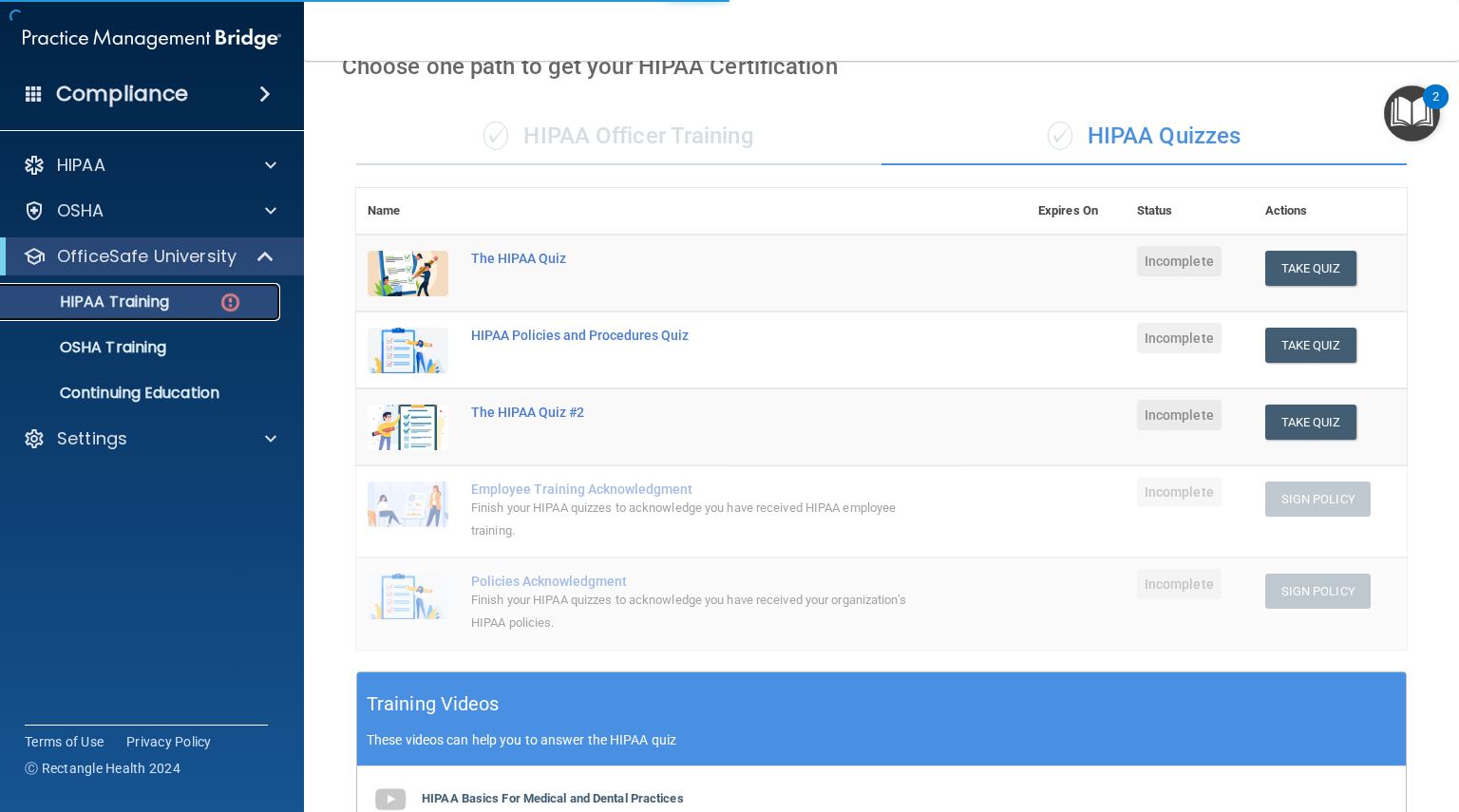 scroll, scrollTop: 551, scrollLeft: 0, axis: vertical 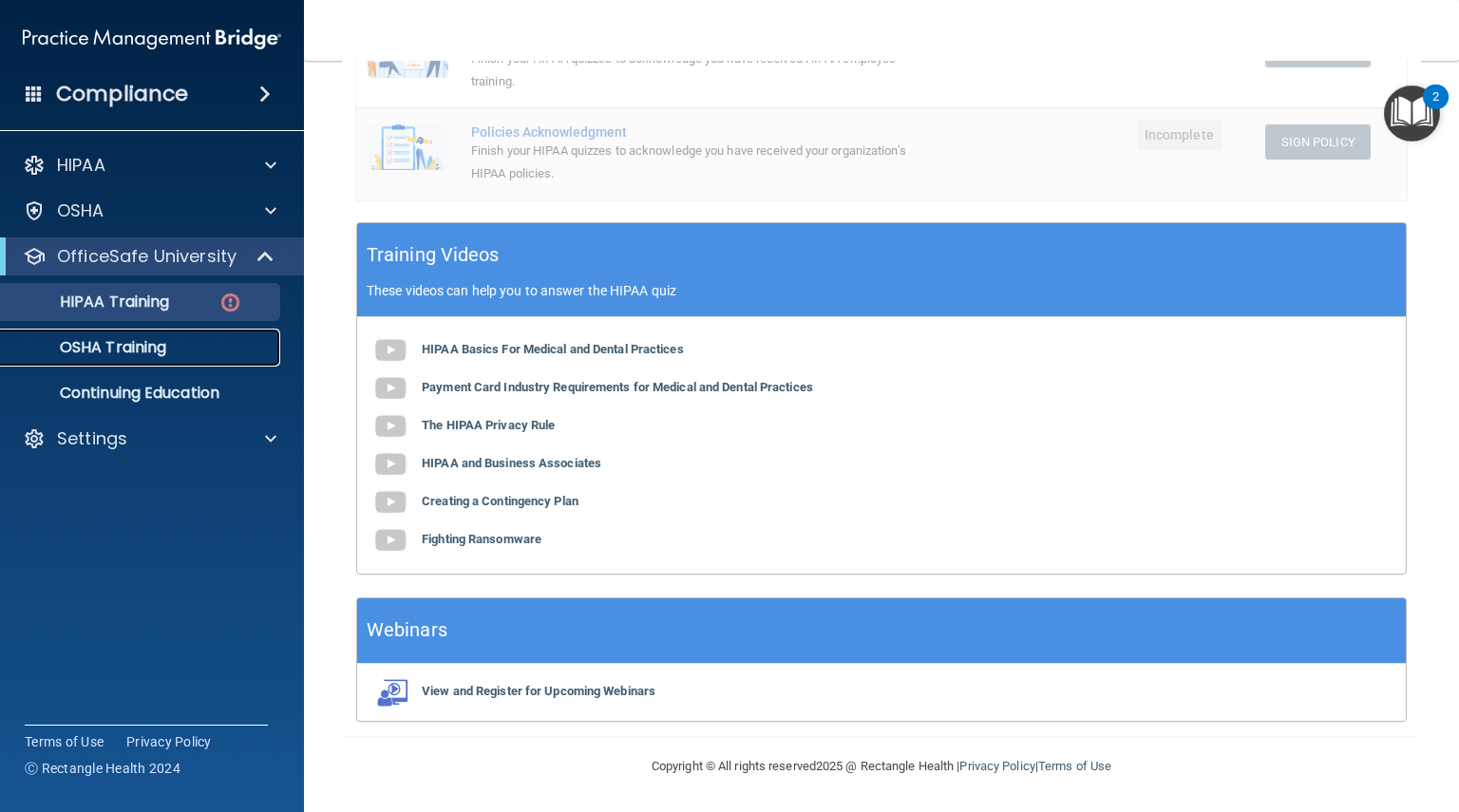click on "OSHA Training" at bounding box center [89, 348] 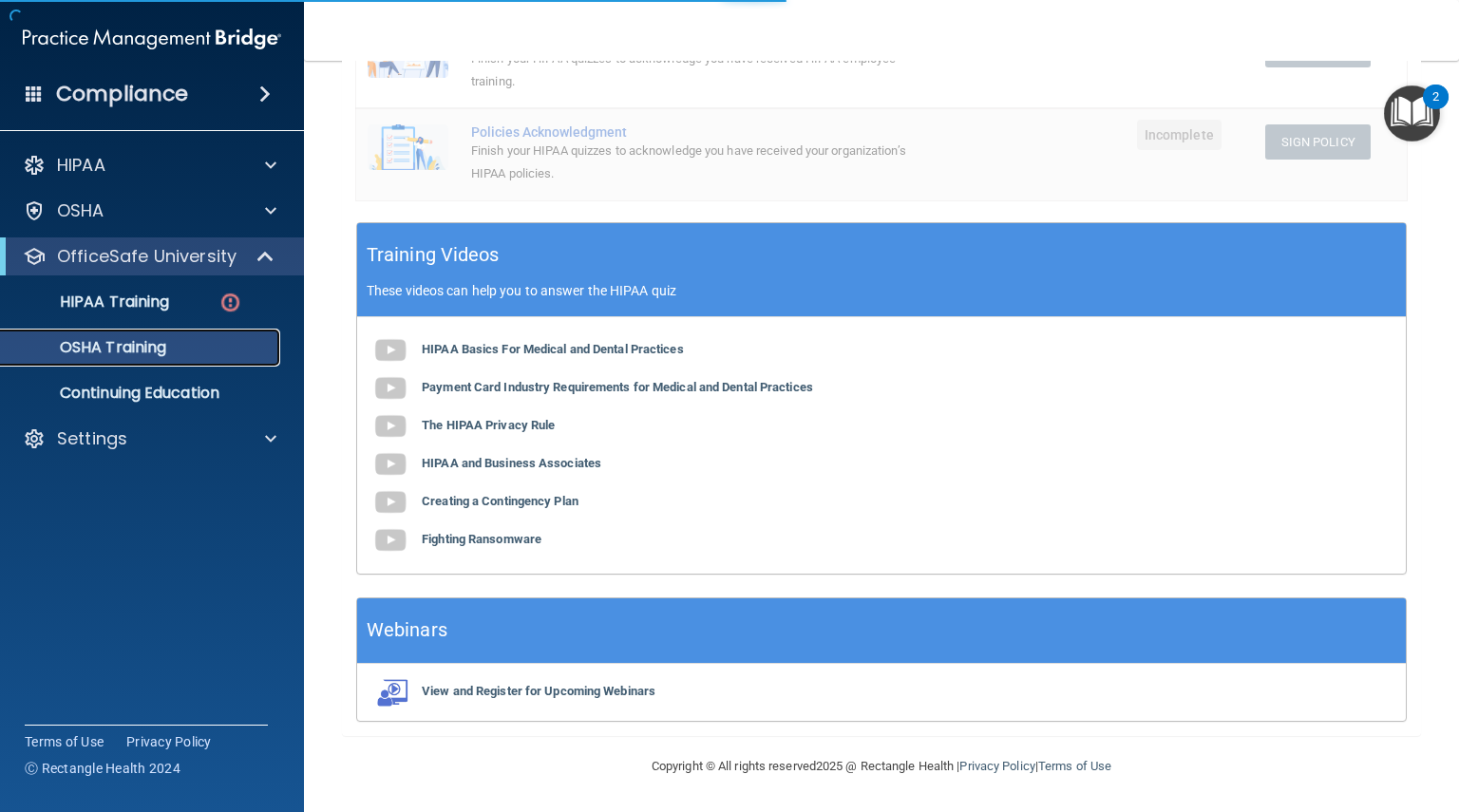 scroll, scrollTop: 100, scrollLeft: 0, axis: vertical 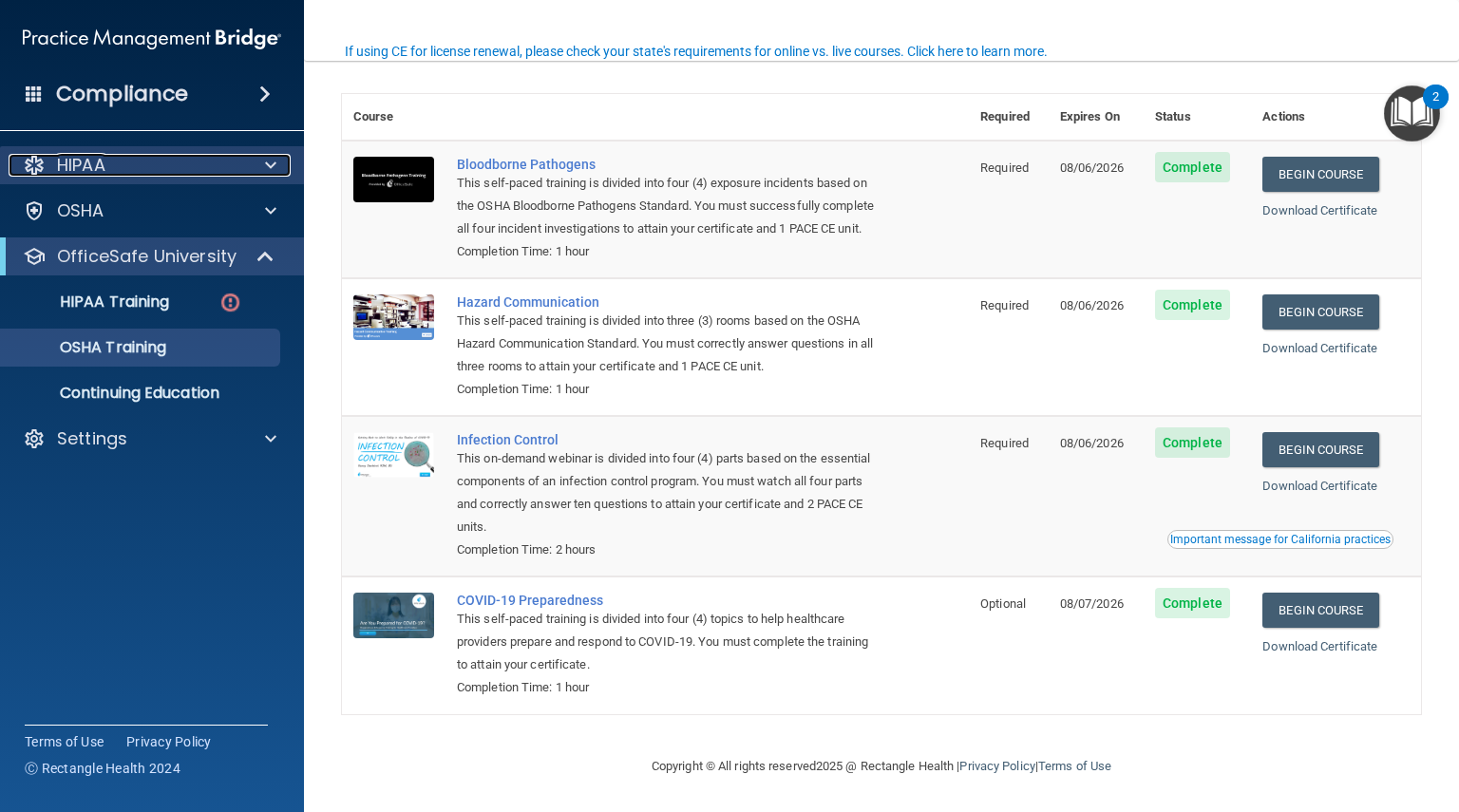 click on "HIPAA" at bounding box center (81, 165) 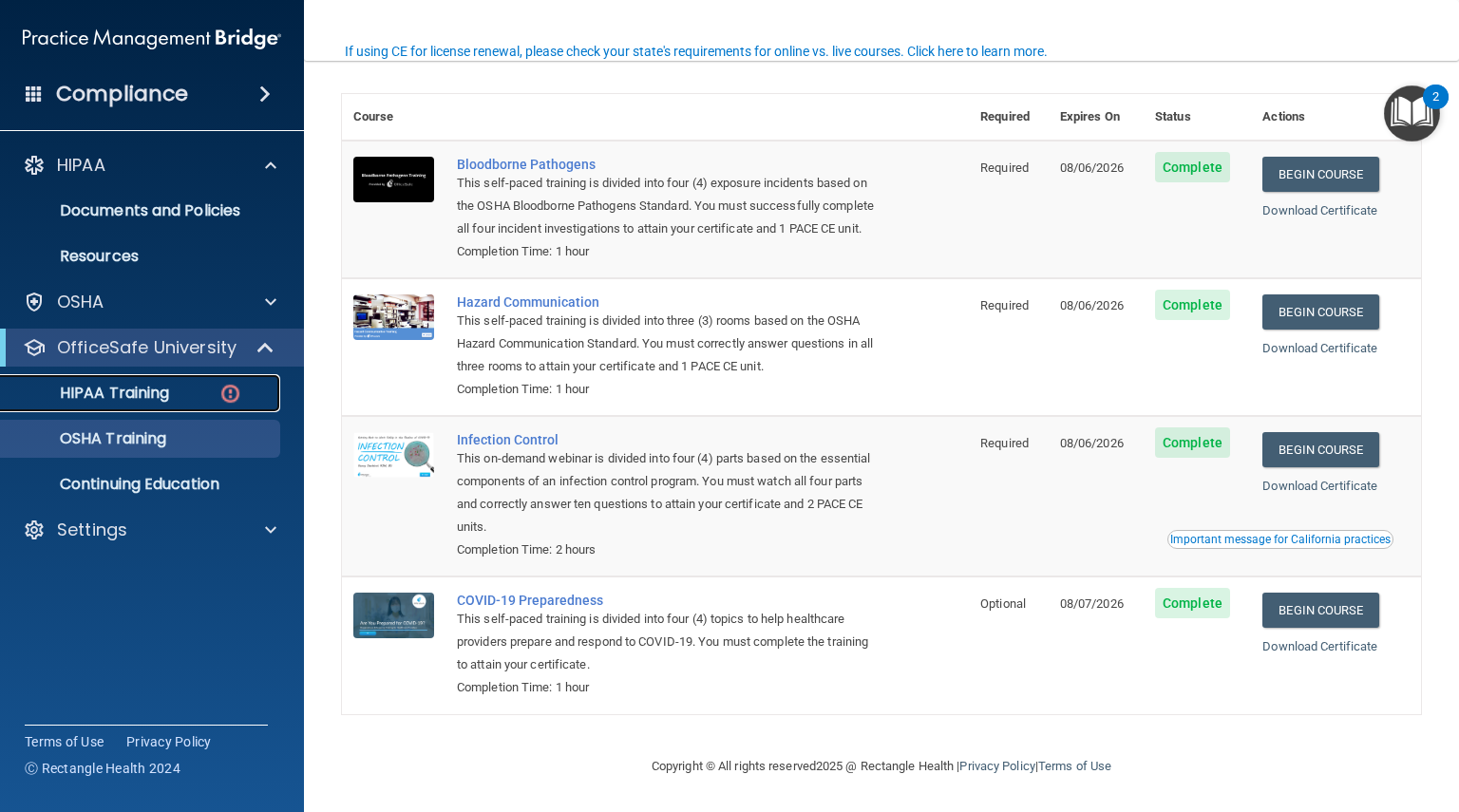 click on "HIPAA Training" at bounding box center [90, 393] 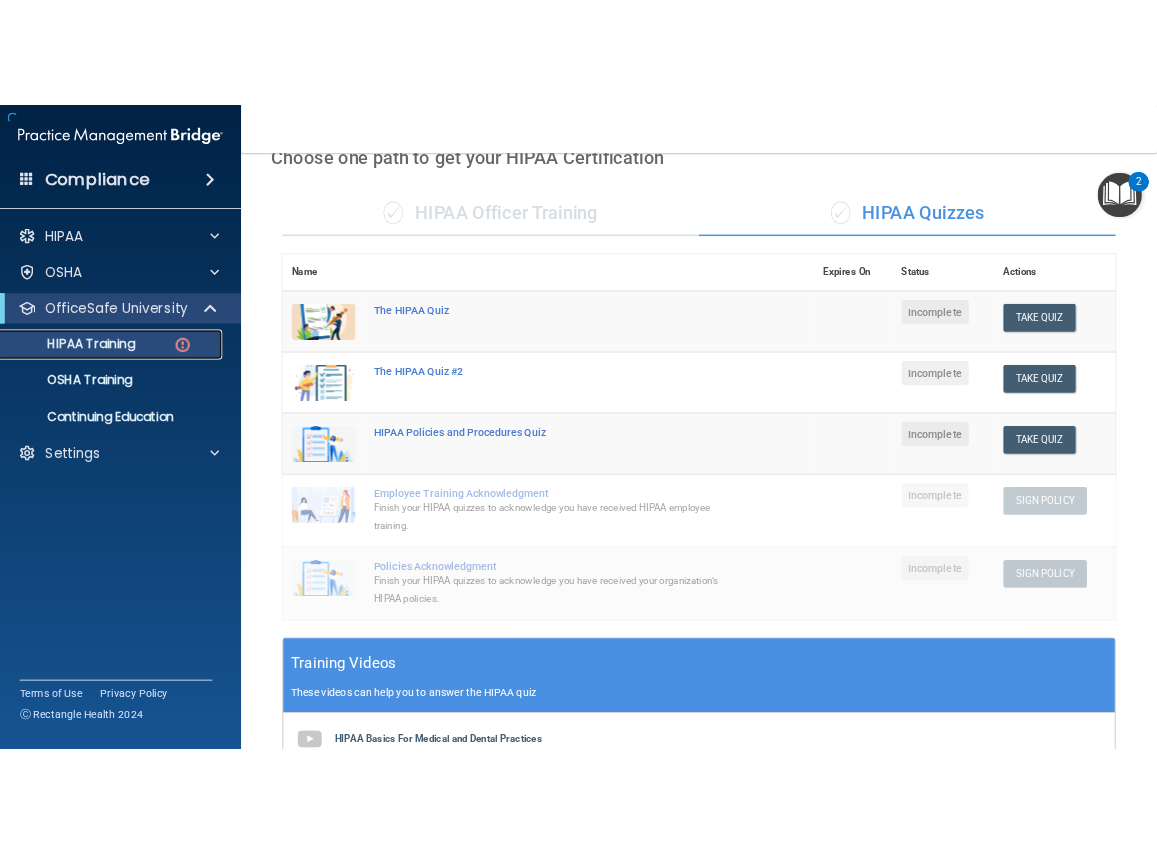 scroll, scrollTop: 580, scrollLeft: 0, axis: vertical 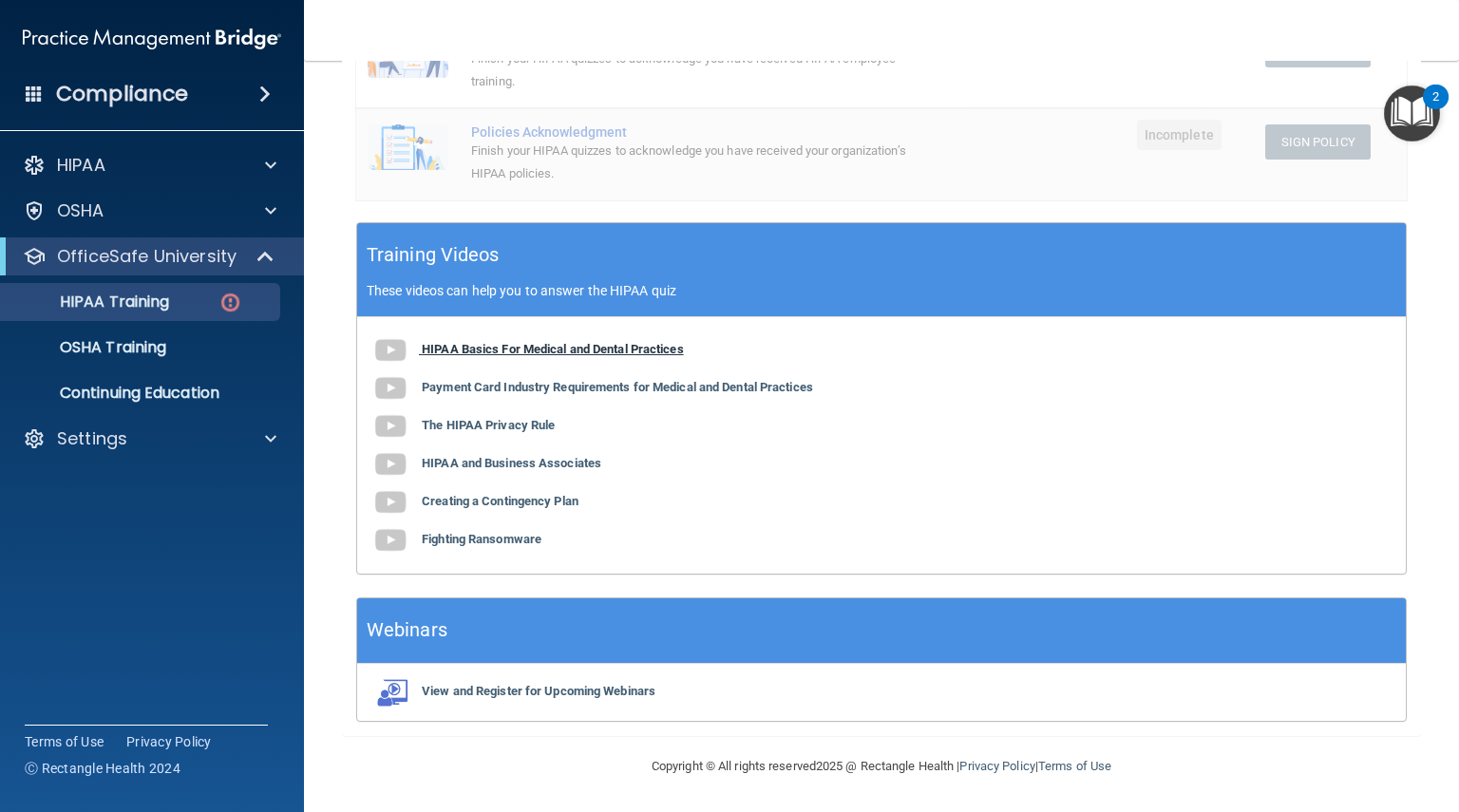 click on "HIPAA Basics For Medical and Dental Practices" at bounding box center [553, 349] 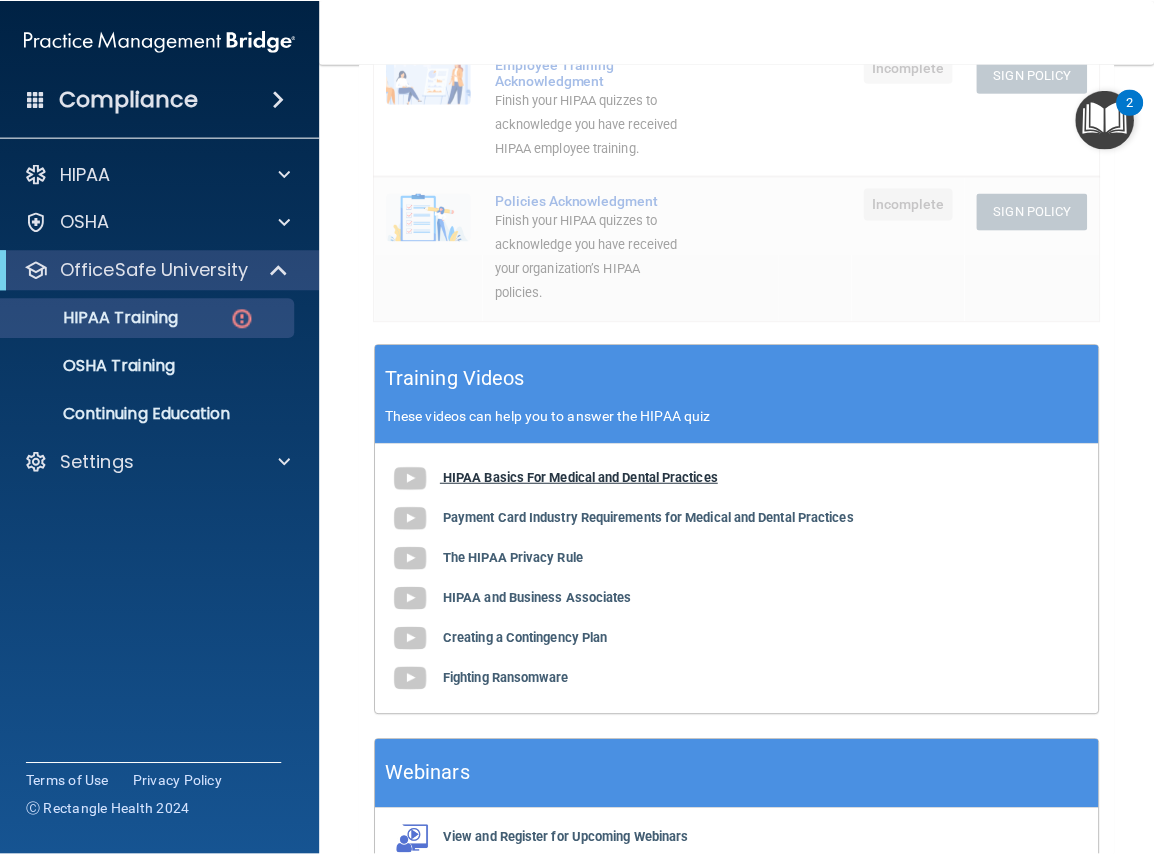 scroll, scrollTop: 717, scrollLeft: 0, axis: vertical 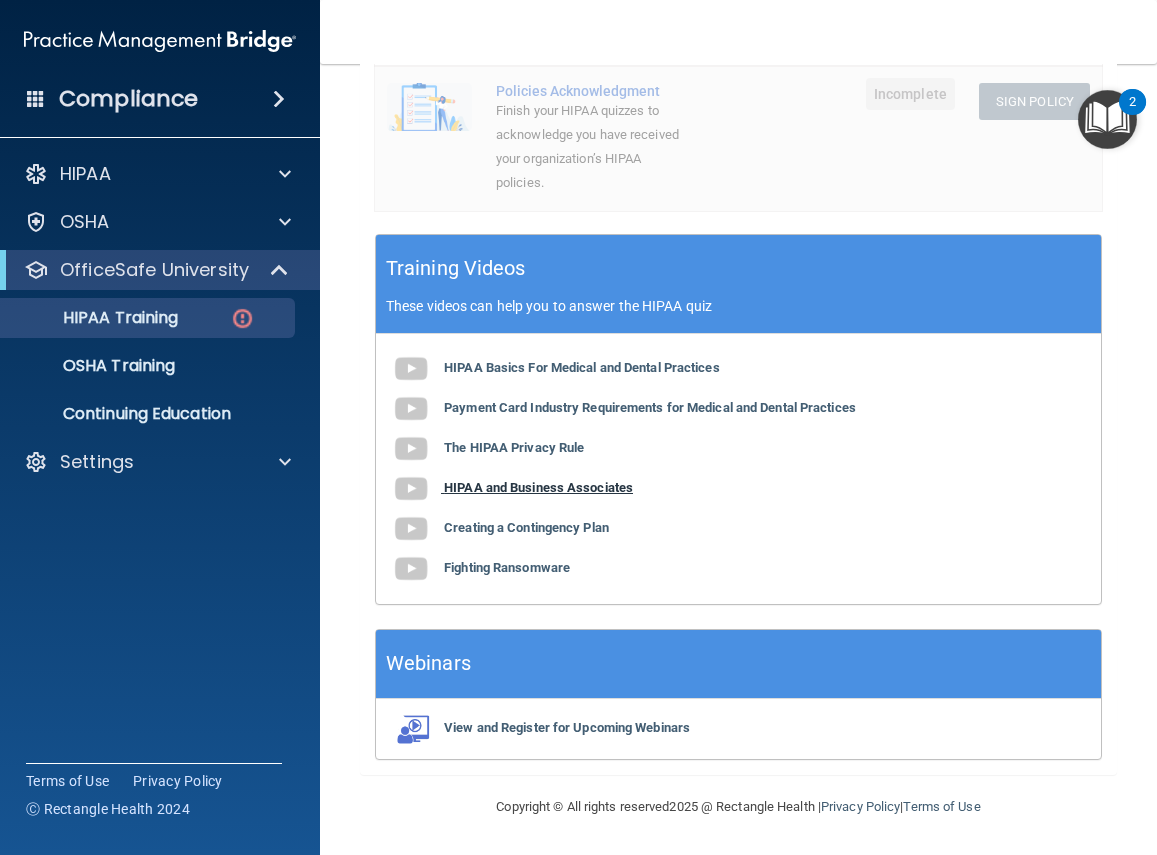click on "HIPAA and Business Associates" at bounding box center [538, 487] 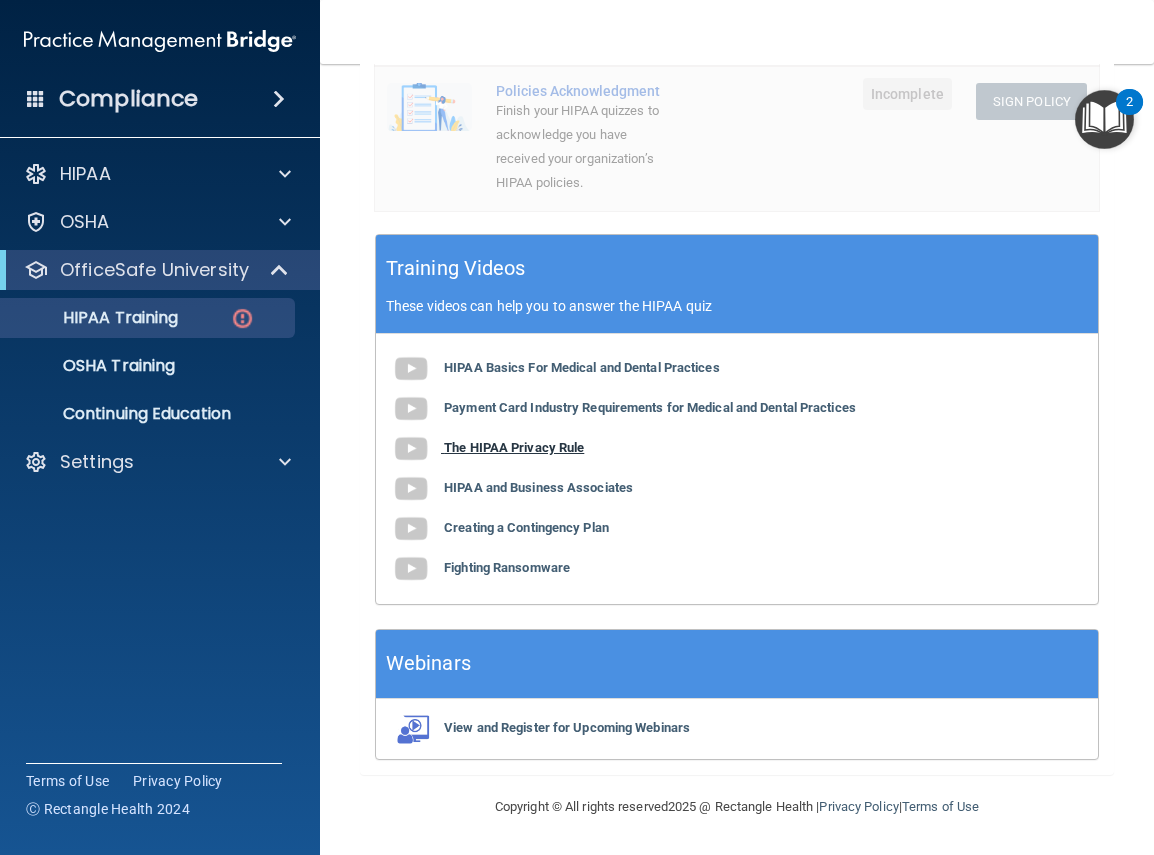 click on "The HIPAA Privacy Rule" at bounding box center [514, 447] 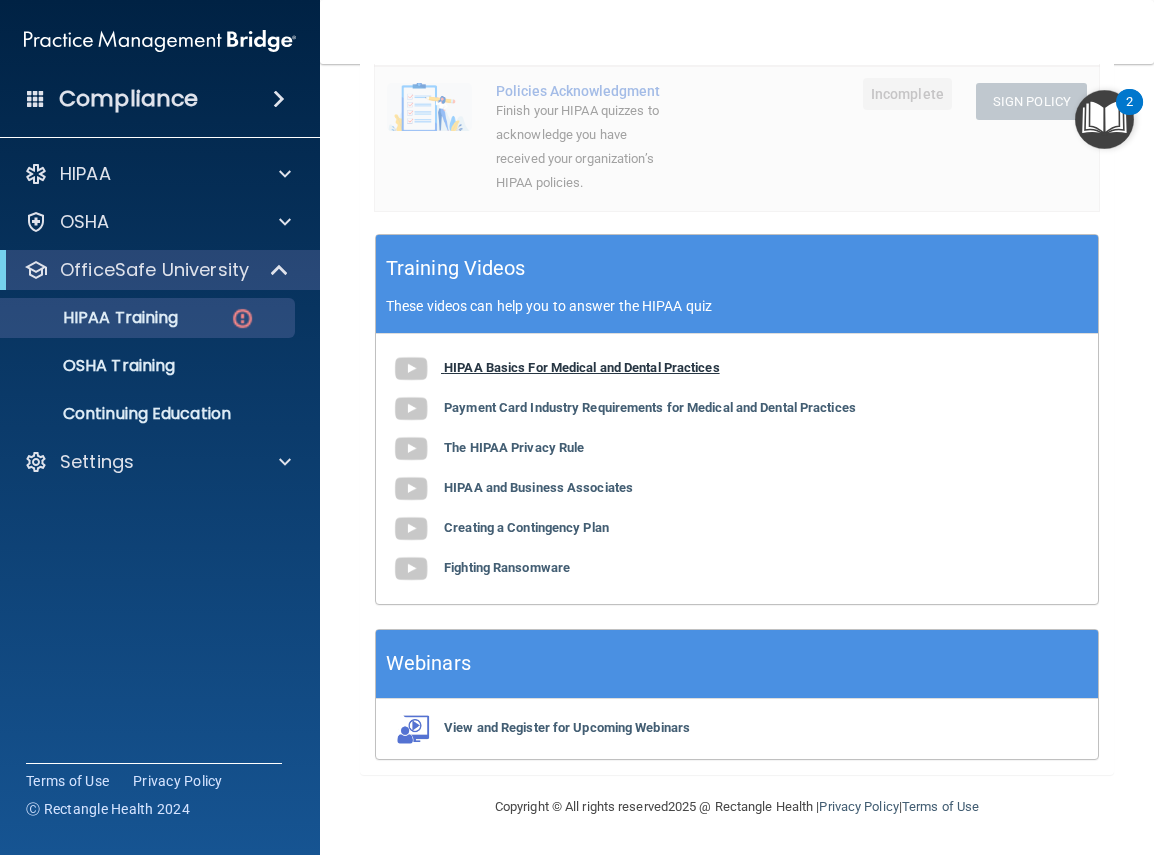 click on "HIPAA Basics For Medical and Dental Practices" at bounding box center (582, 367) 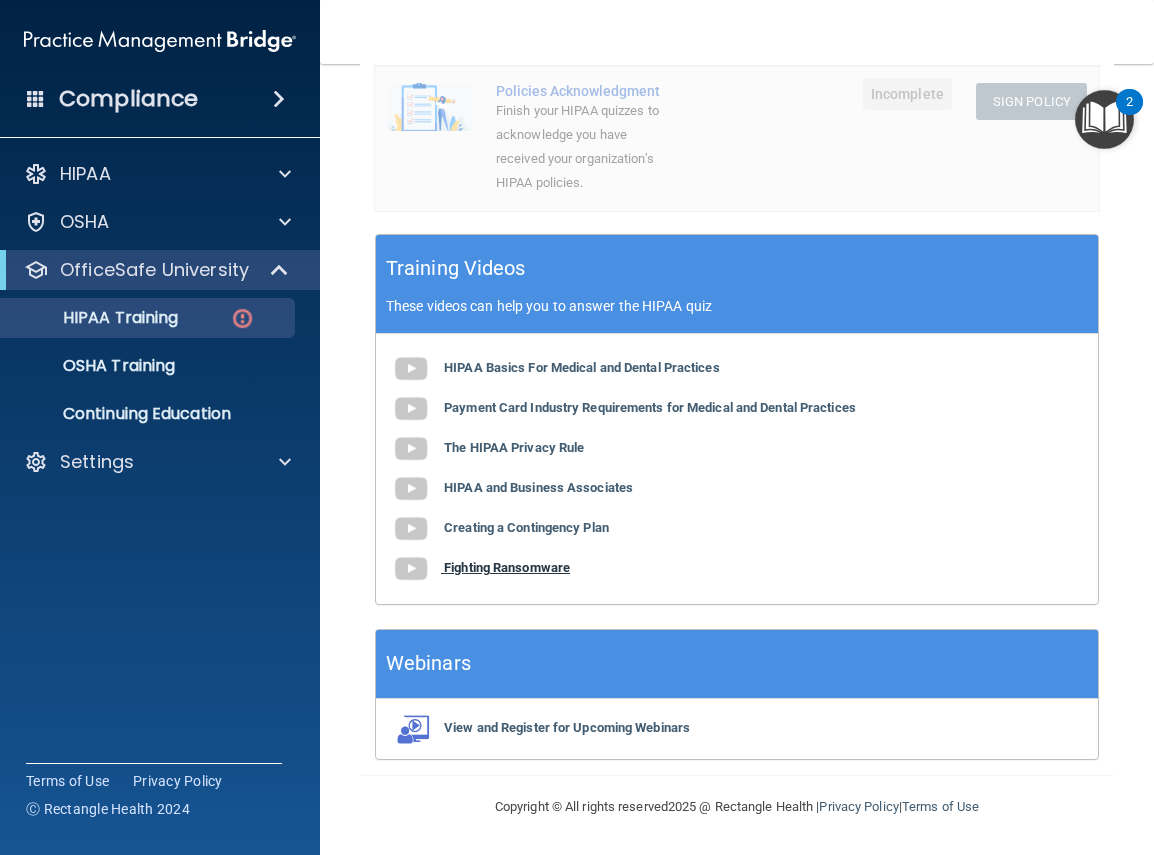 click on "Fighting Ransomware" at bounding box center (507, 567) 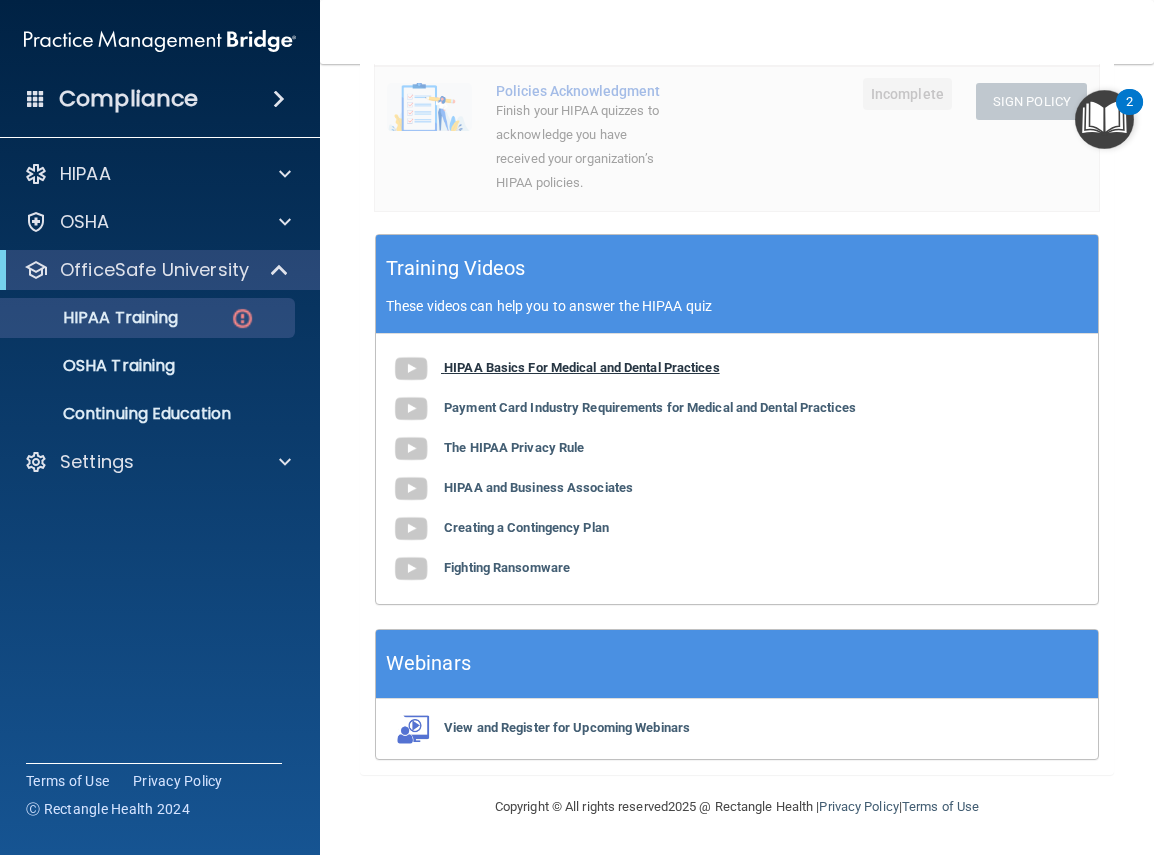 click on "HIPAA Basics For Medical and Dental Practices" at bounding box center (582, 367) 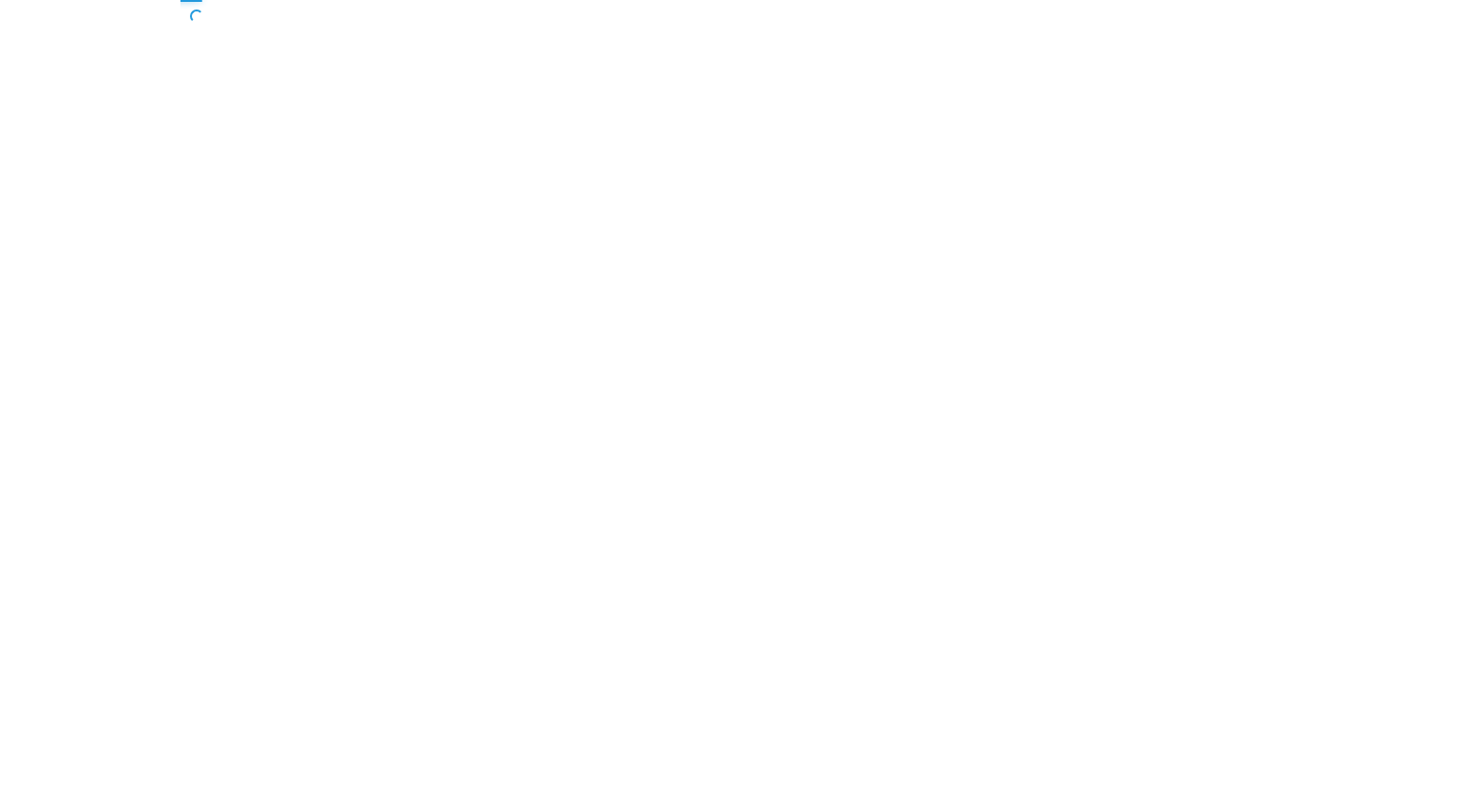 scroll, scrollTop: 0, scrollLeft: 0, axis: both 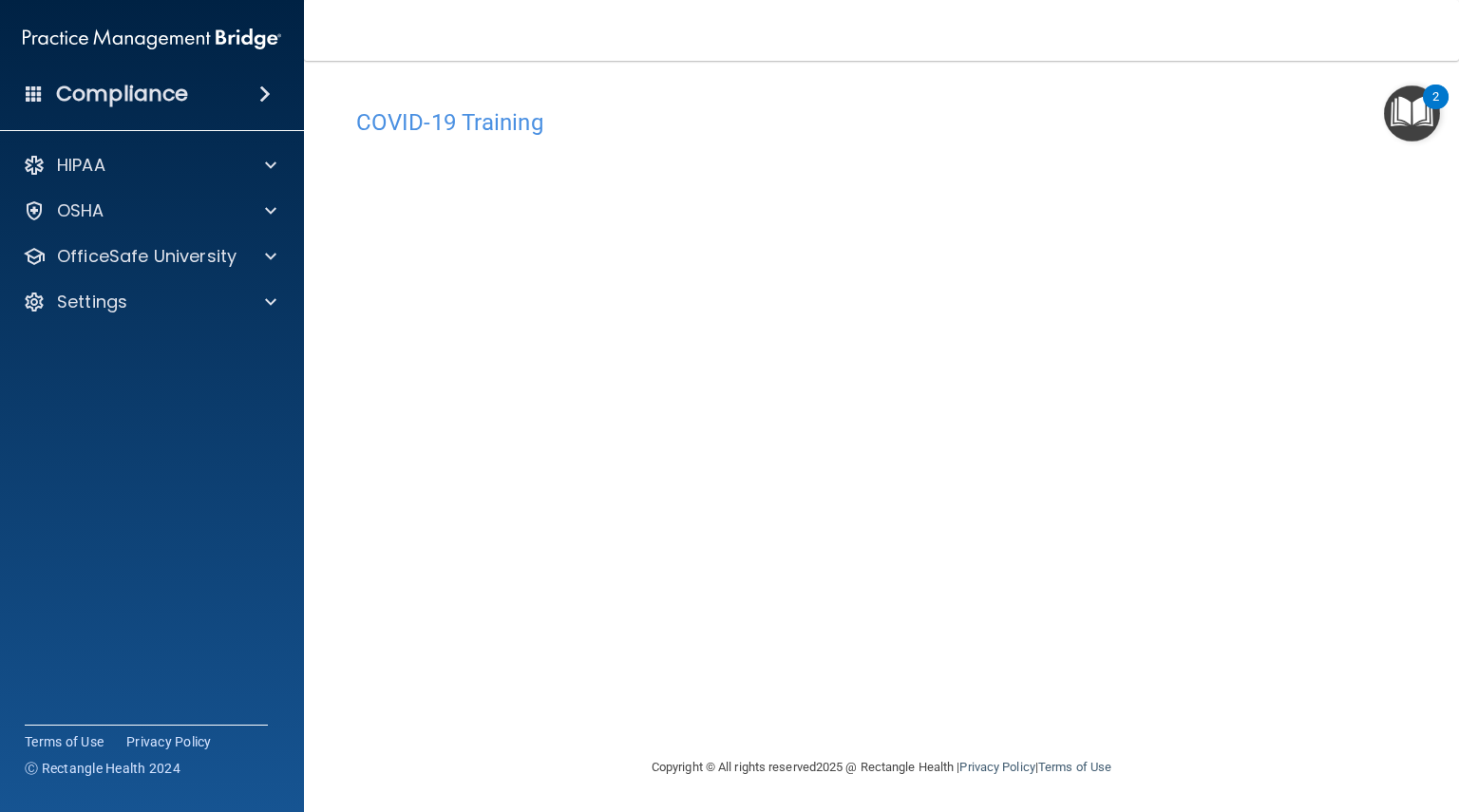 click on "COVID-19 Training         This course doesn’t expire until . Are you sure you want to take this course now?   Take the course anyway!" at bounding box center [881, 427] 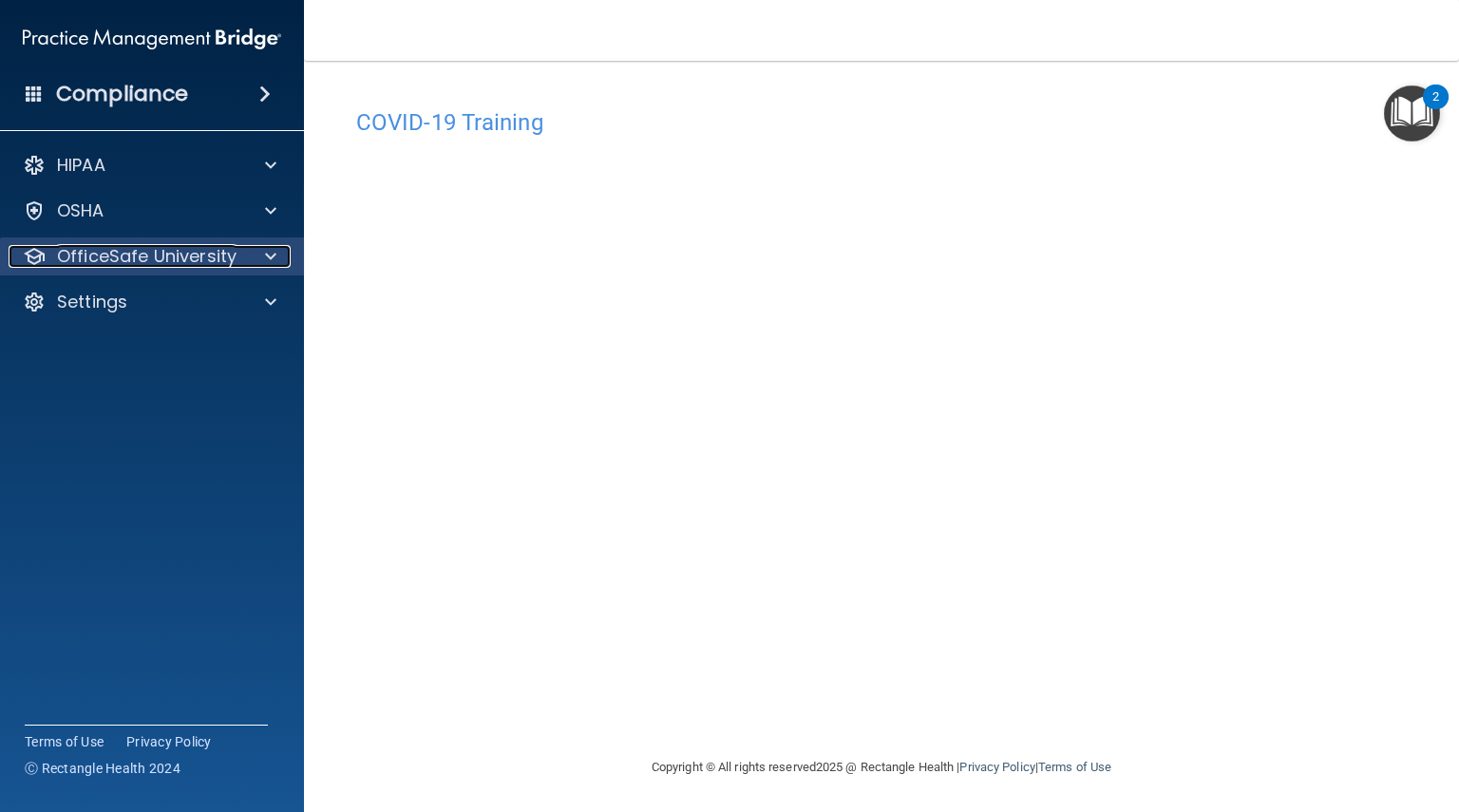 click on "OfficeSafe University" at bounding box center (126, 256) 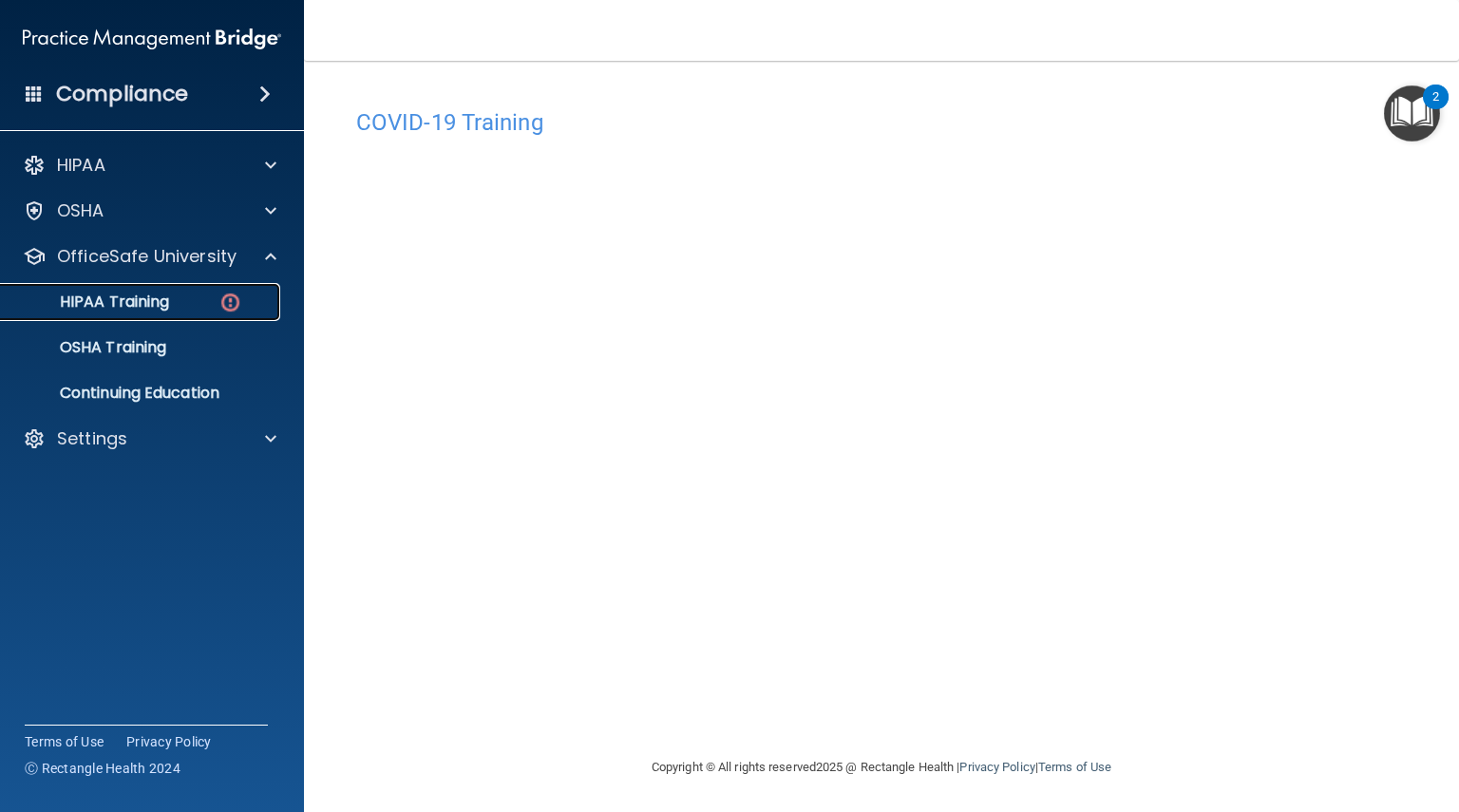 click on "HIPAA Training" at bounding box center (130, 302) 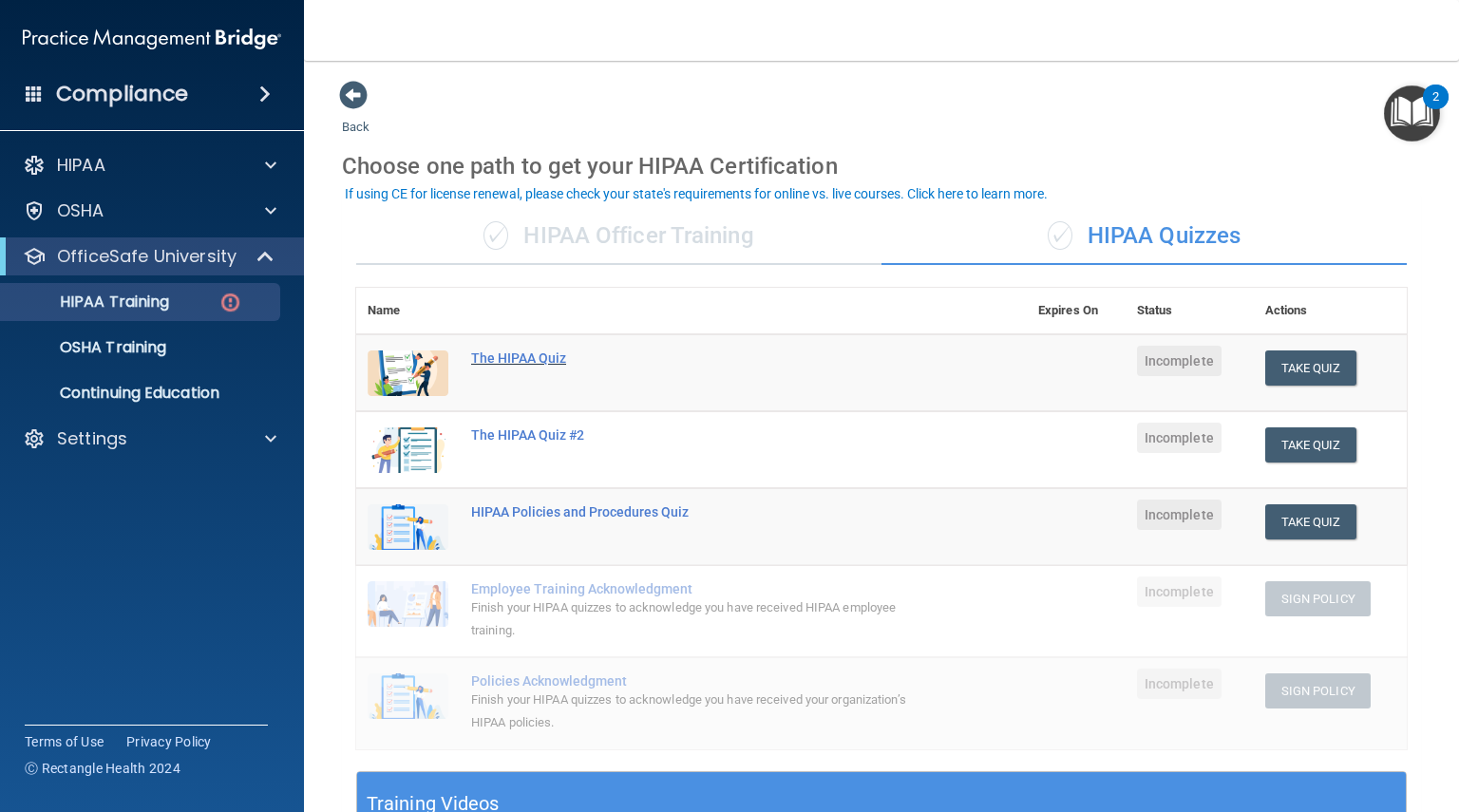 click on "The HIPAA Quiz" at bounding box center [701, 358] 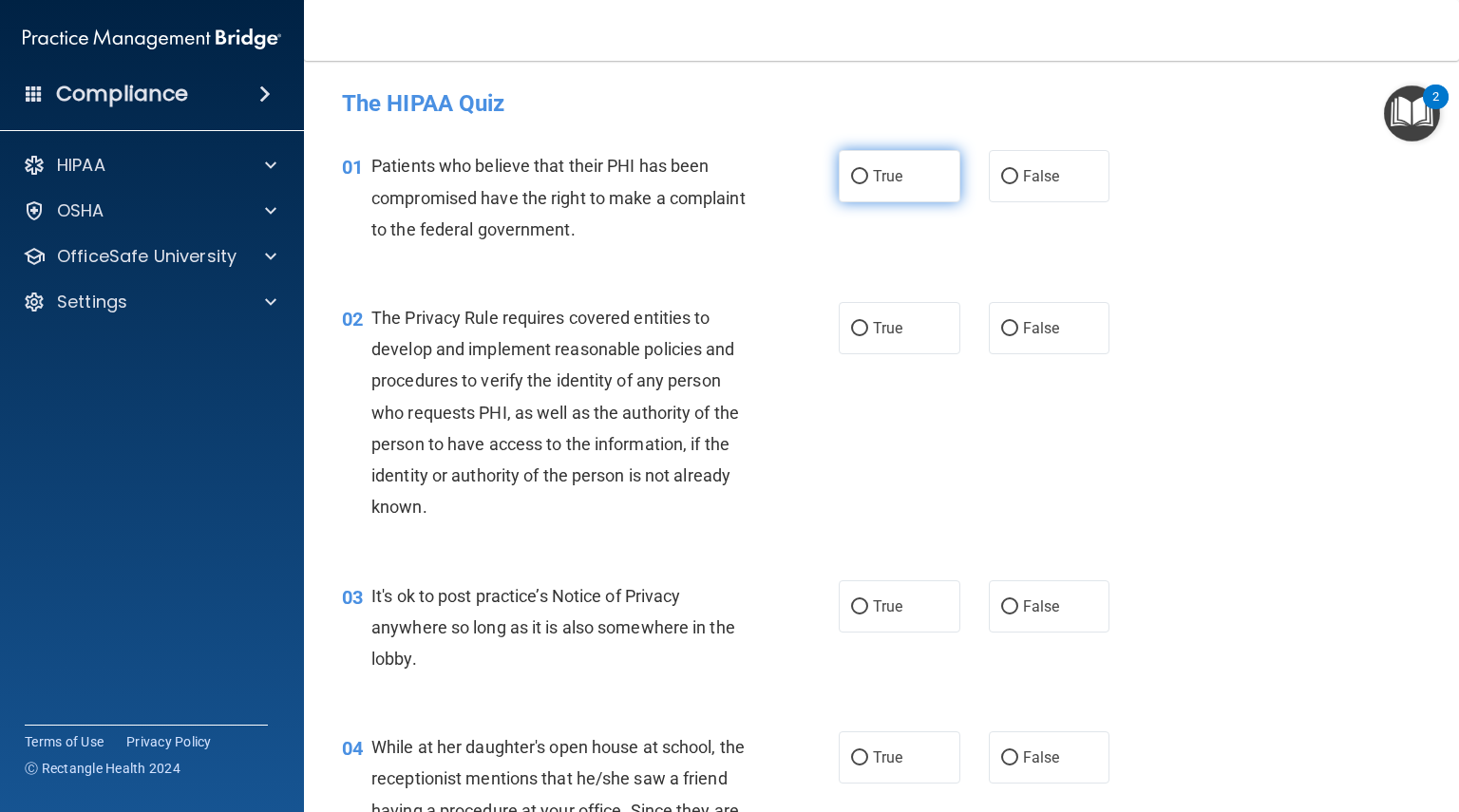 click on "True" at bounding box center [860, 177] 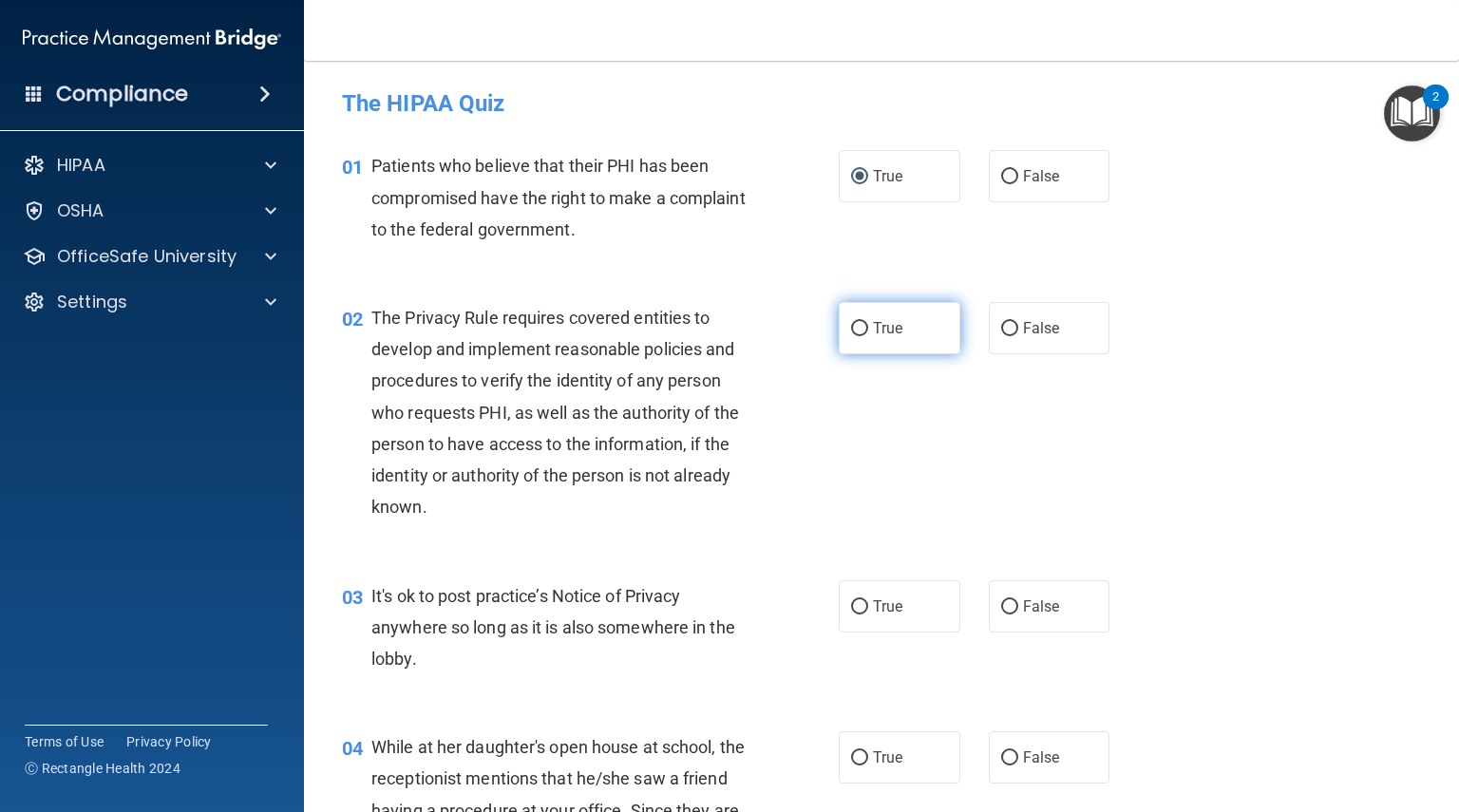 click on "True" at bounding box center (860, 329) 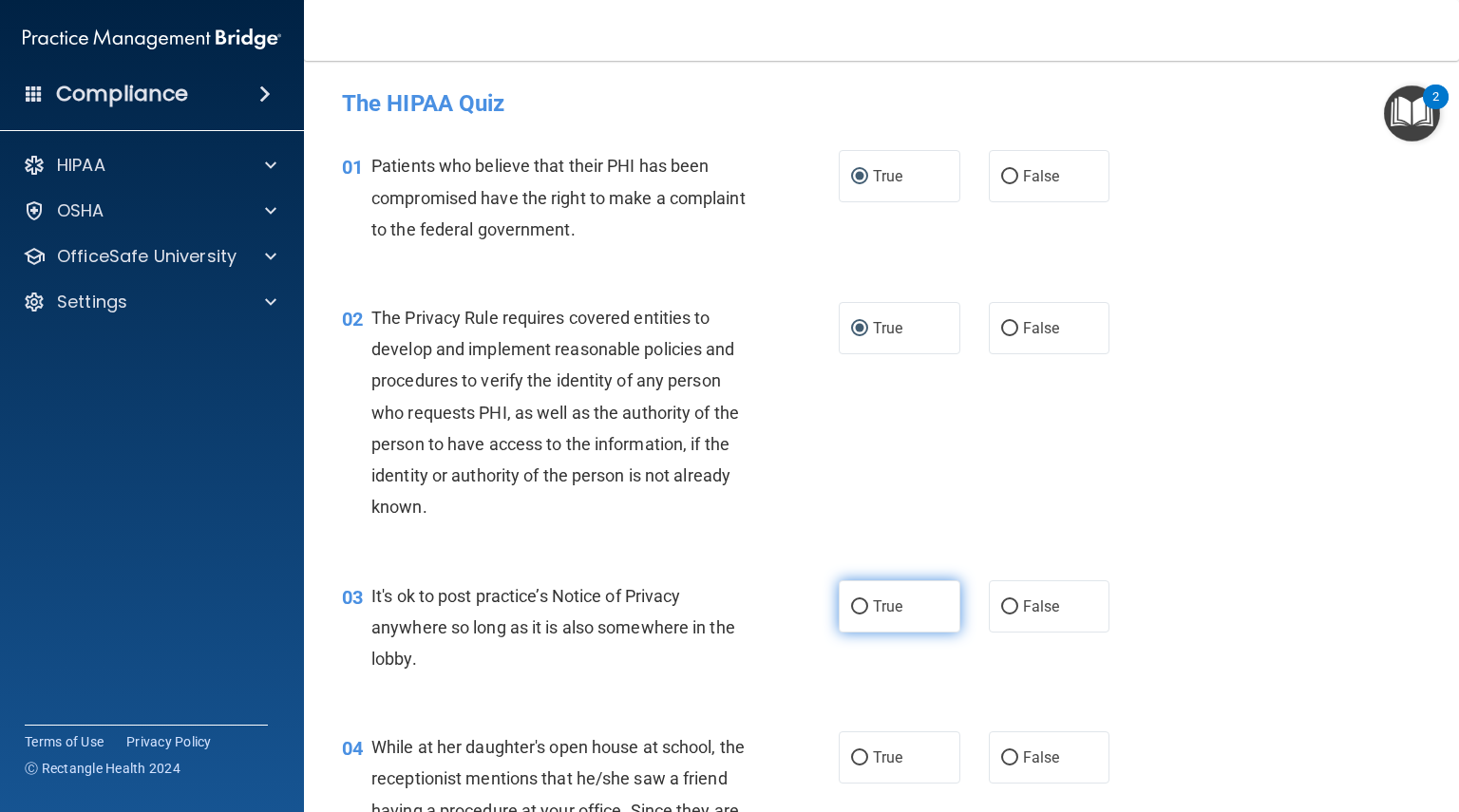 click on "True" at bounding box center [860, 607] 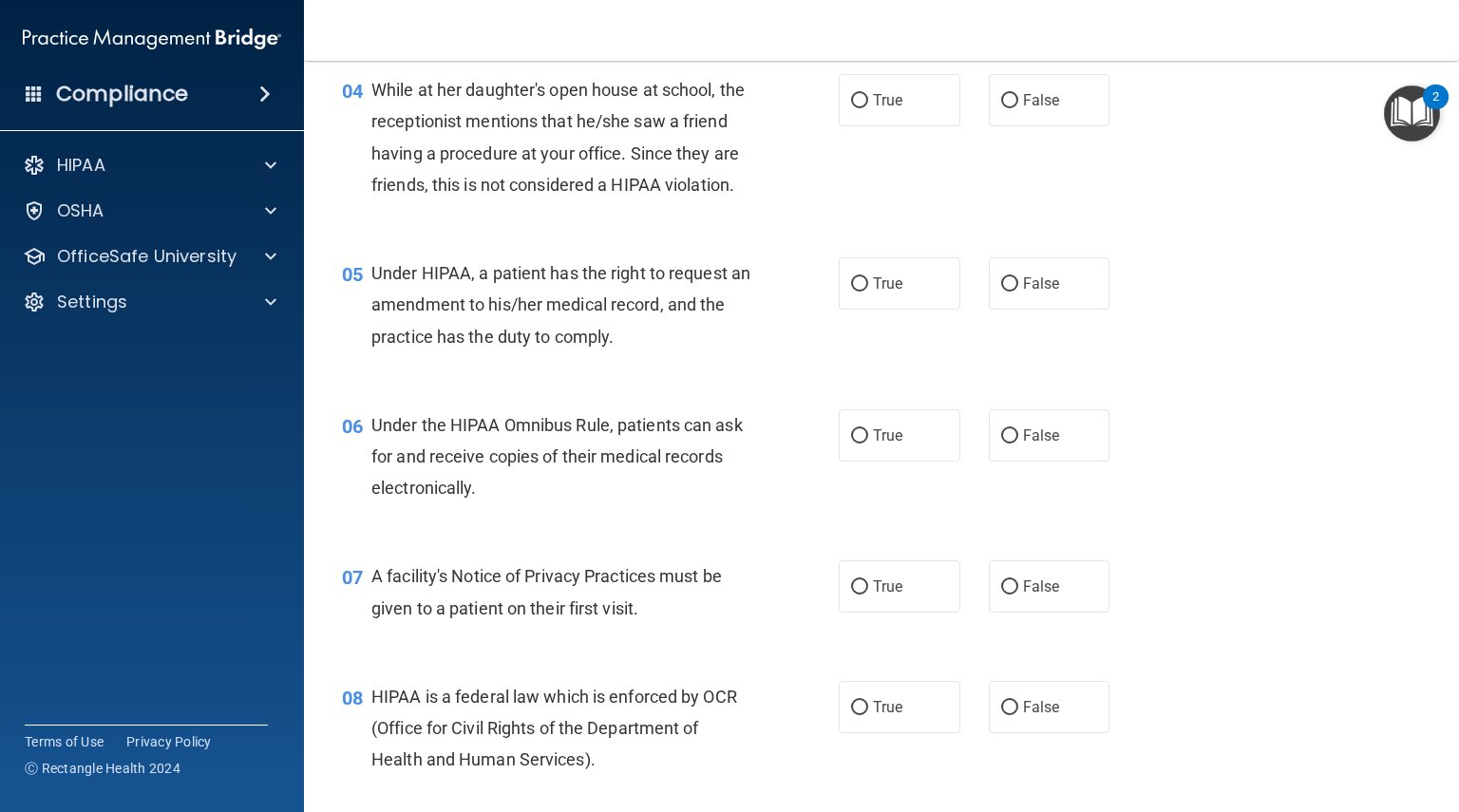 scroll, scrollTop: 1314, scrollLeft: 0, axis: vertical 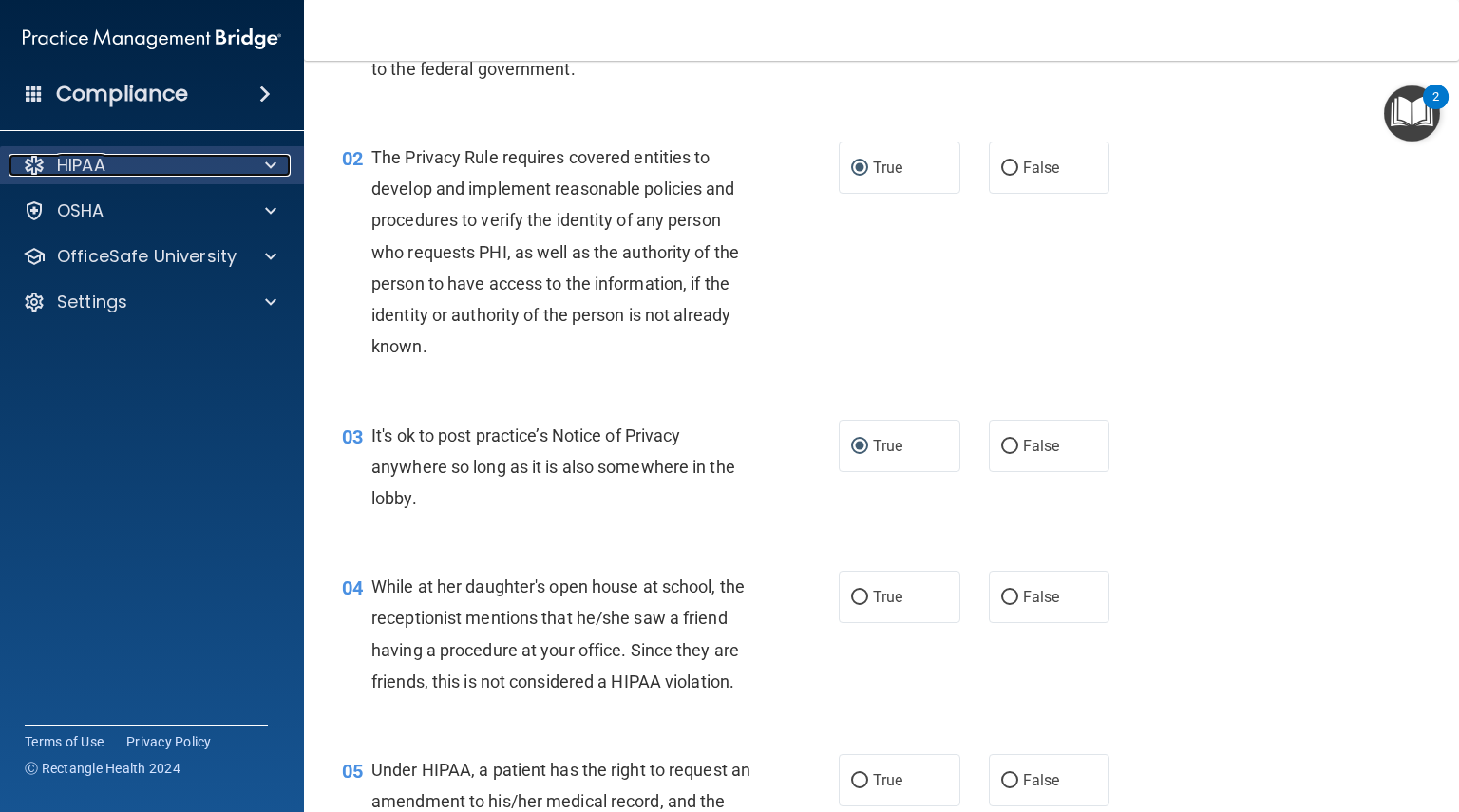 click at bounding box center (268, 165) 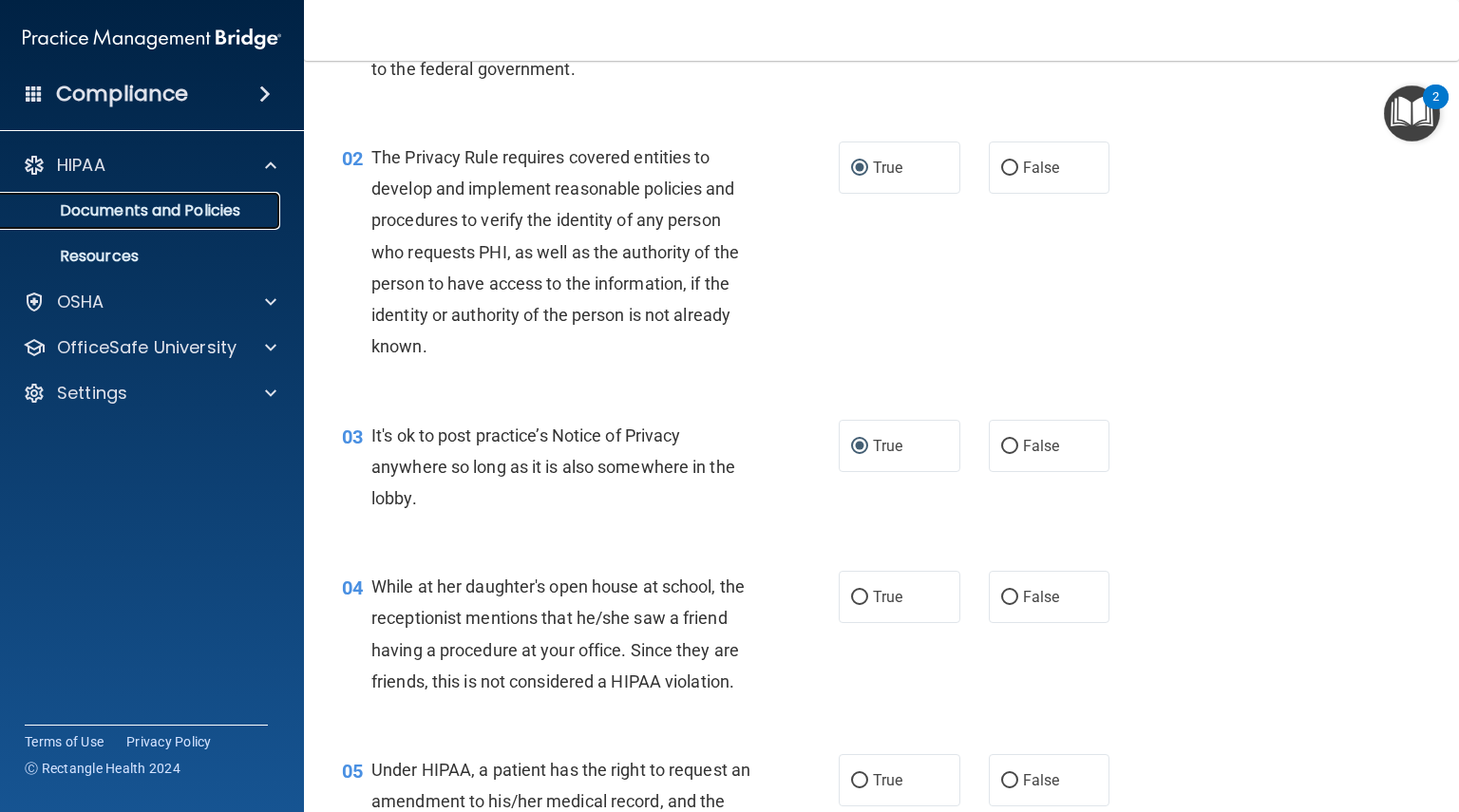 click on "Documents and Policies" at bounding box center [142, 211] 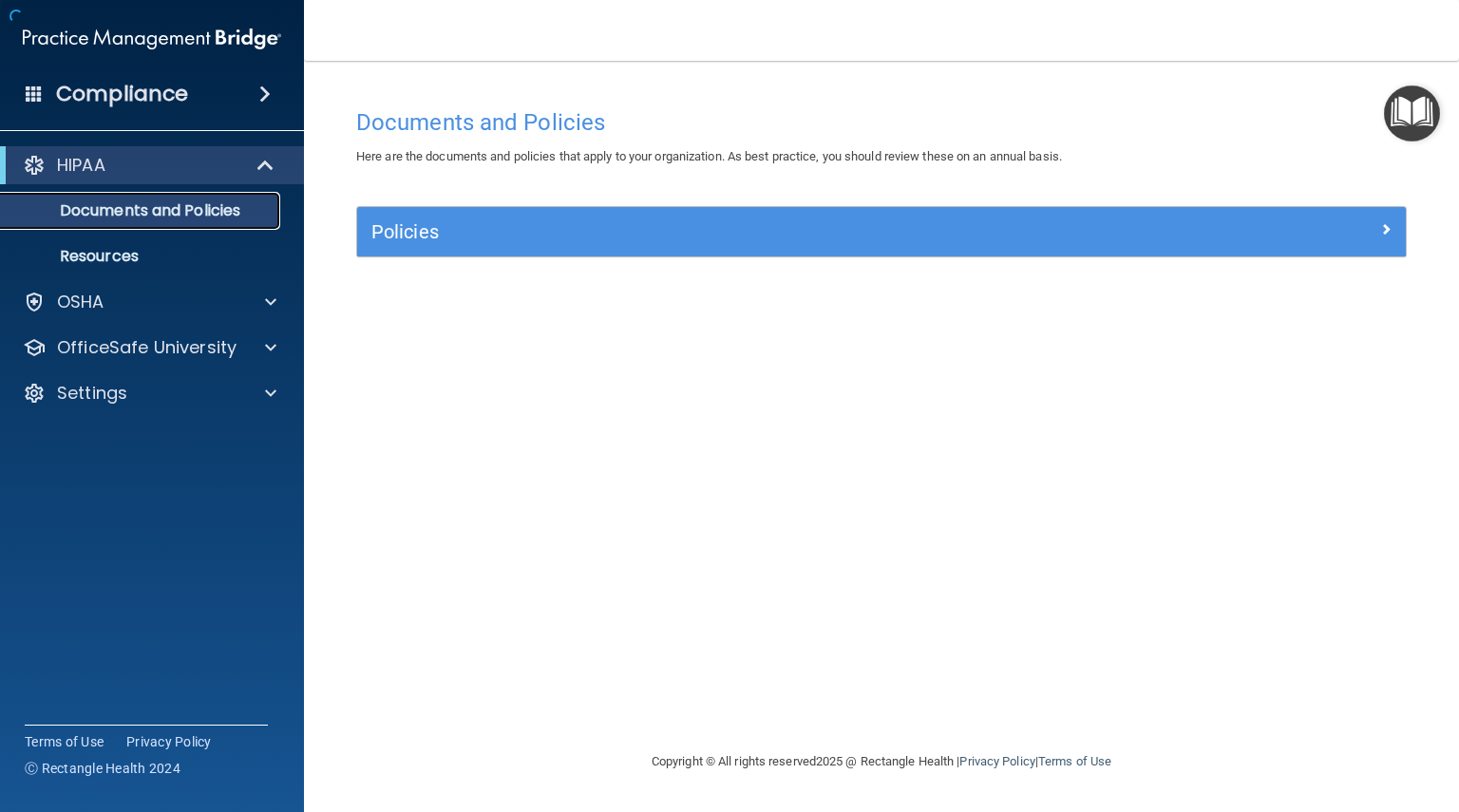 scroll, scrollTop: 0, scrollLeft: 0, axis: both 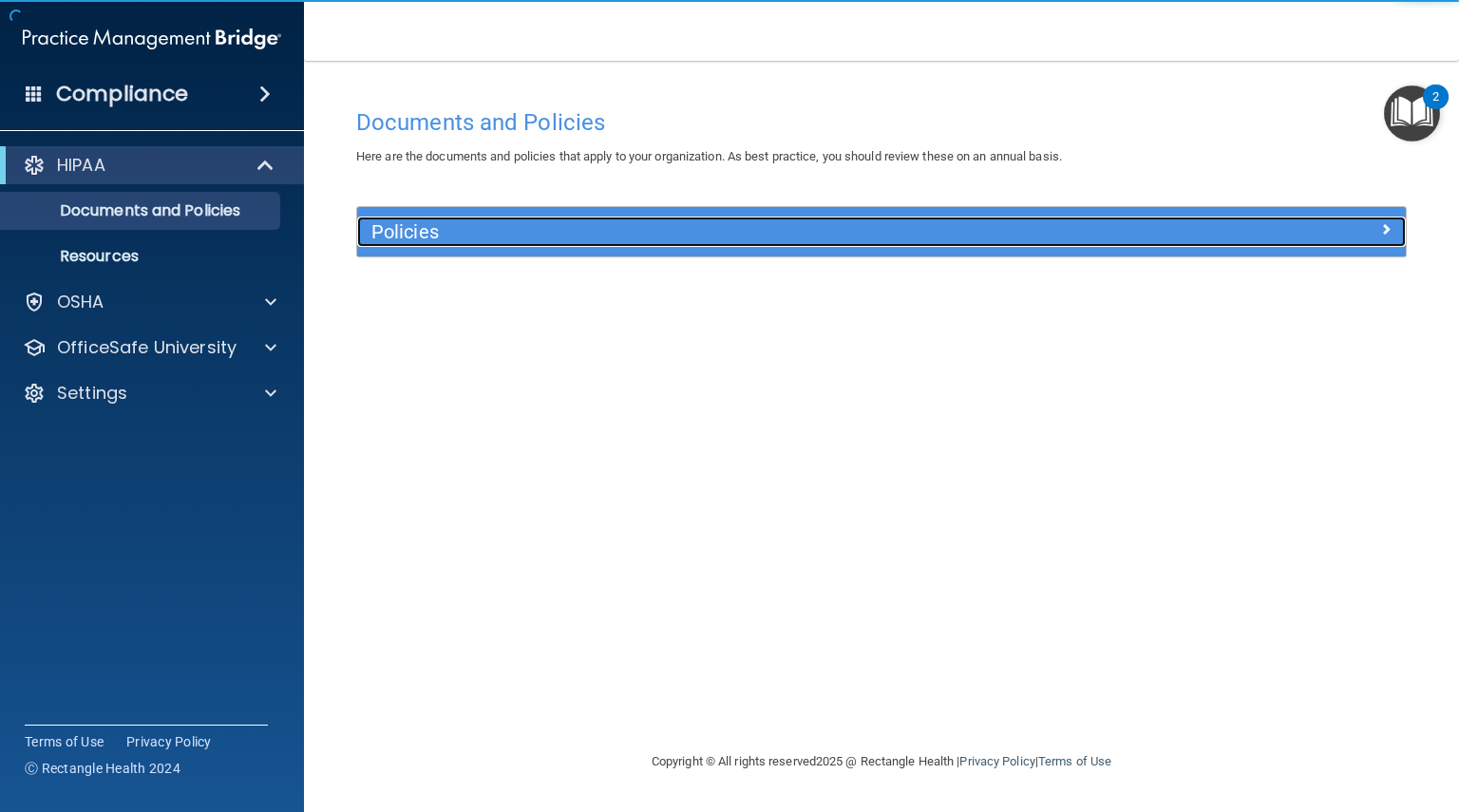 click on "Policies" at bounding box center [750, 232] 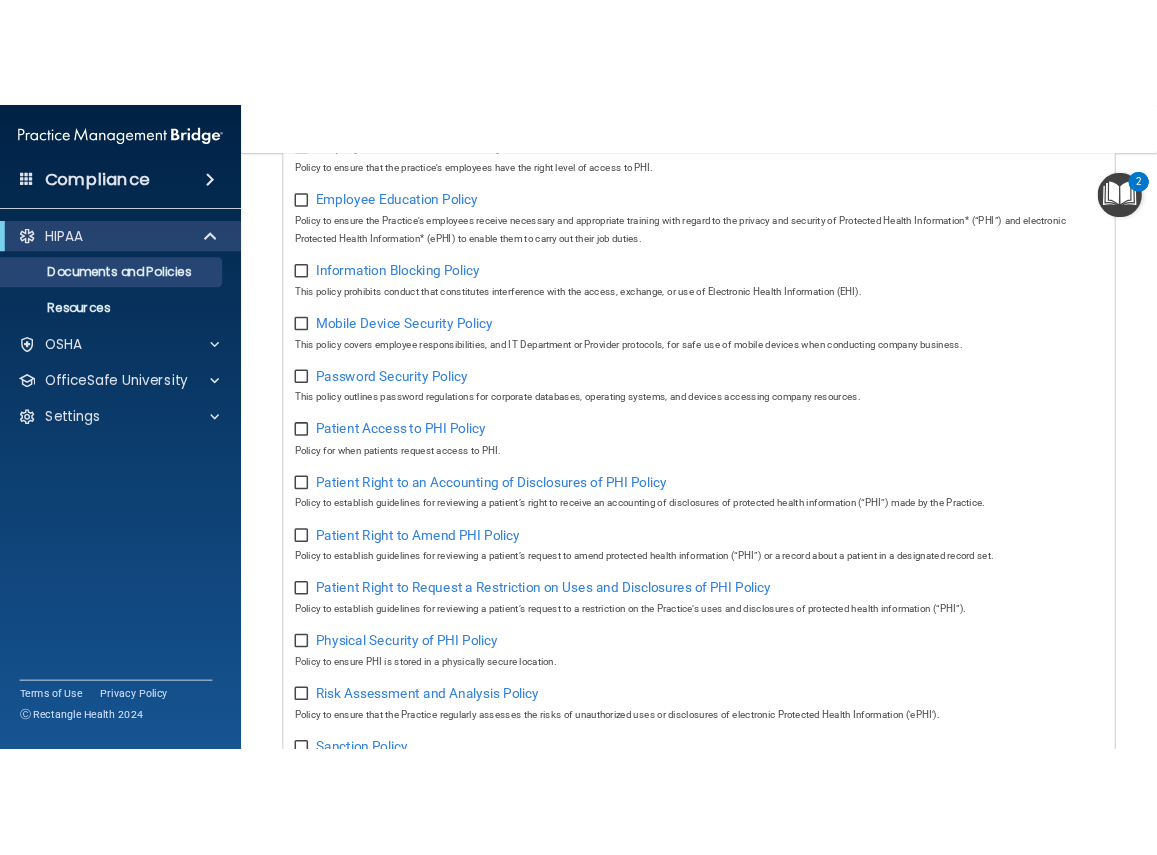 scroll, scrollTop: 747, scrollLeft: 0, axis: vertical 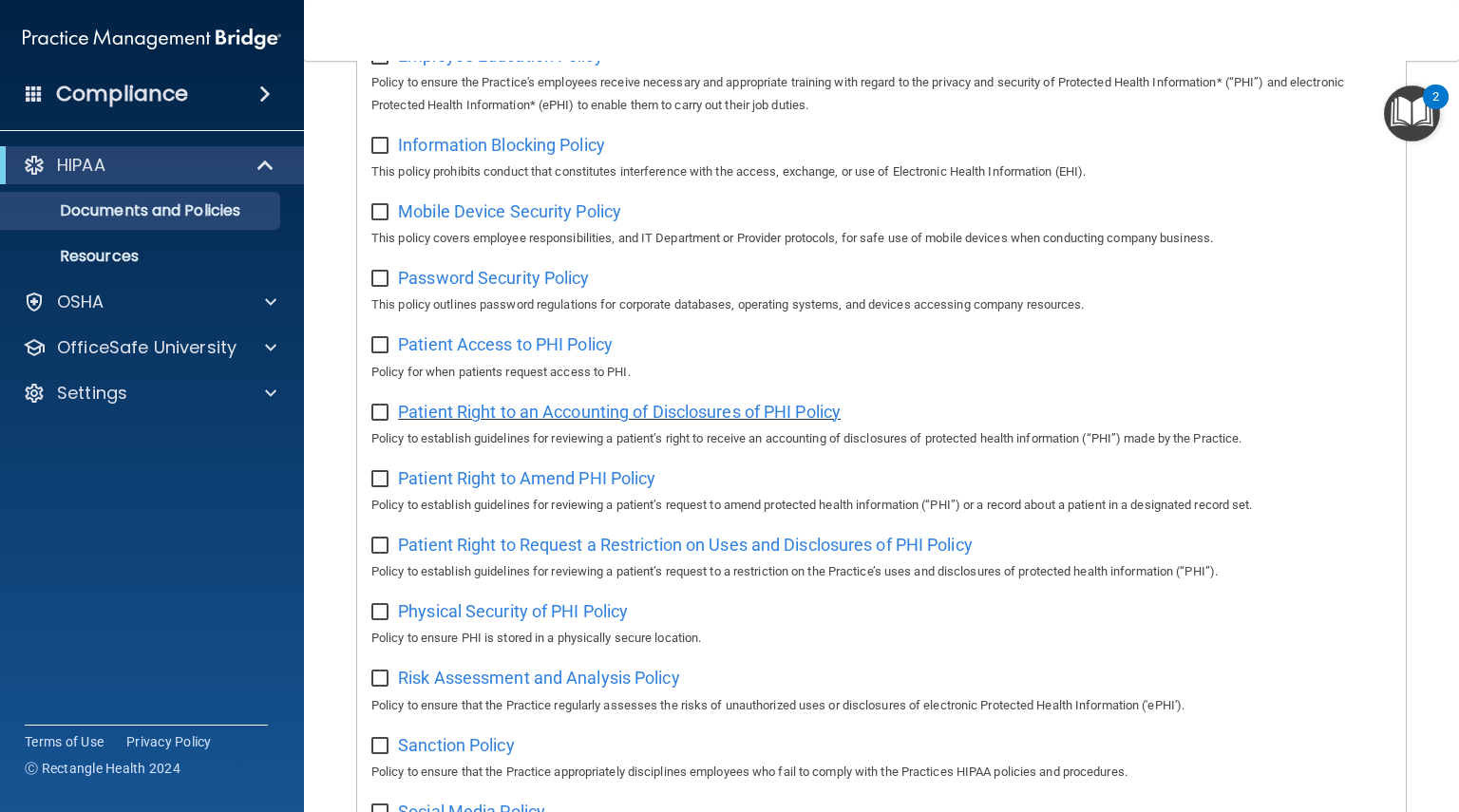 click on "Patient Right to an Accounting of Disclosures of PHI Policy" at bounding box center (619, 411) 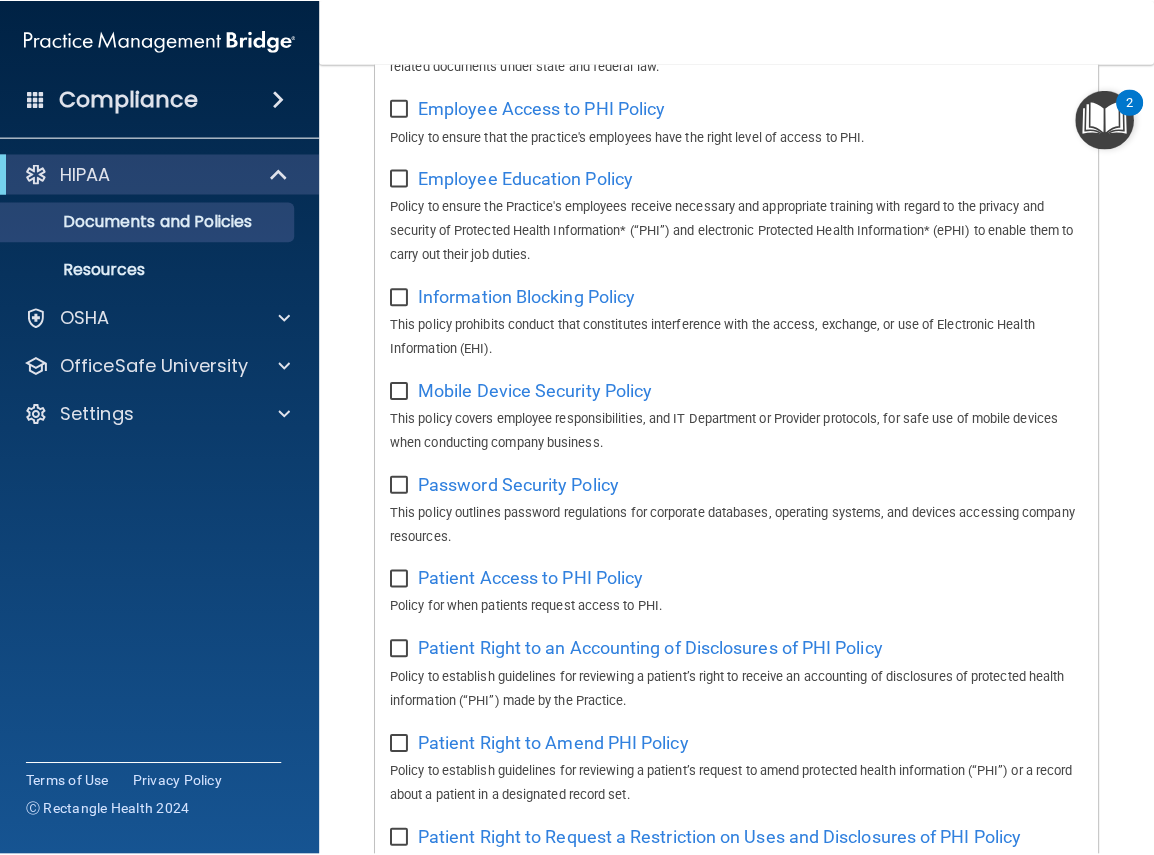 scroll, scrollTop: 866, scrollLeft: 0, axis: vertical 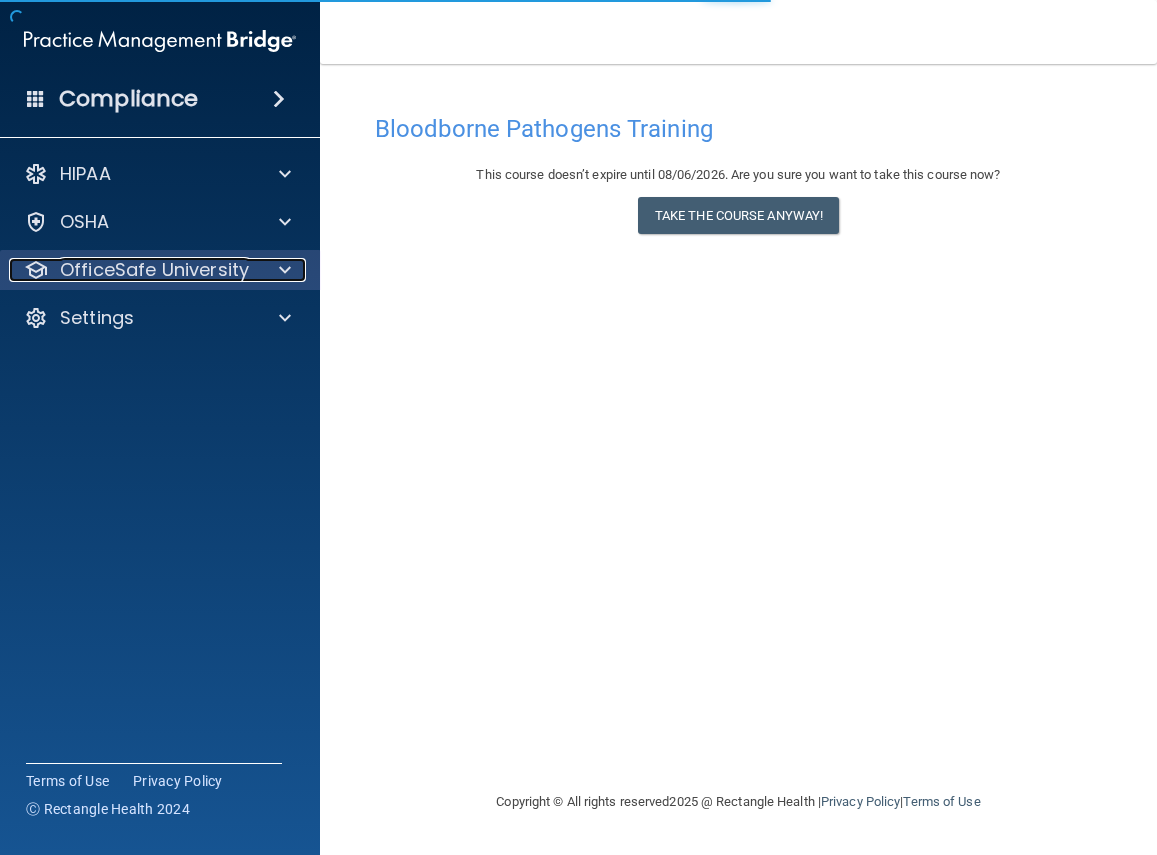 click on "OfficeSafe University" at bounding box center (154, 270) 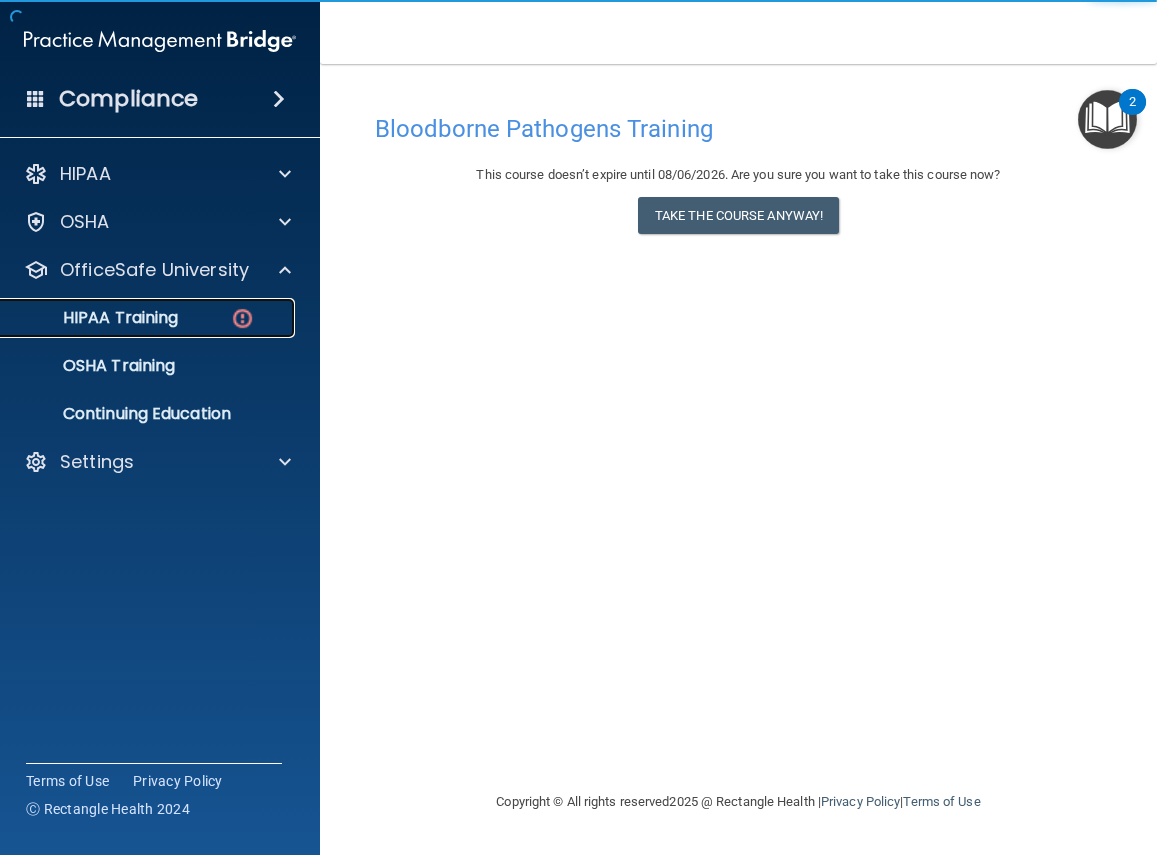 click on "HIPAA Training" at bounding box center (95, 318) 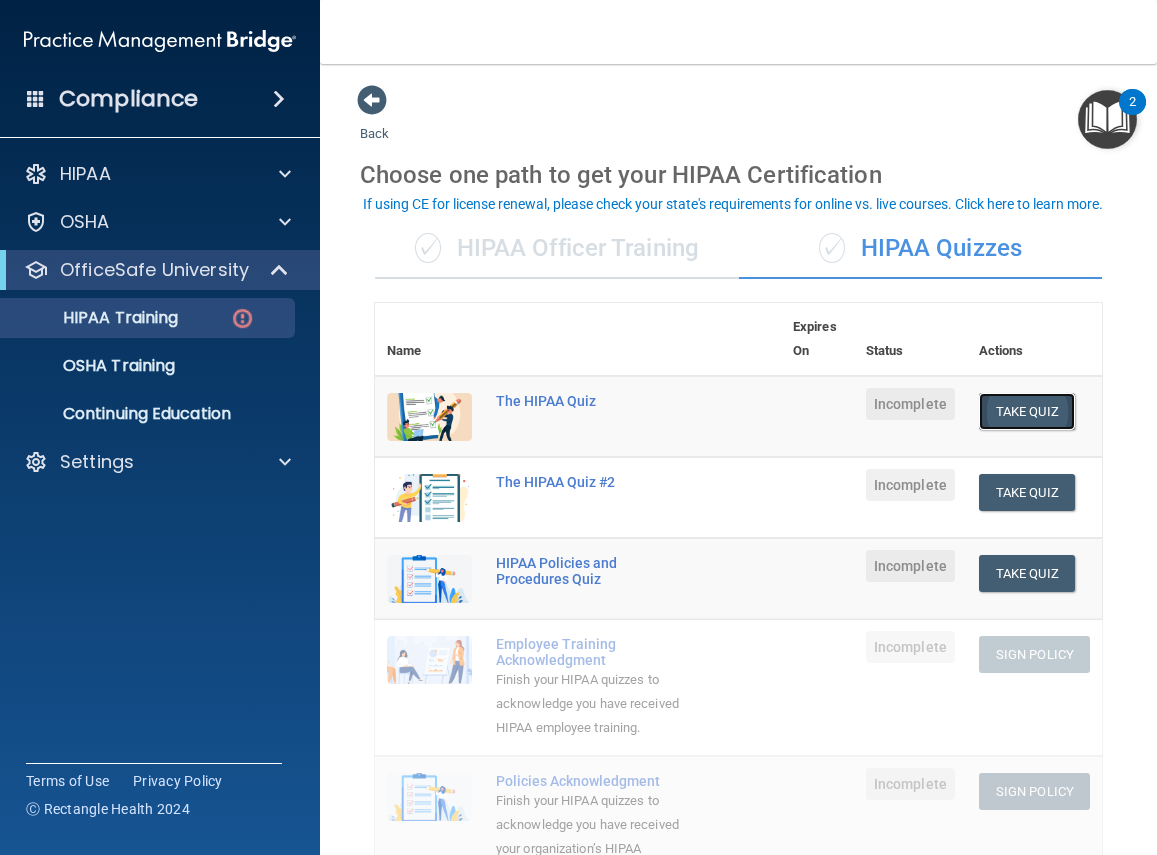 click on "Take Quiz" at bounding box center (1027, 411) 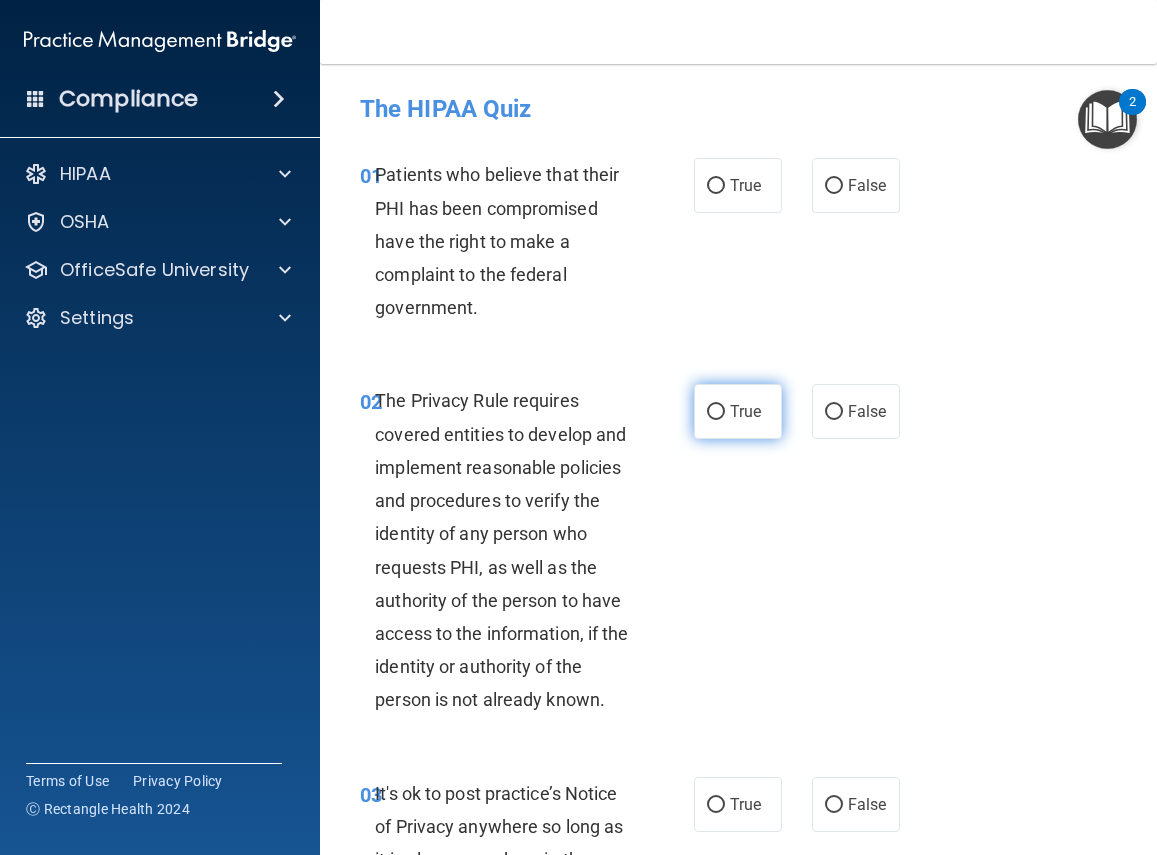 click on "True" at bounding box center (716, 412) 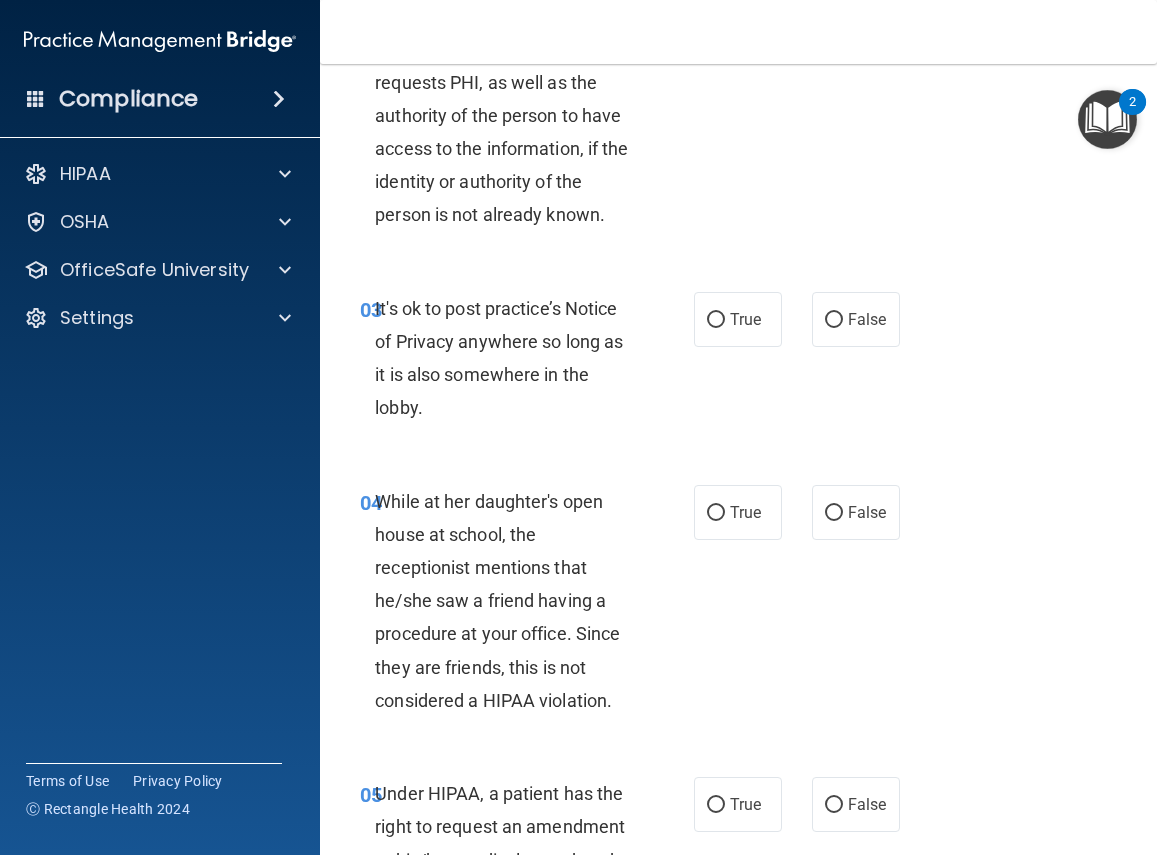 scroll, scrollTop: 514, scrollLeft: 0, axis: vertical 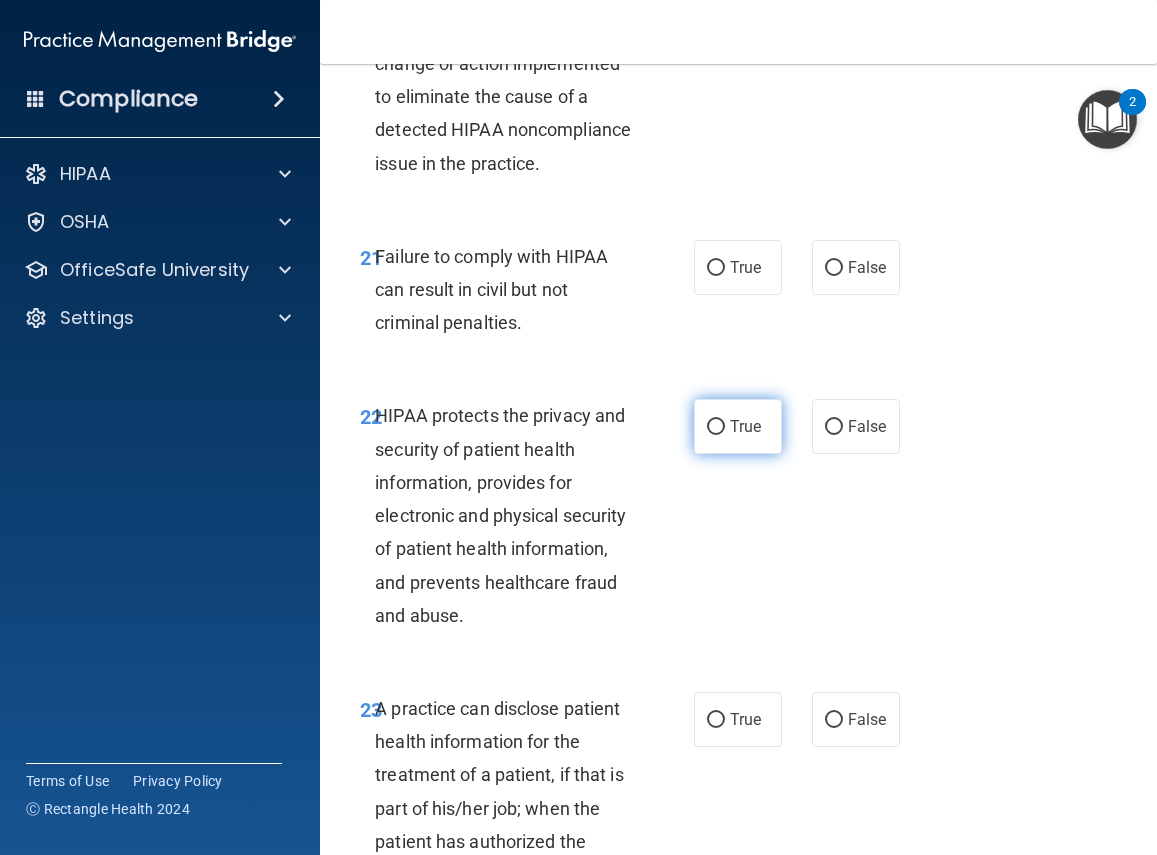 click on "True" at bounding box center (716, 427) 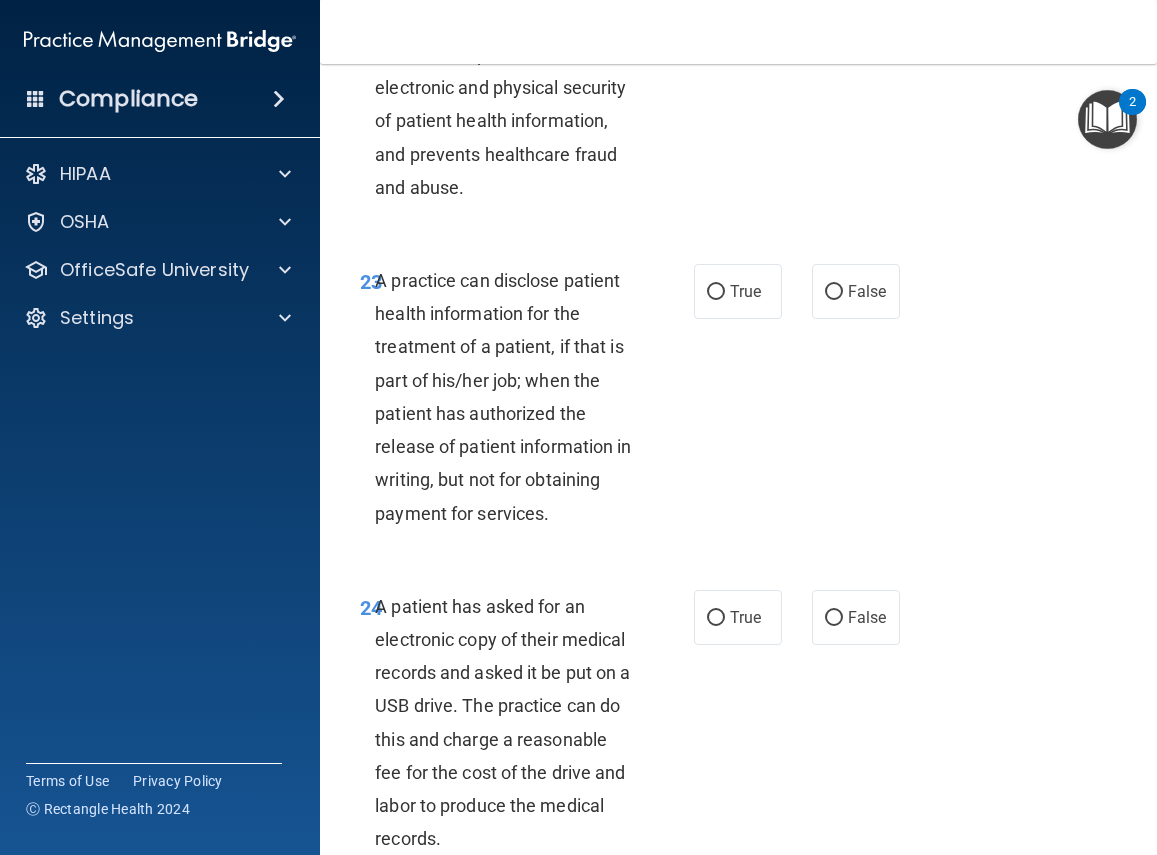 scroll, scrollTop: 4812, scrollLeft: 0, axis: vertical 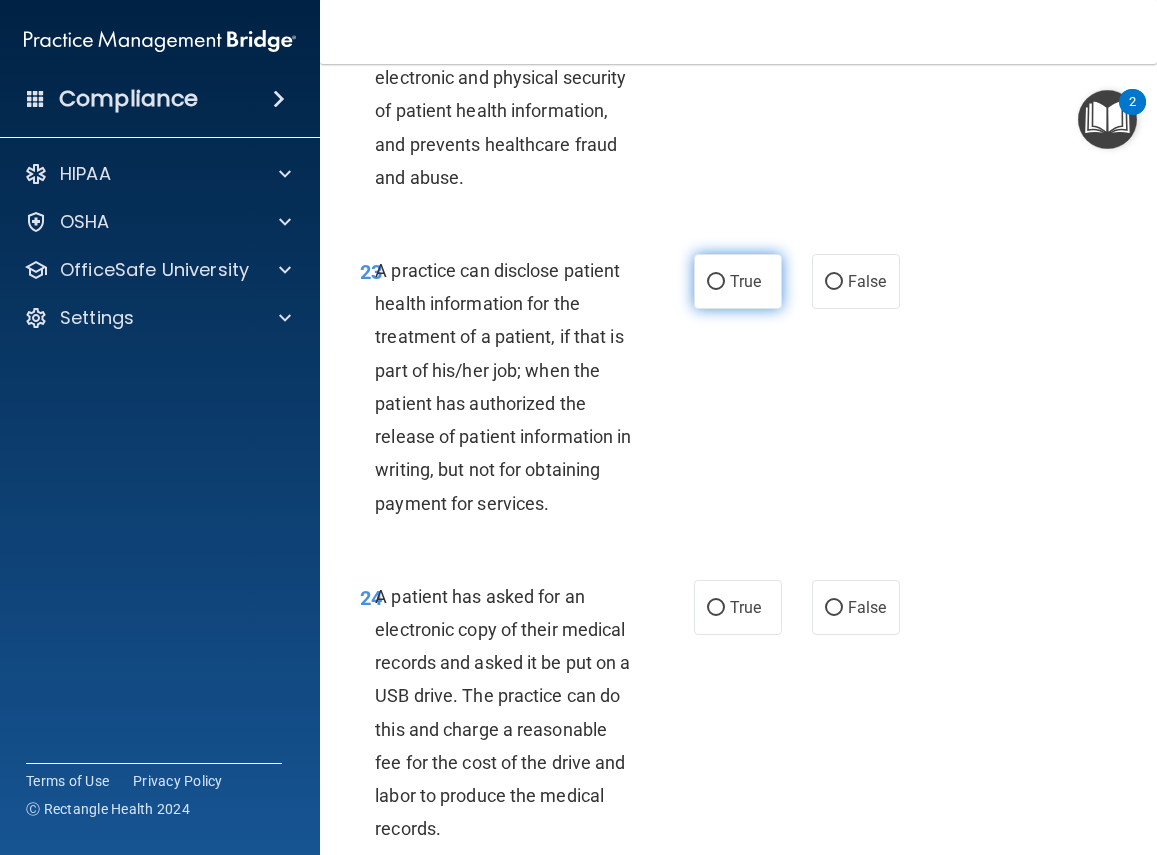 click on "True" at bounding box center [738, 281] 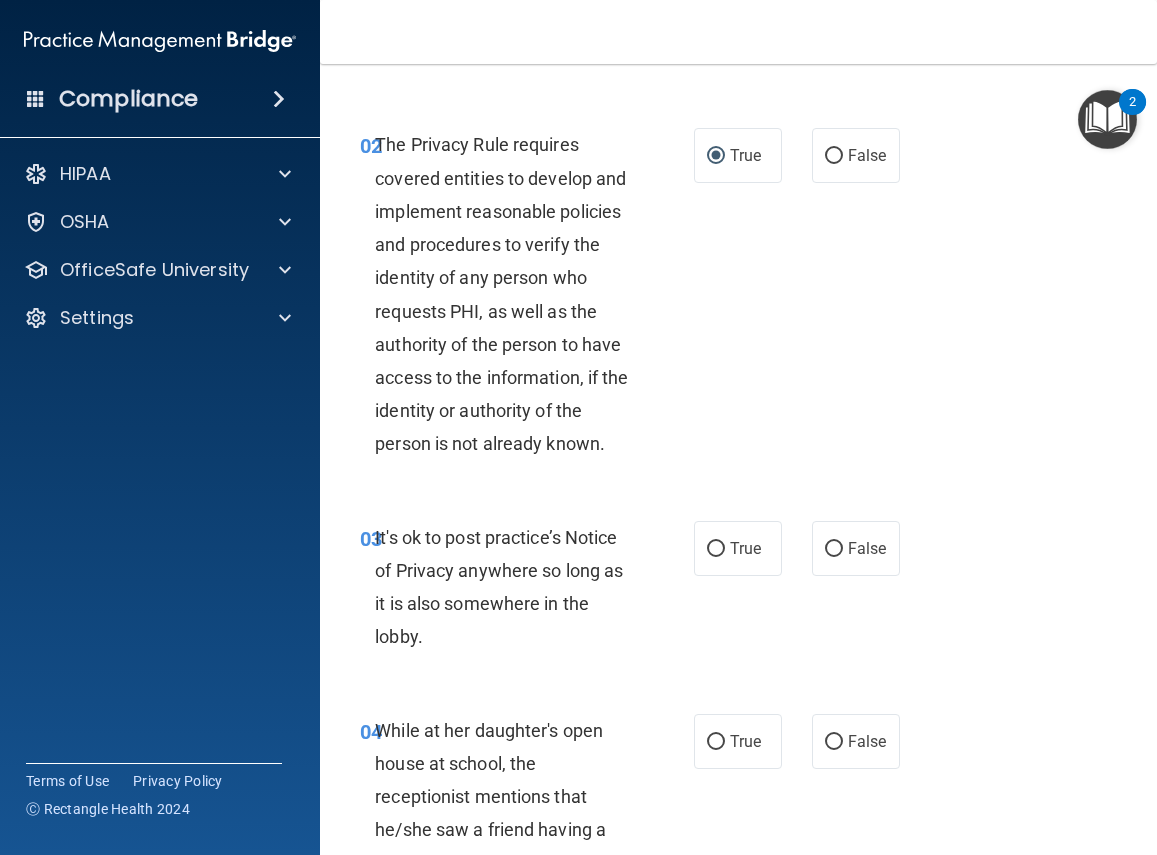 scroll, scrollTop: 0, scrollLeft: 0, axis: both 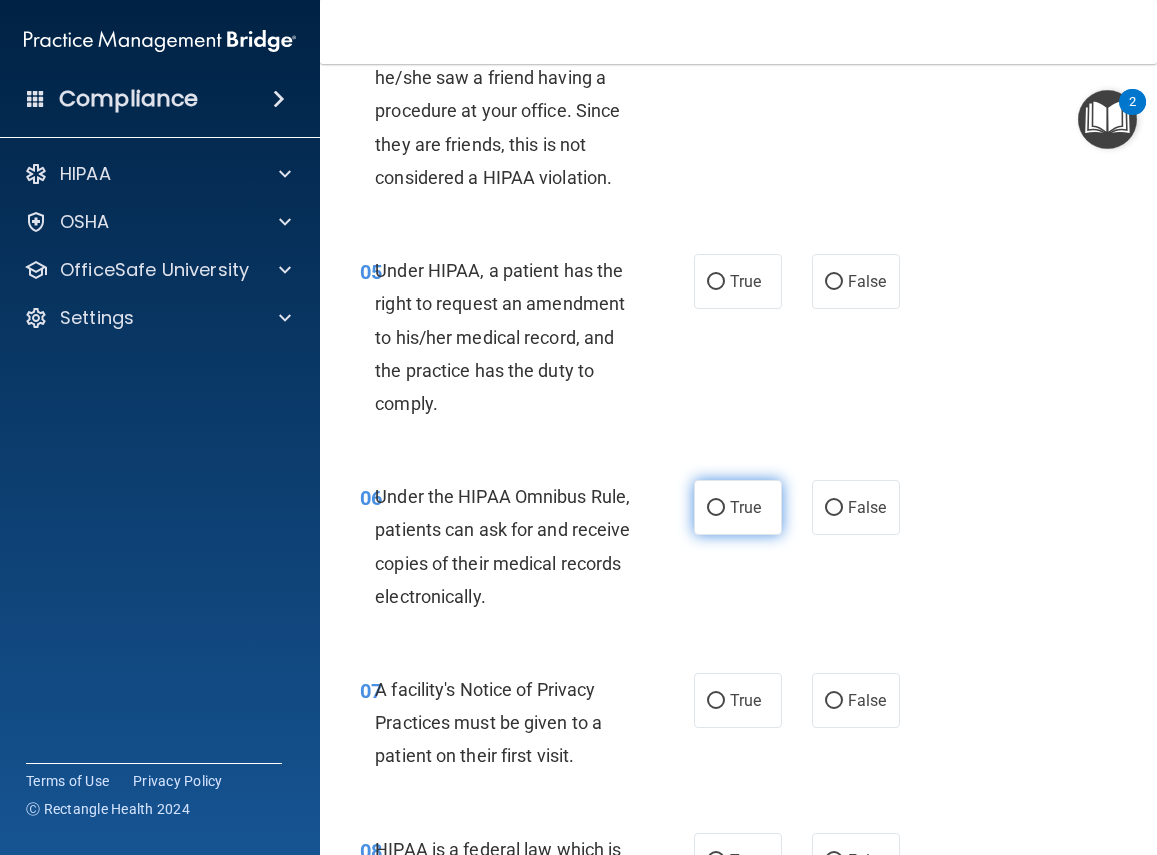 click on "True" at bounding box center [716, 508] 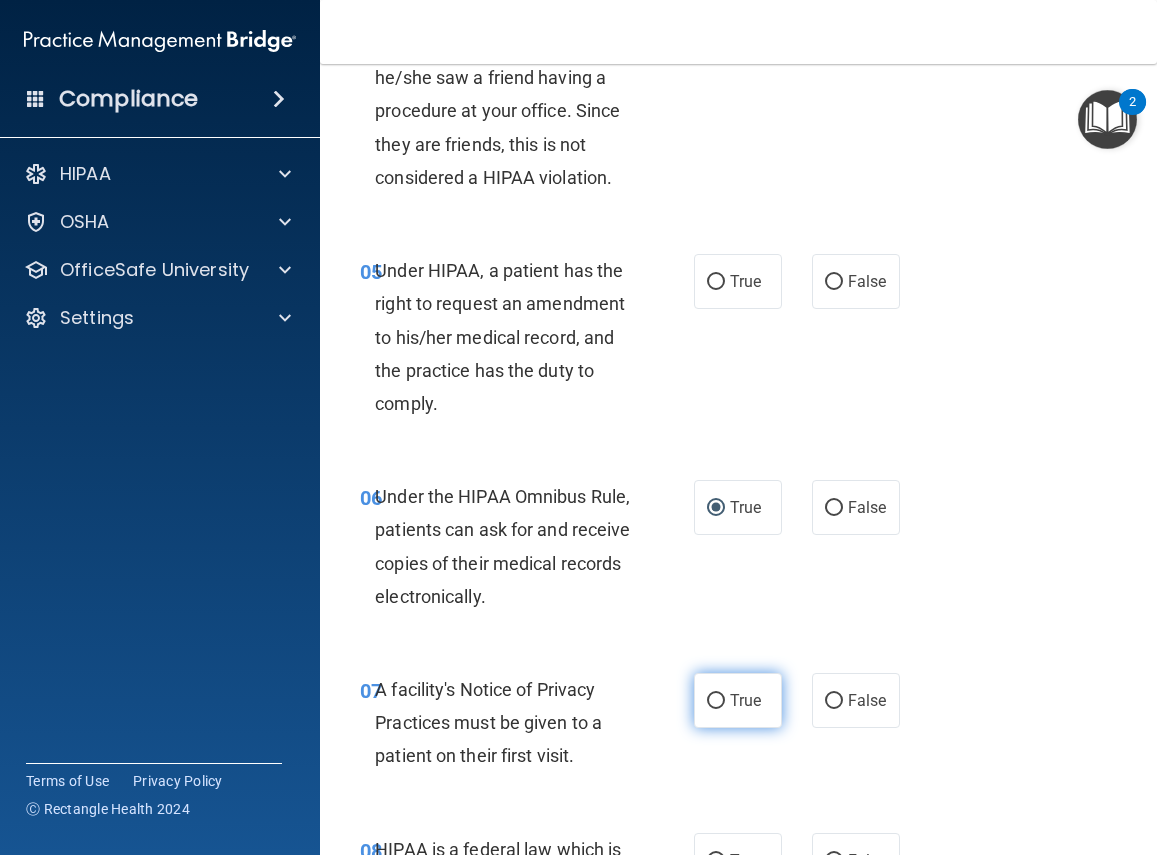 click on "True" at bounding box center (716, 701) 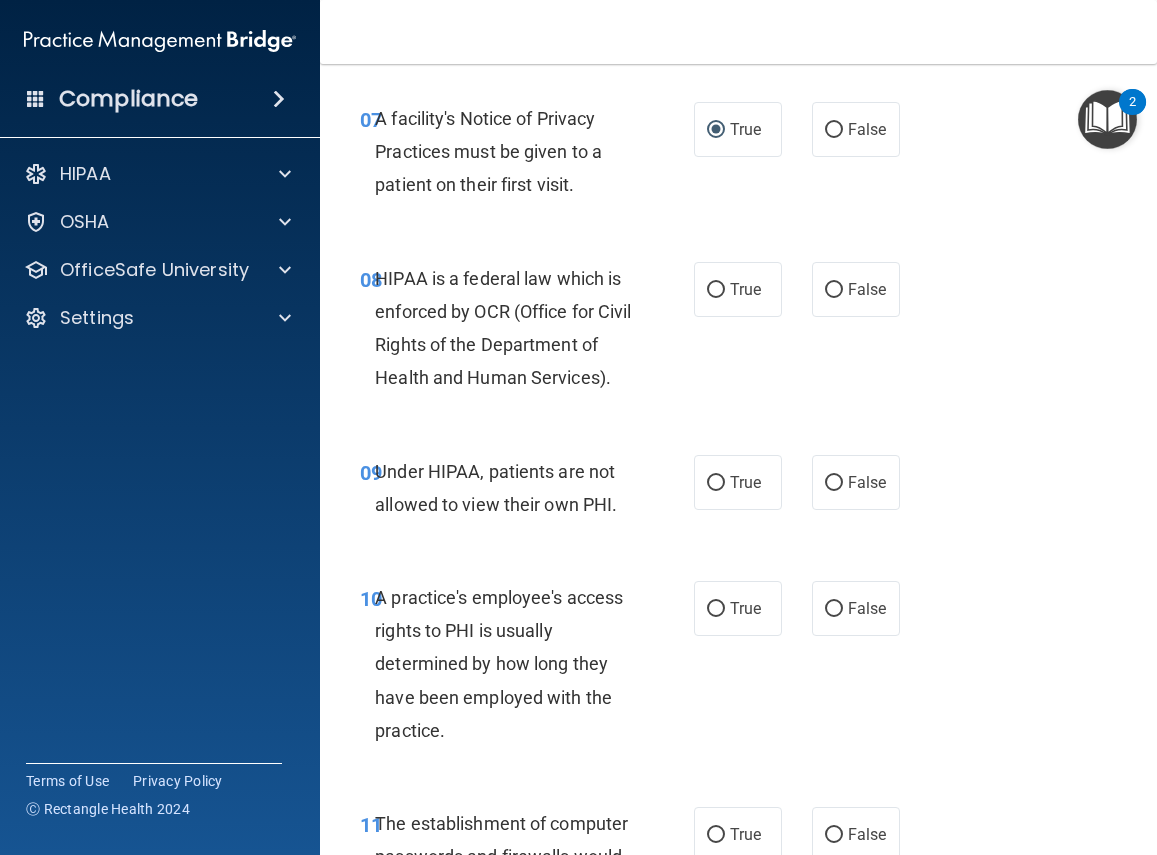 scroll, scrollTop: 1589, scrollLeft: 0, axis: vertical 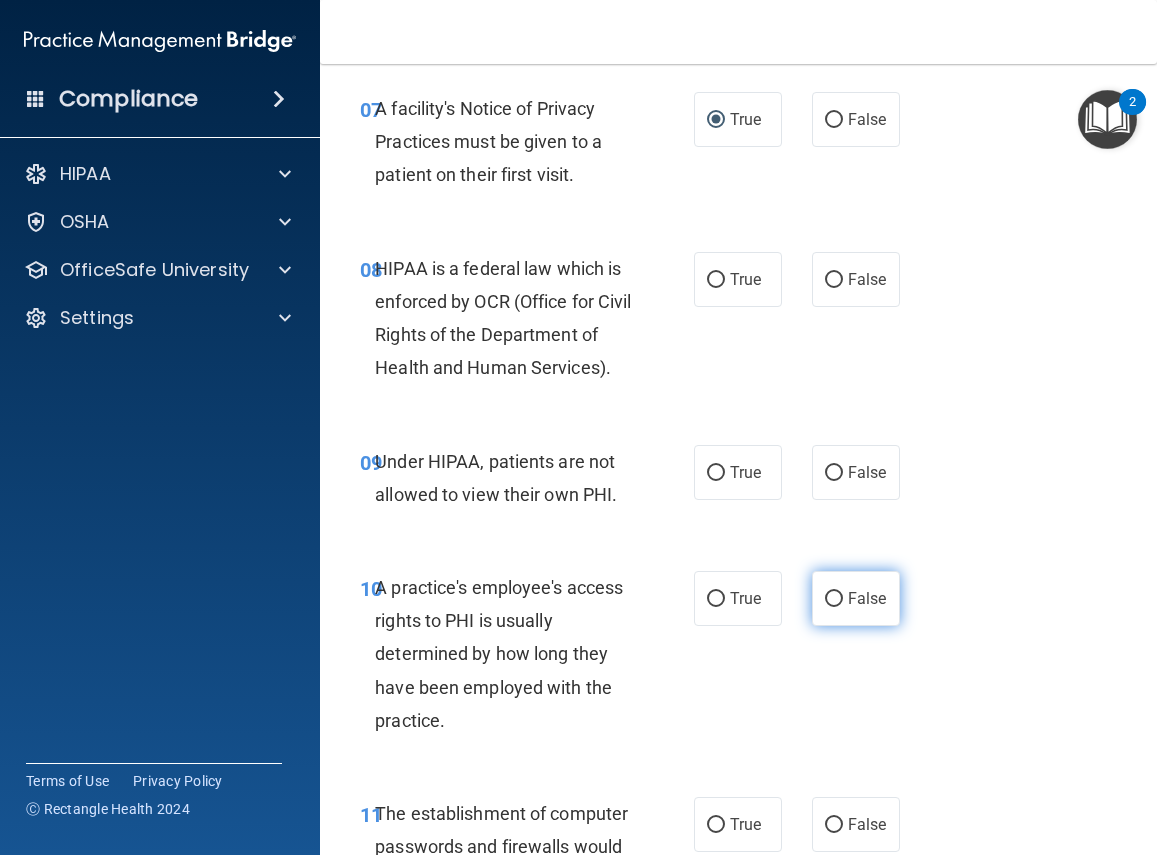 click on "False" at bounding box center (834, 599) 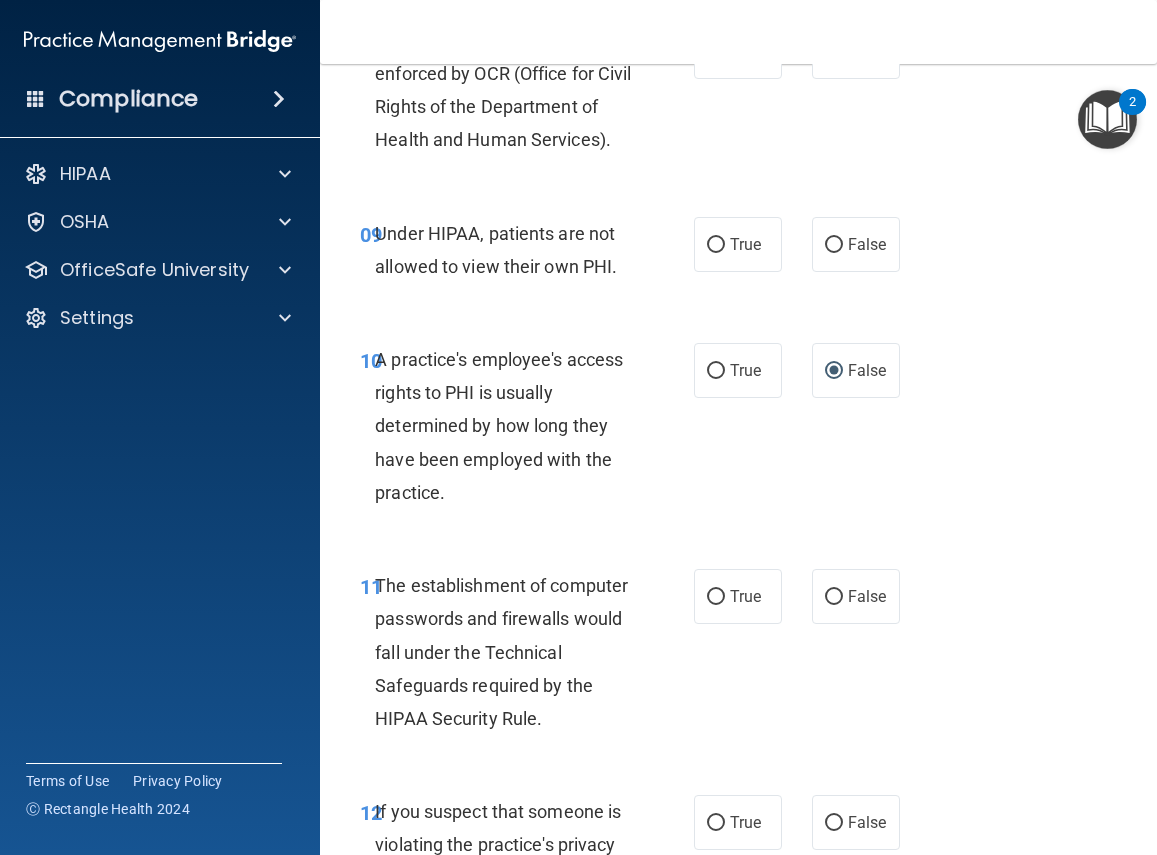 scroll, scrollTop: 1826, scrollLeft: 0, axis: vertical 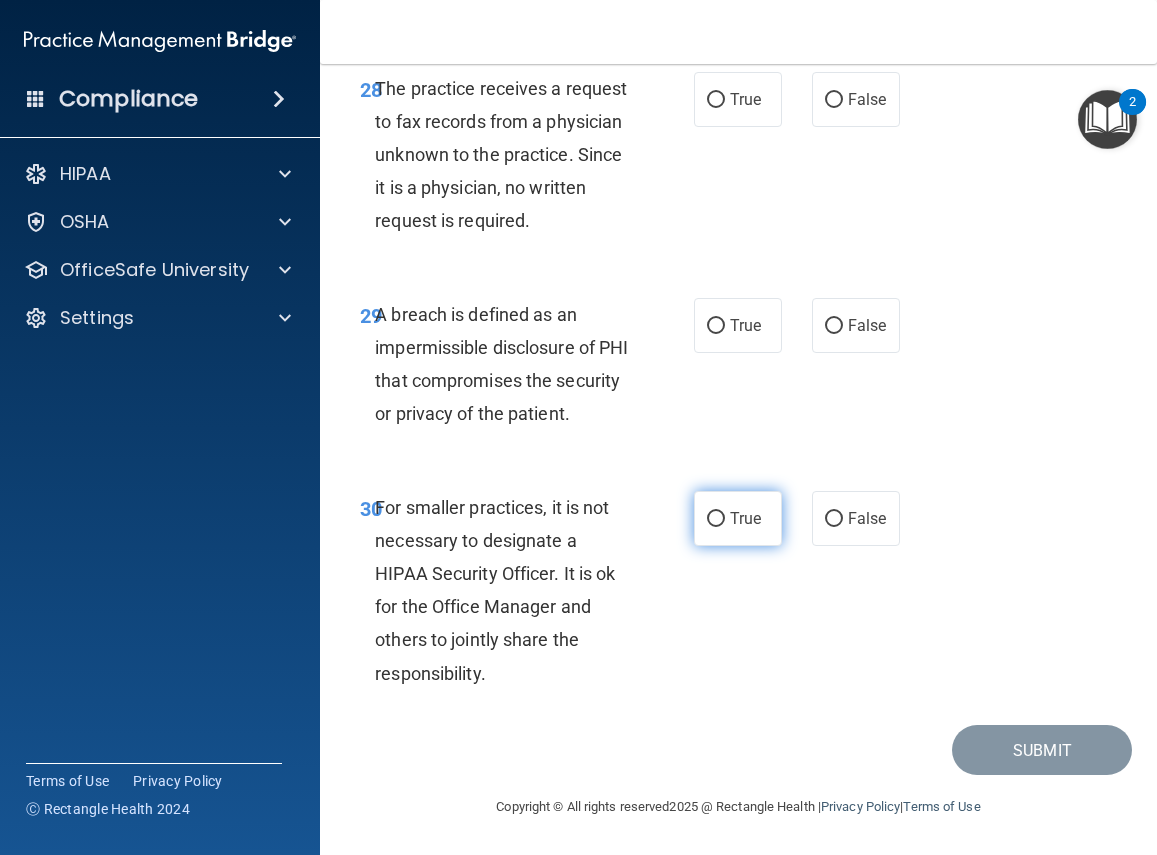 click on "True" at bounding box center (716, 519) 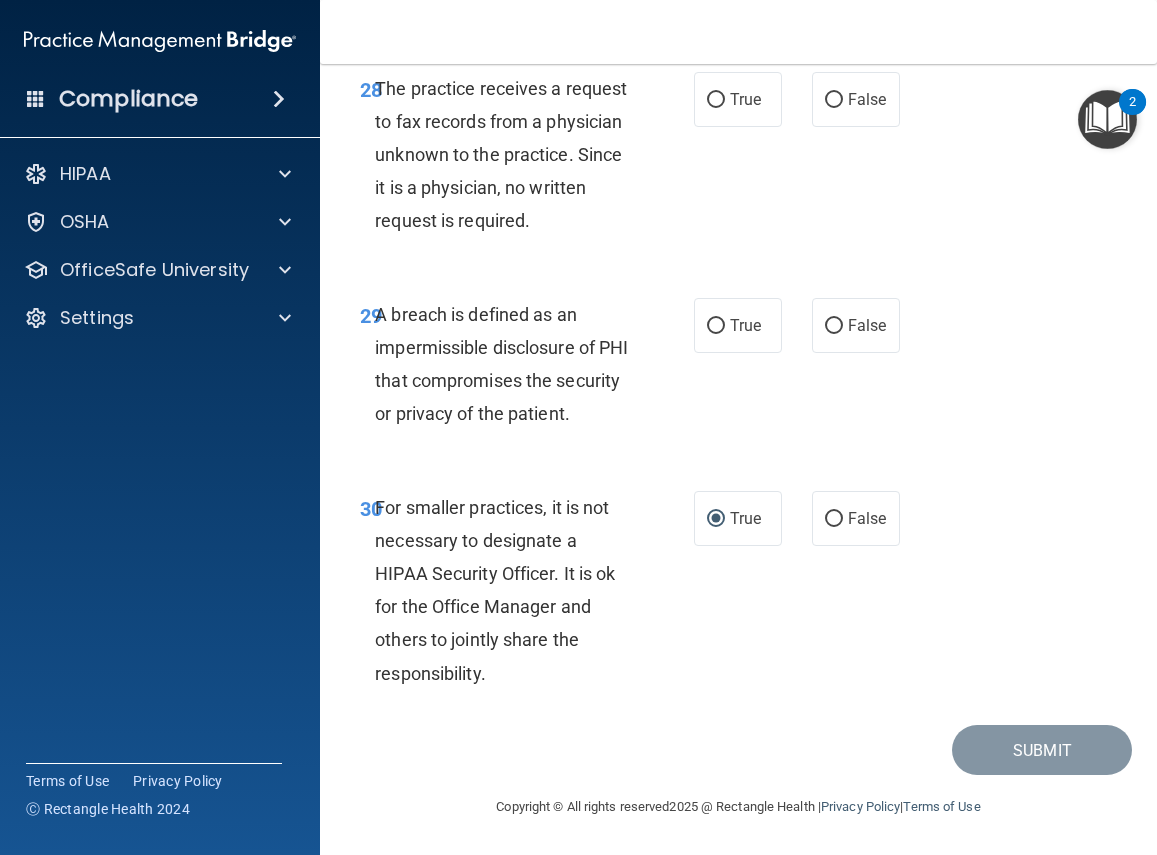 scroll, scrollTop: 6351, scrollLeft: 0, axis: vertical 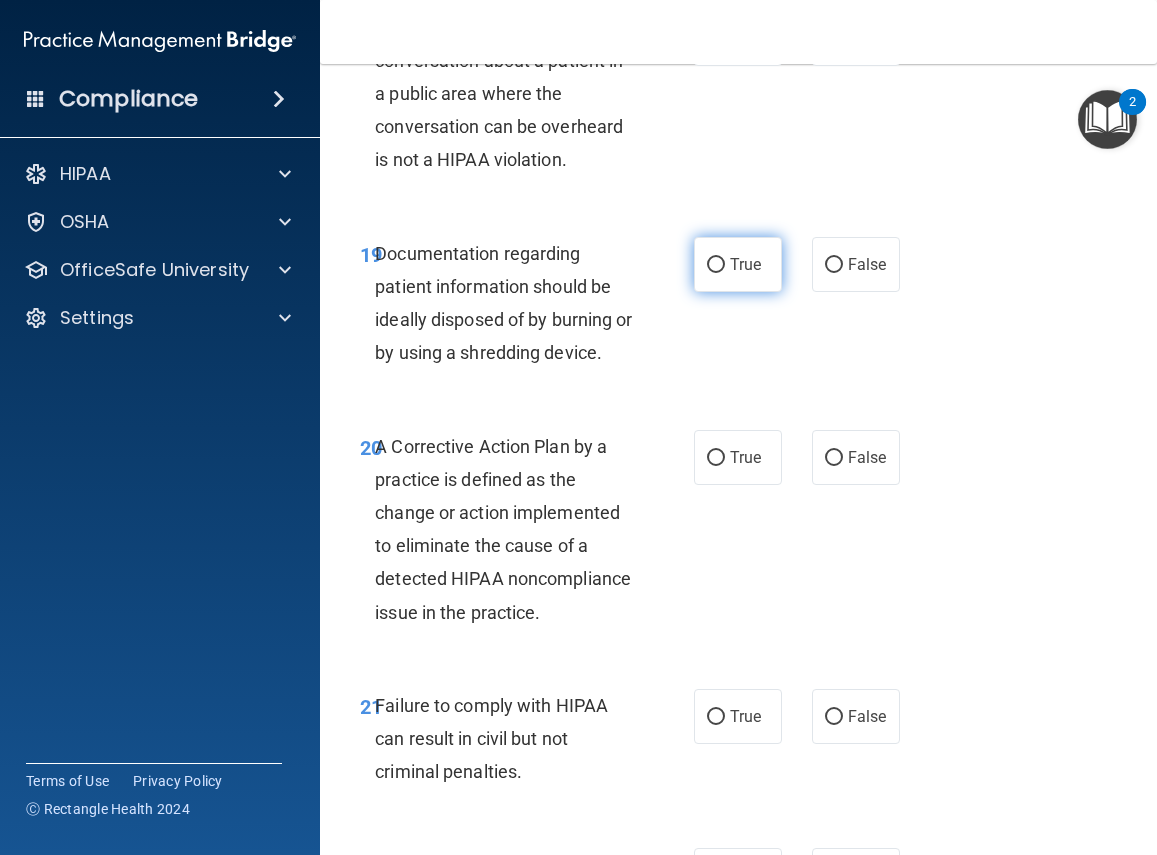 click on "True" at bounding box center [716, 265] 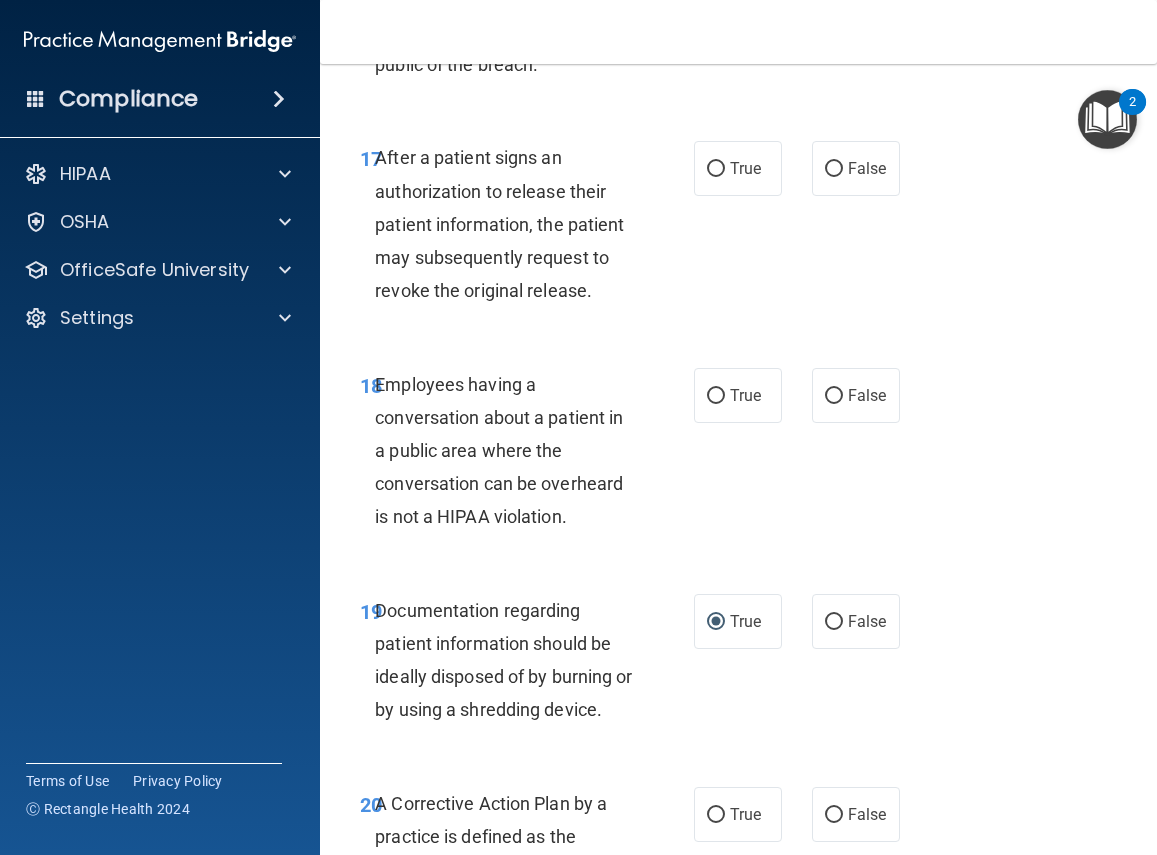 scroll, scrollTop: 3525, scrollLeft: 0, axis: vertical 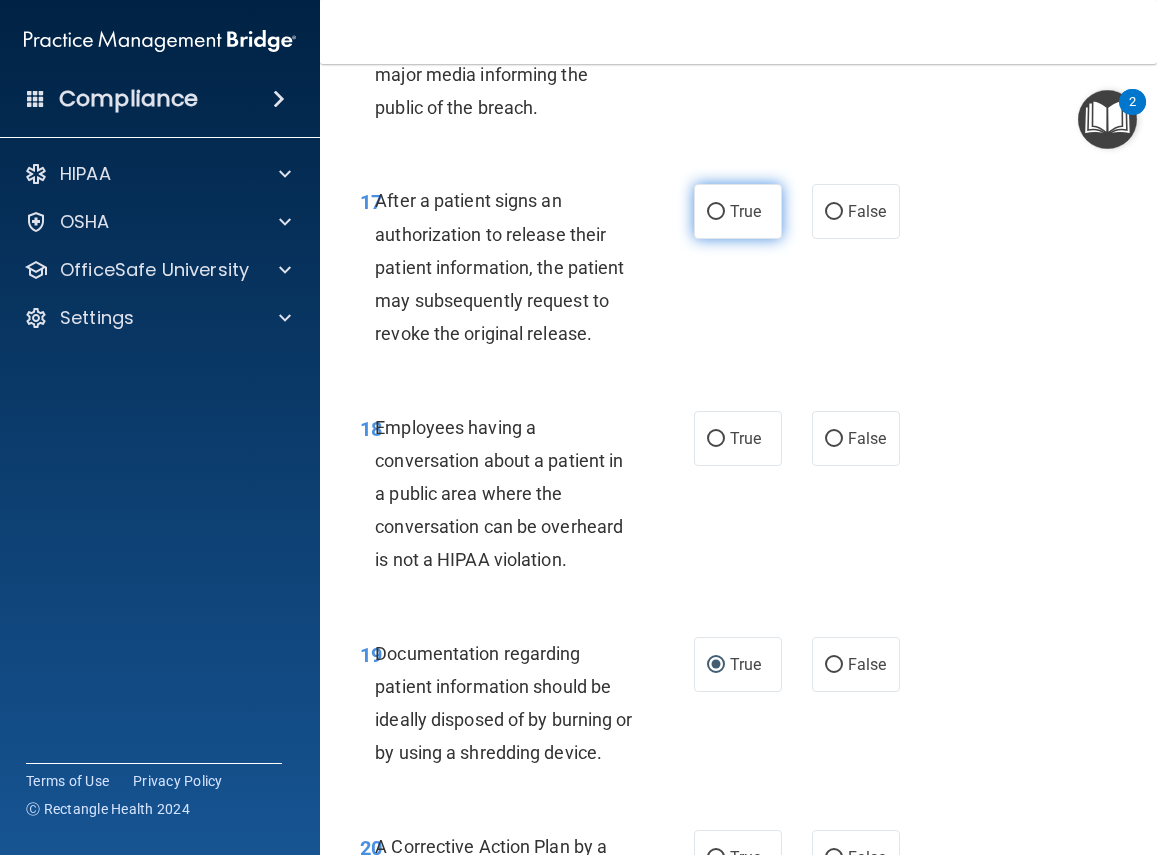 click on "True" at bounding box center [738, 211] 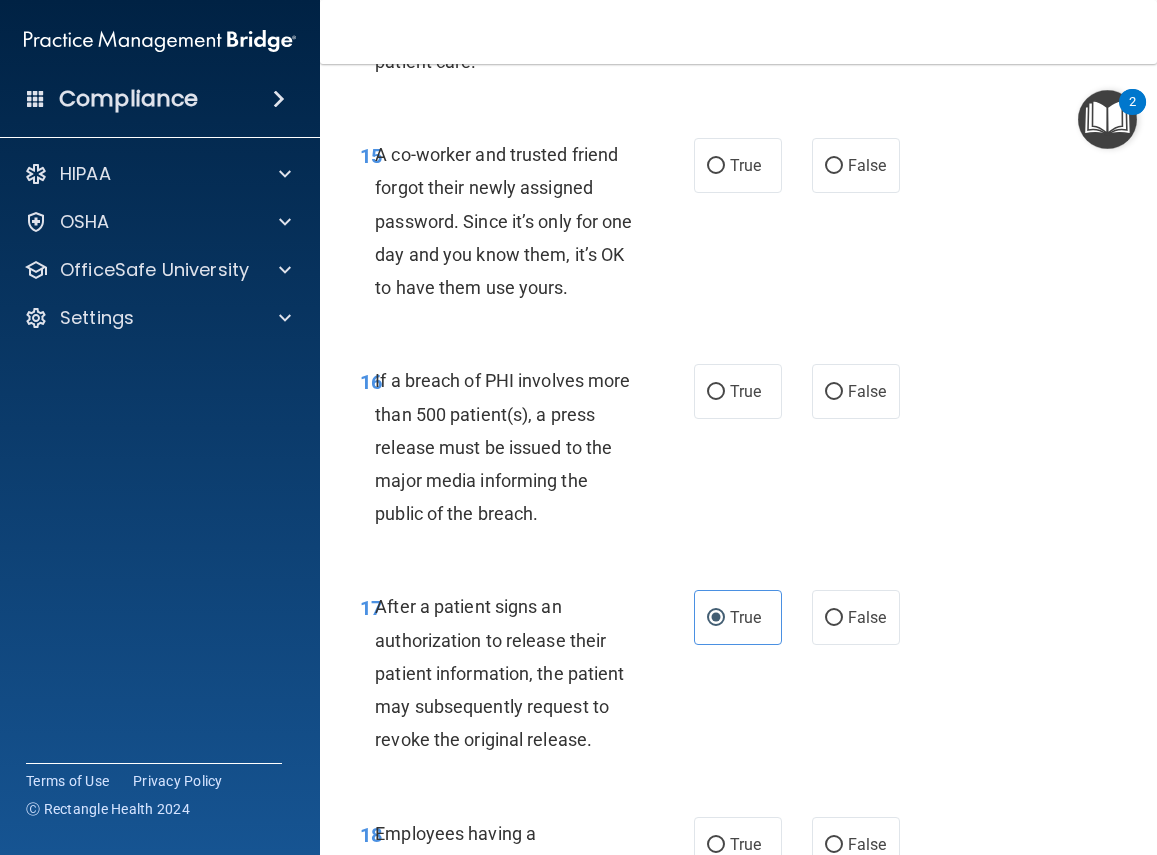 scroll, scrollTop: 3111, scrollLeft: 0, axis: vertical 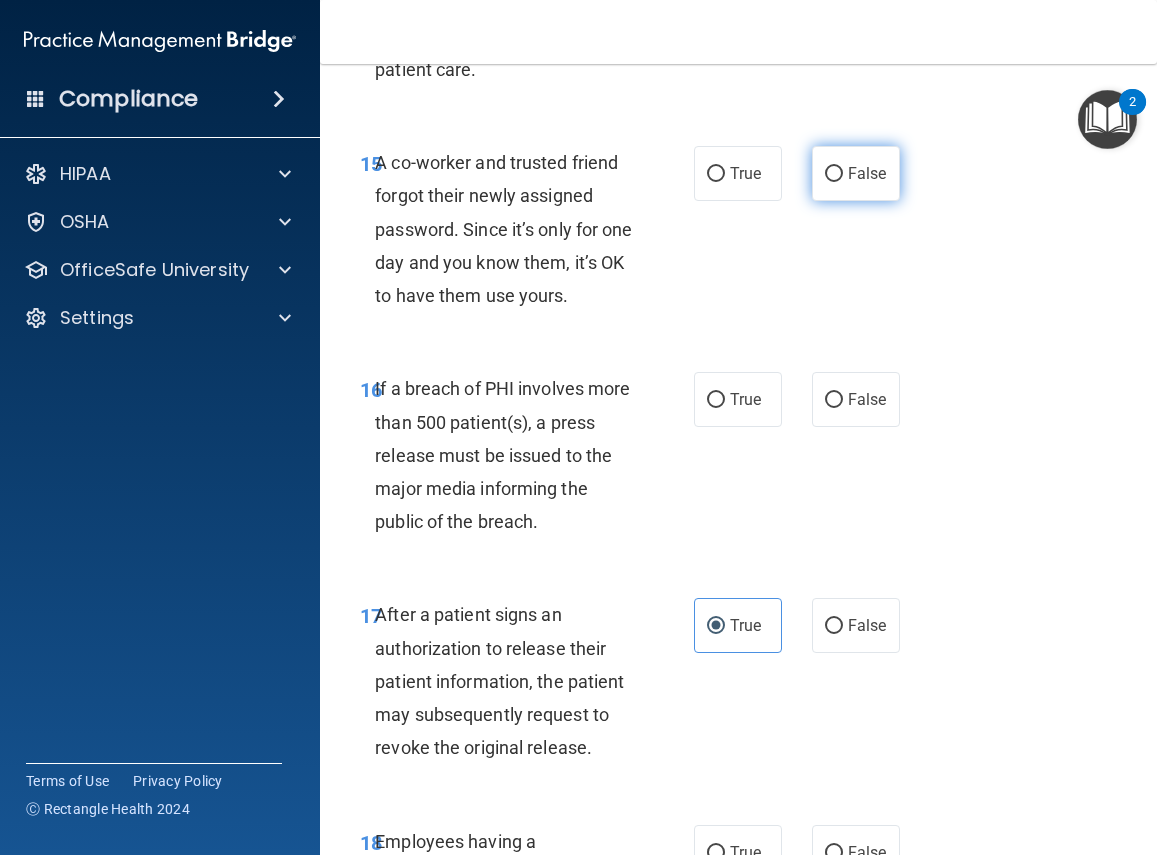 click on "False" at bounding box center [834, 174] 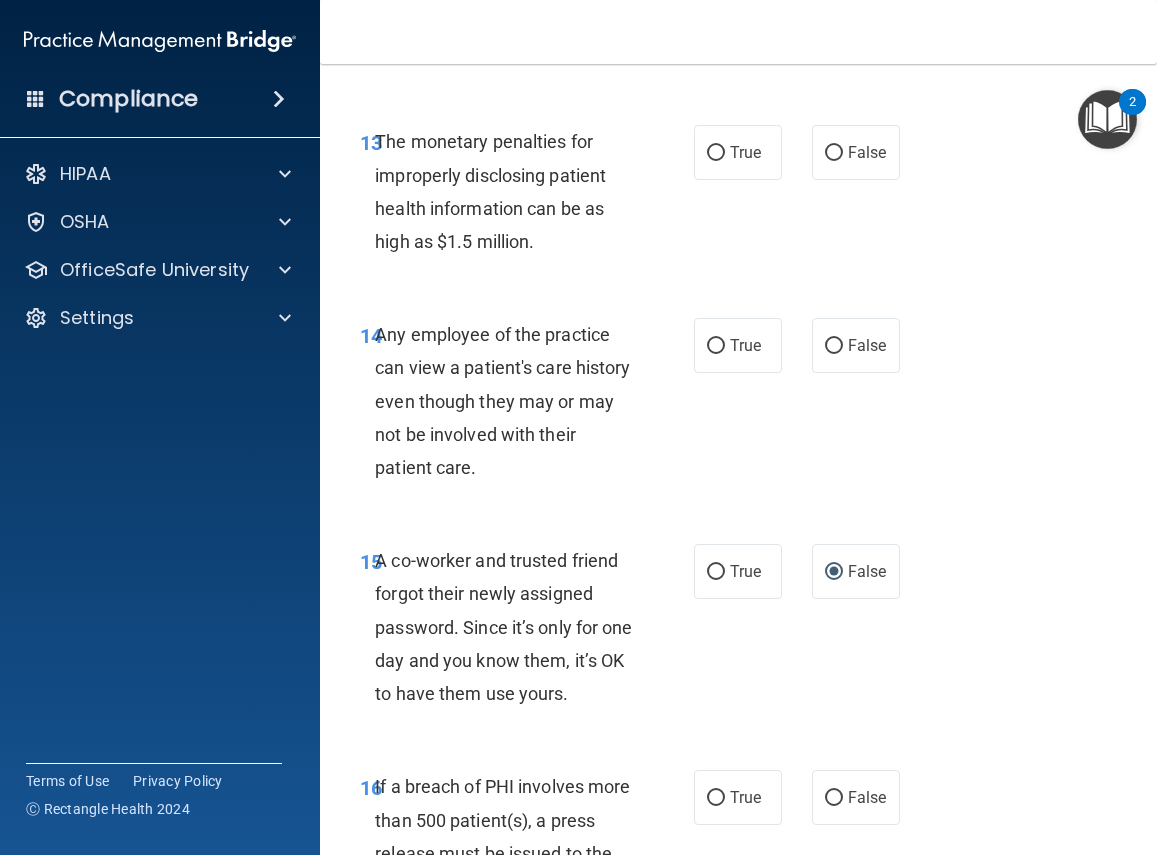 scroll, scrollTop: 2711, scrollLeft: 0, axis: vertical 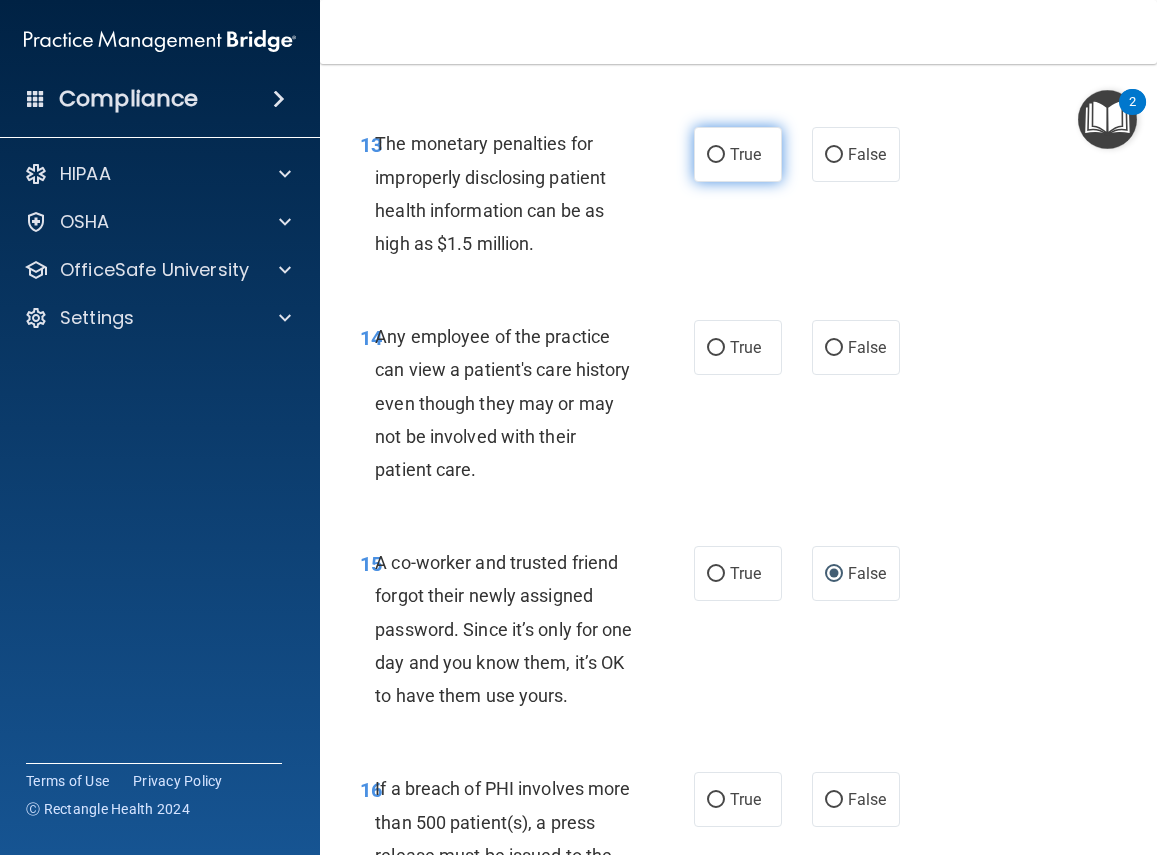 click on "True" at bounding box center [716, 155] 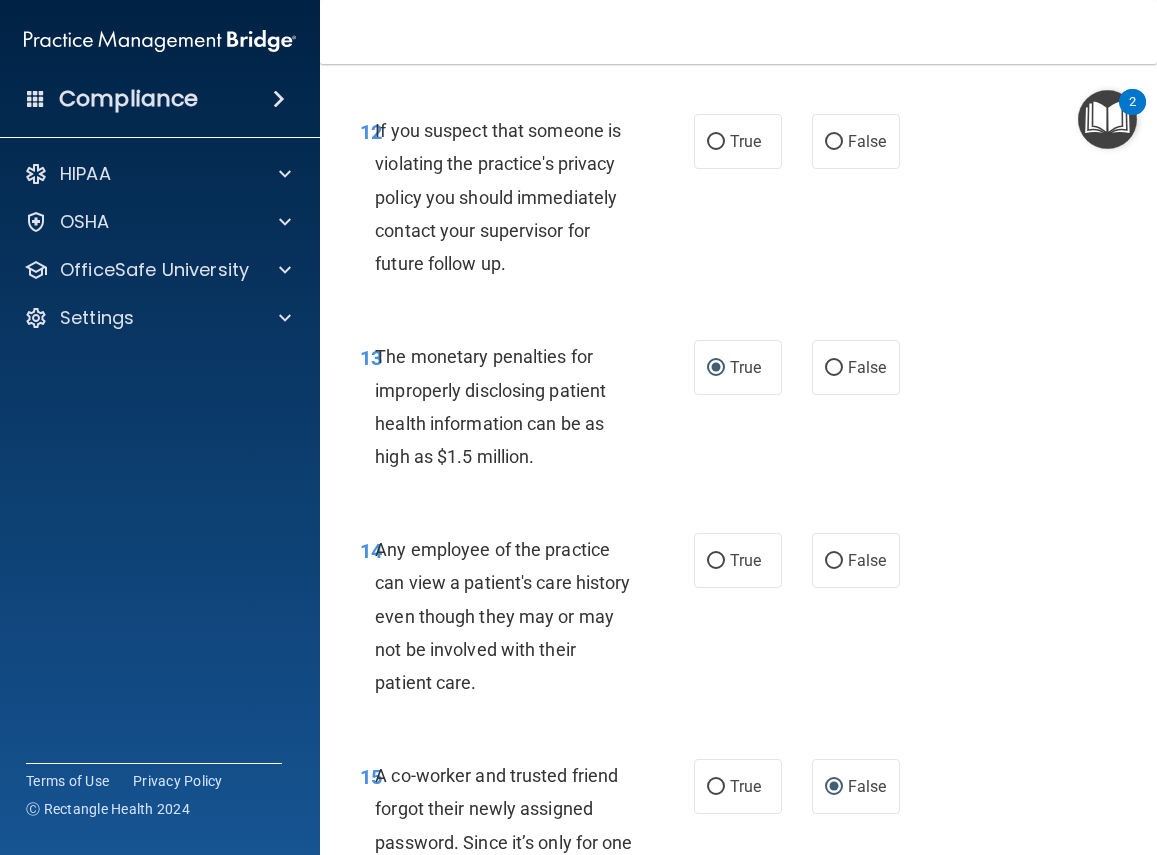 scroll, scrollTop: 2471, scrollLeft: 0, axis: vertical 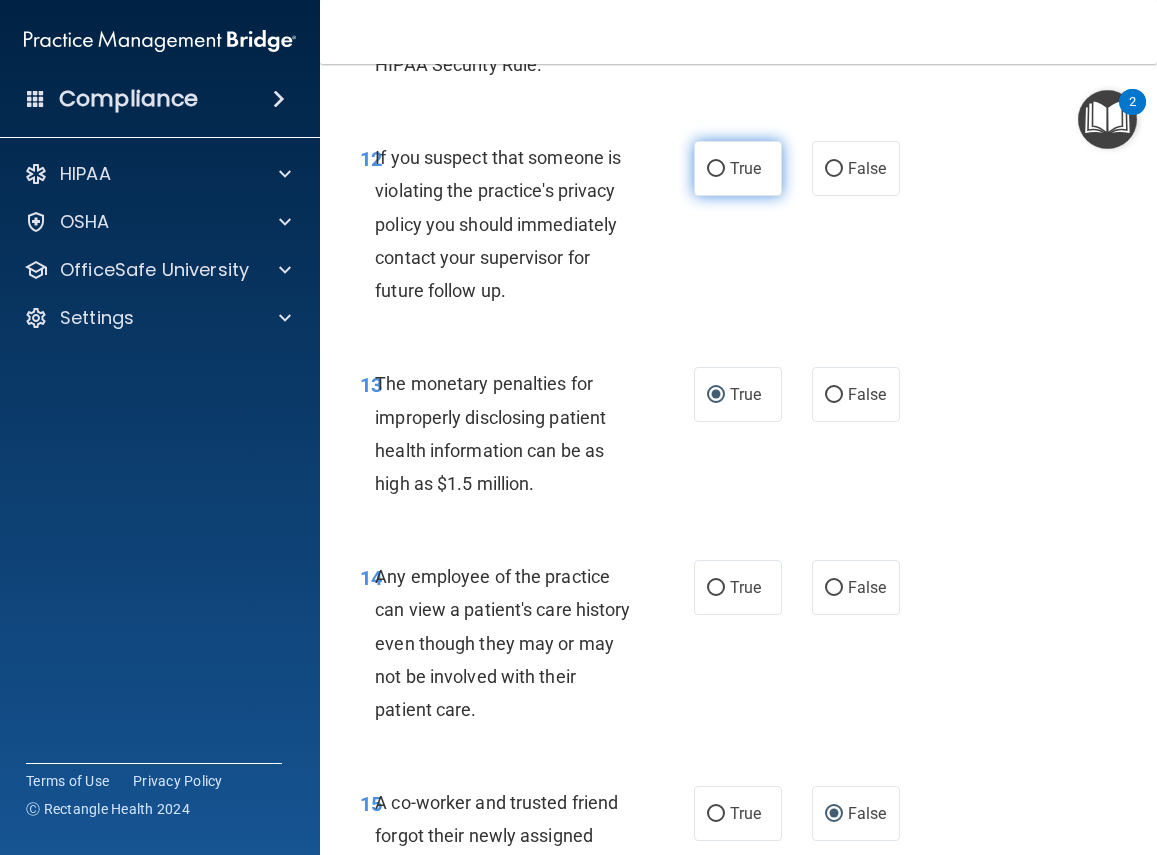 click on "True" at bounding box center [738, 168] 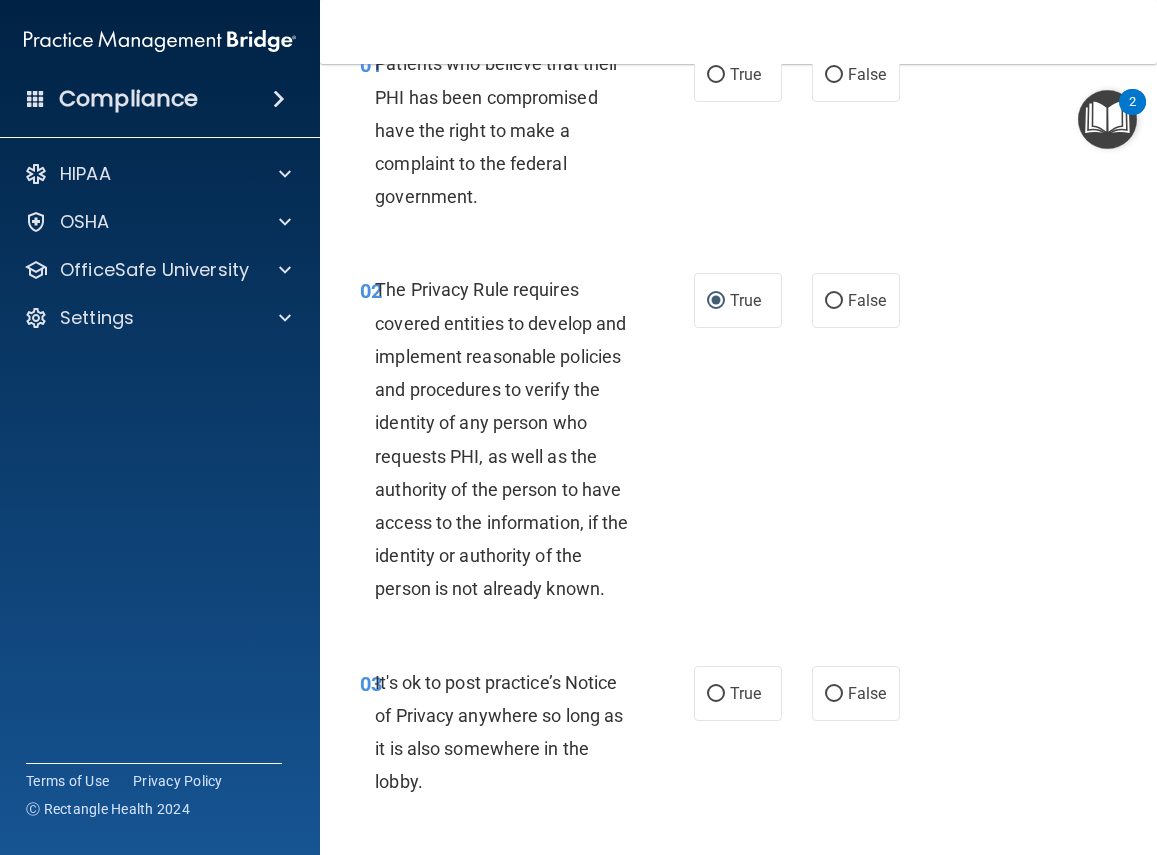 scroll, scrollTop: 0, scrollLeft: 0, axis: both 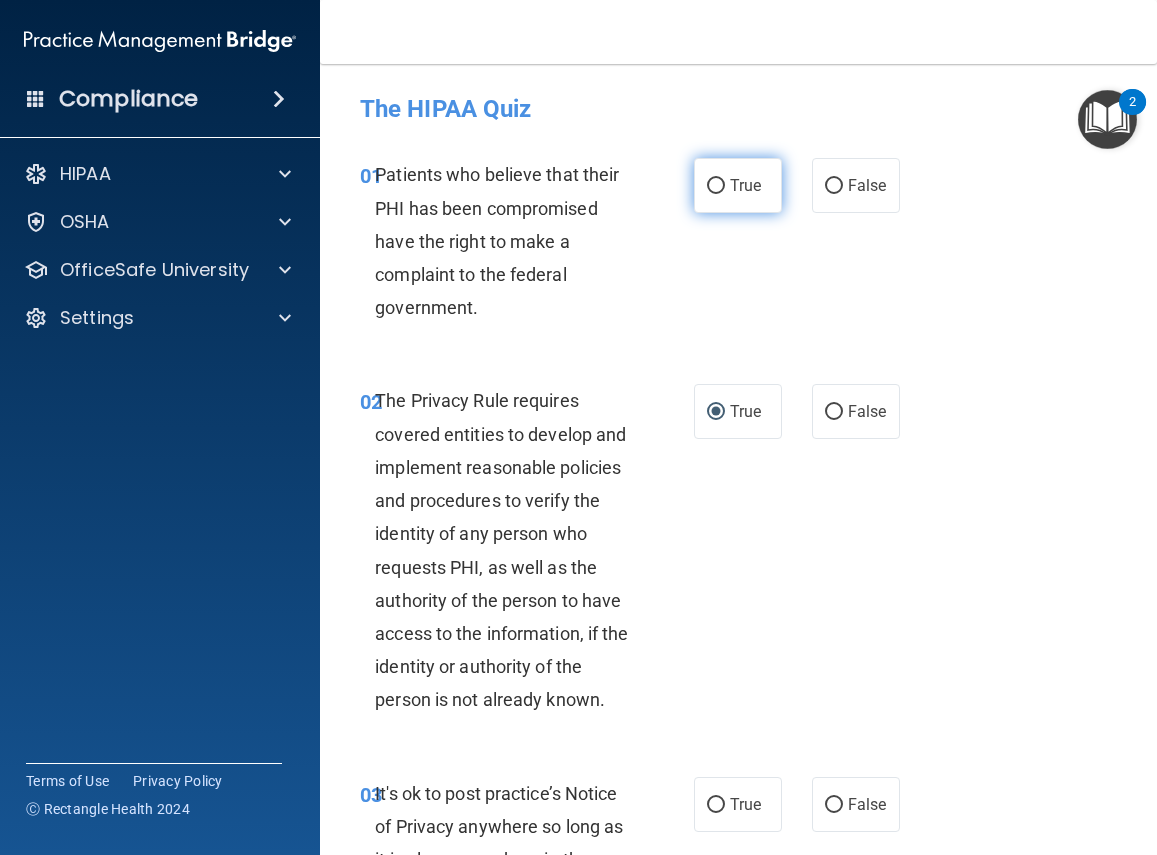 click on "True" at bounding box center (716, 186) 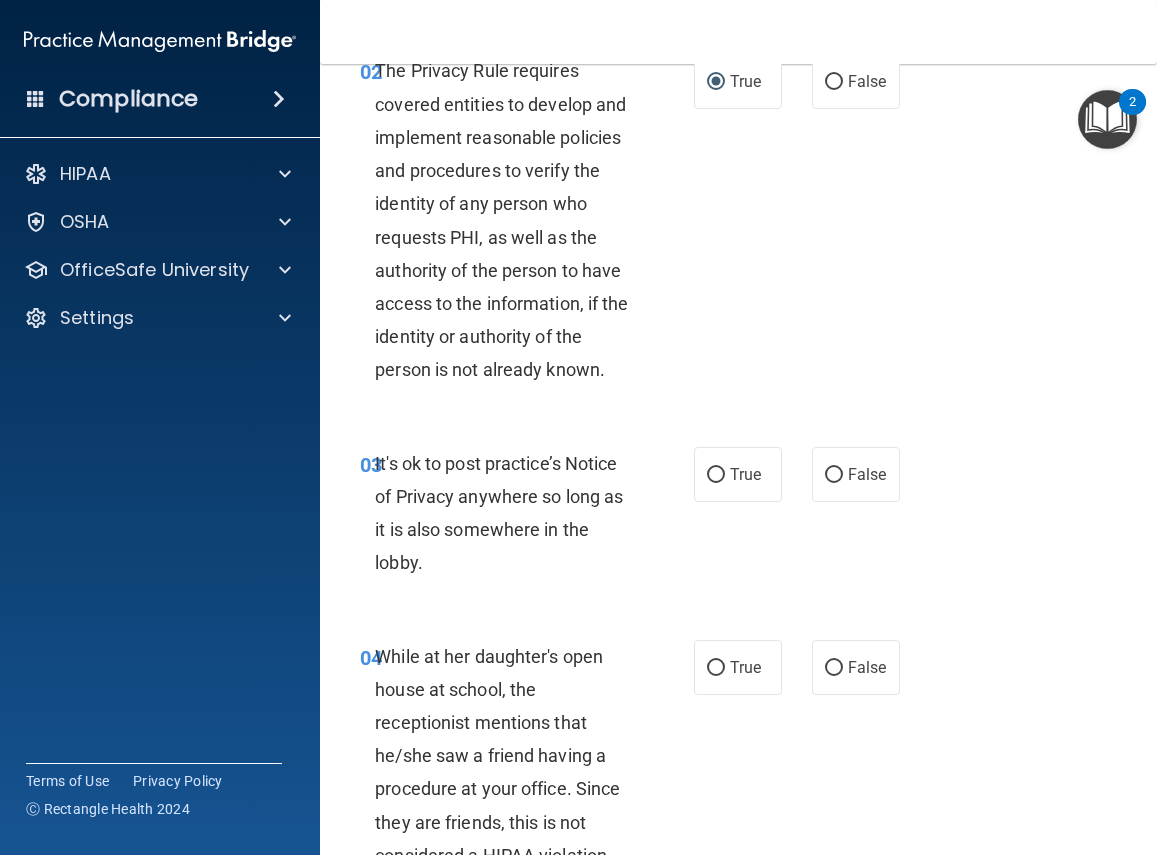 scroll, scrollTop: 360, scrollLeft: 0, axis: vertical 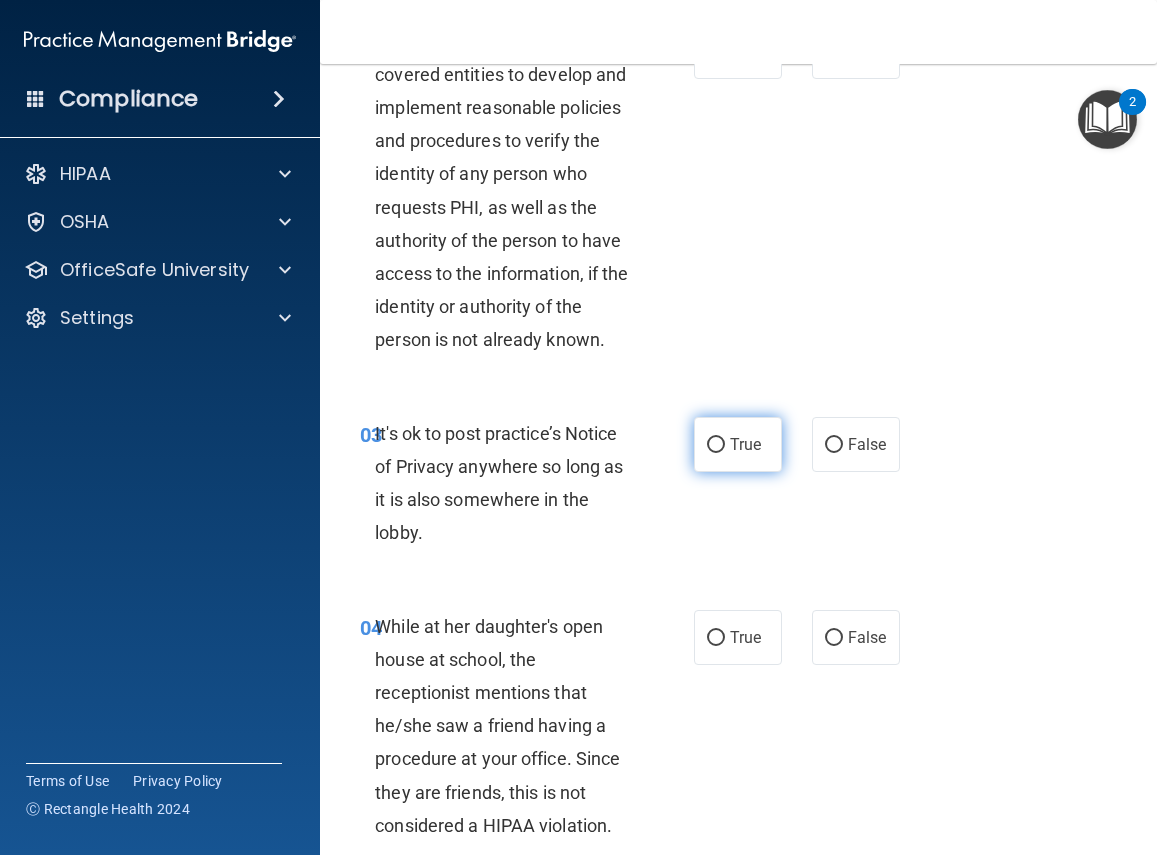 click on "True" at bounding box center [716, 445] 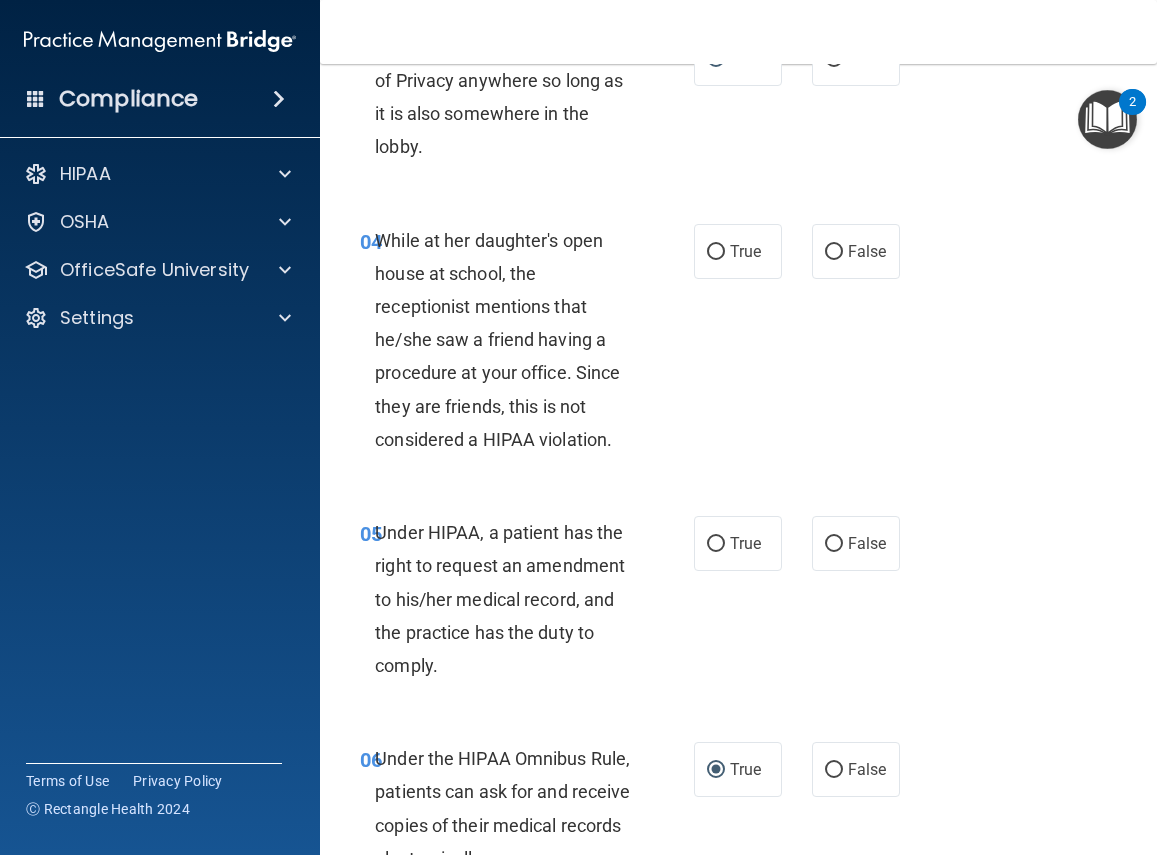 scroll, scrollTop: 786, scrollLeft: 0, axis: vertical 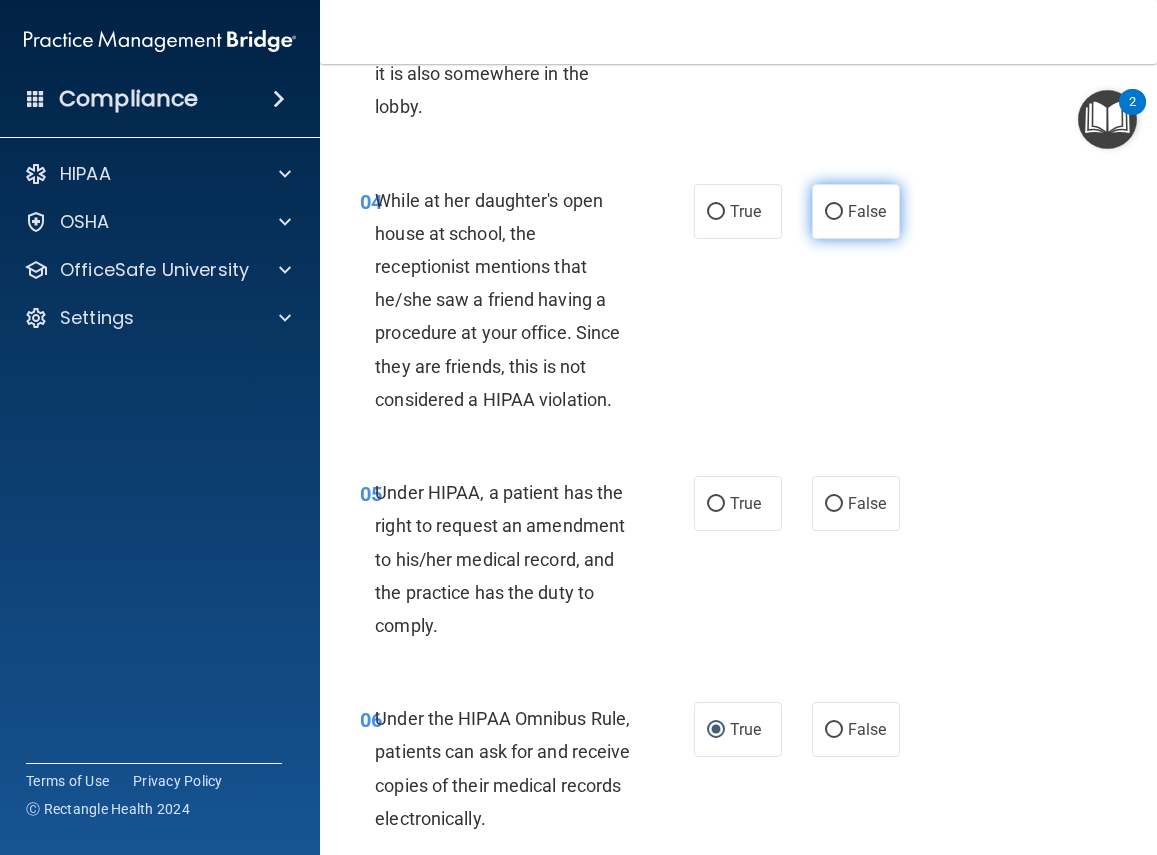 click on "False" at bounding box center [834, 212] 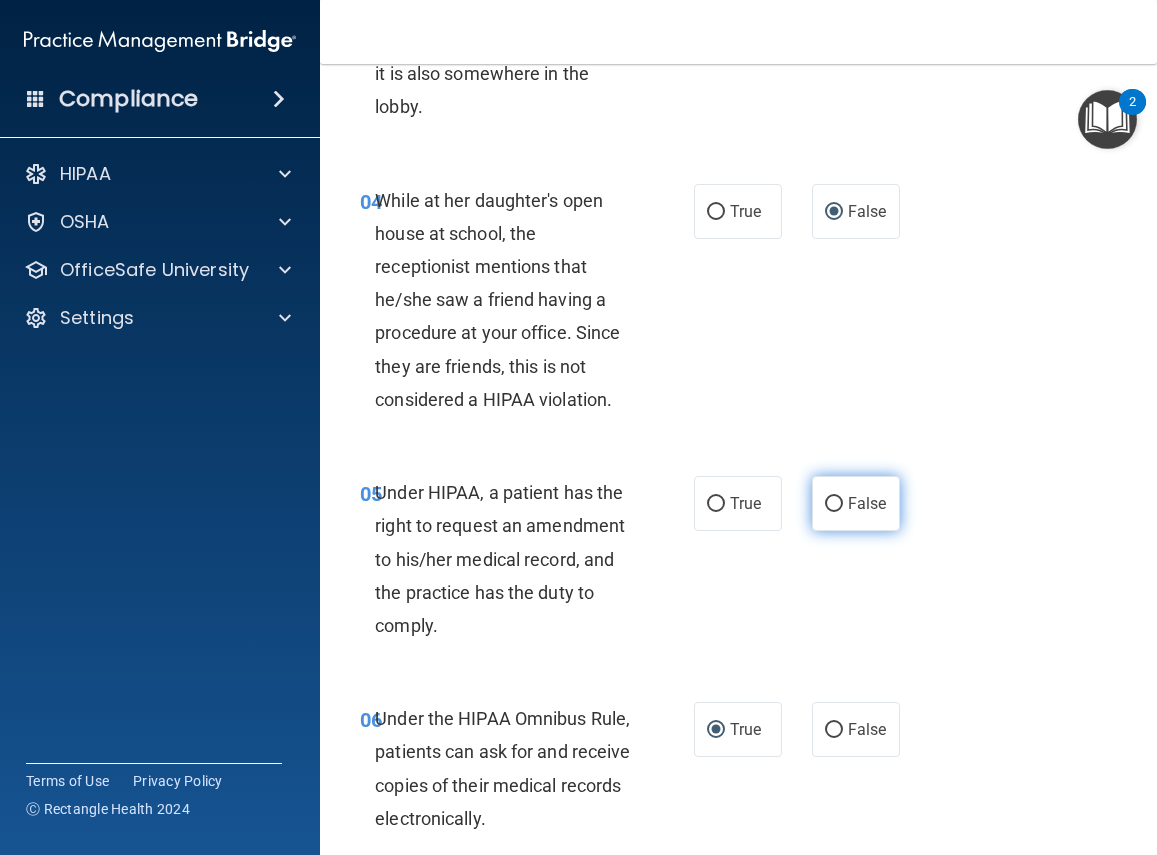 click on "False" at bounding box center (834, 504) 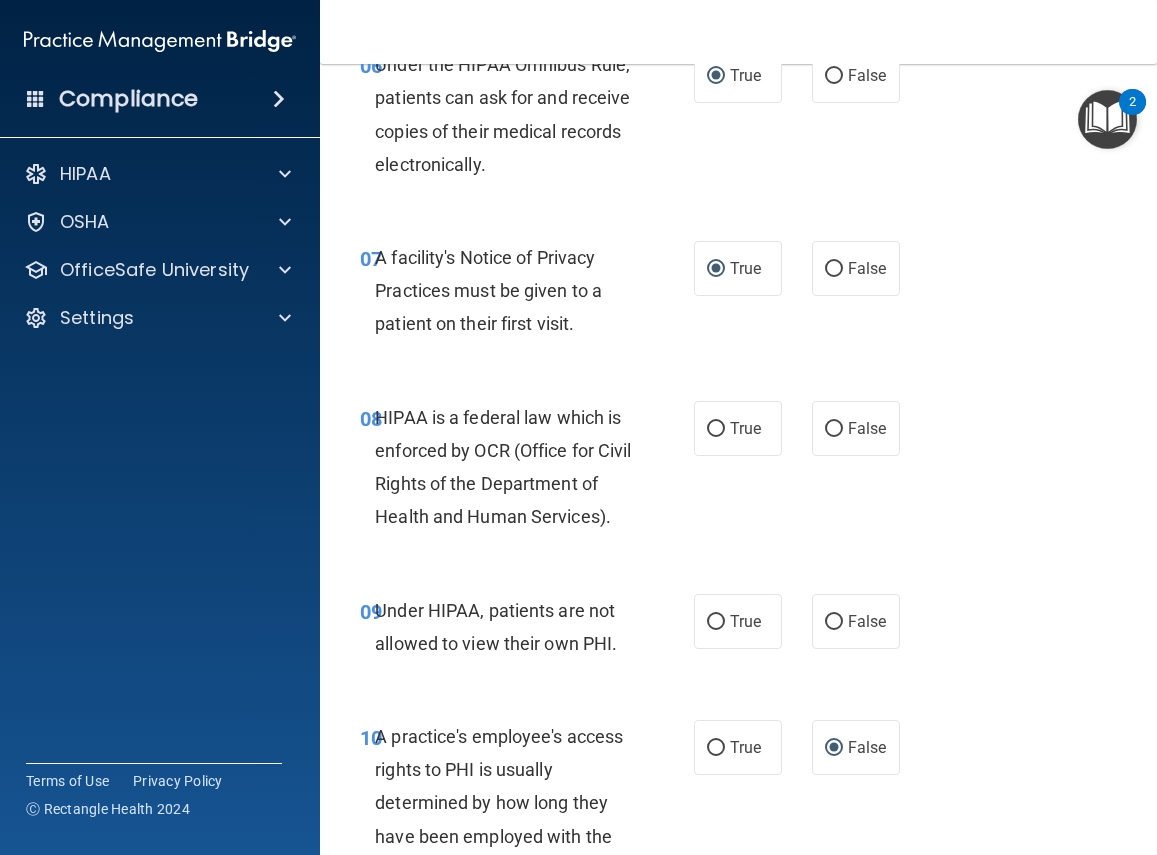 scroll, scrollTop: 1547, scrollLeft: 0, axis: vertical 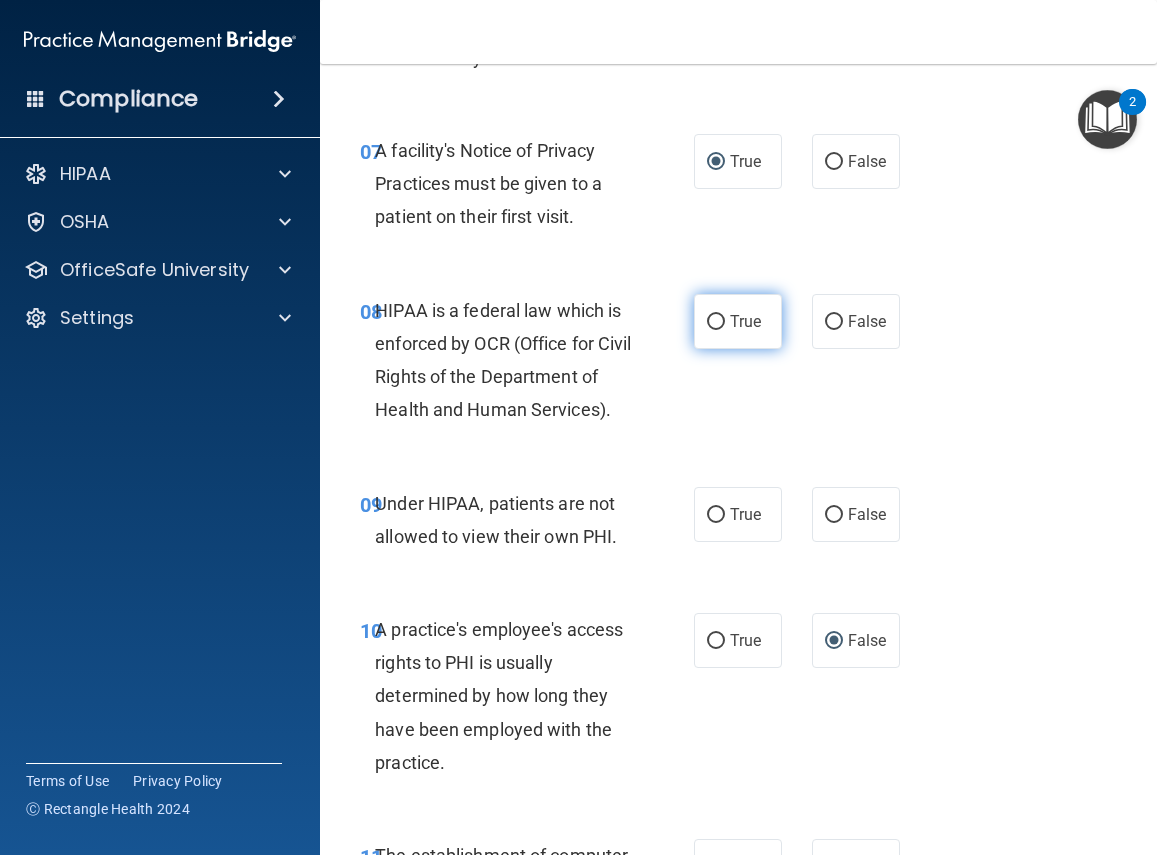 click on "True" at bounding box center (716, 322) 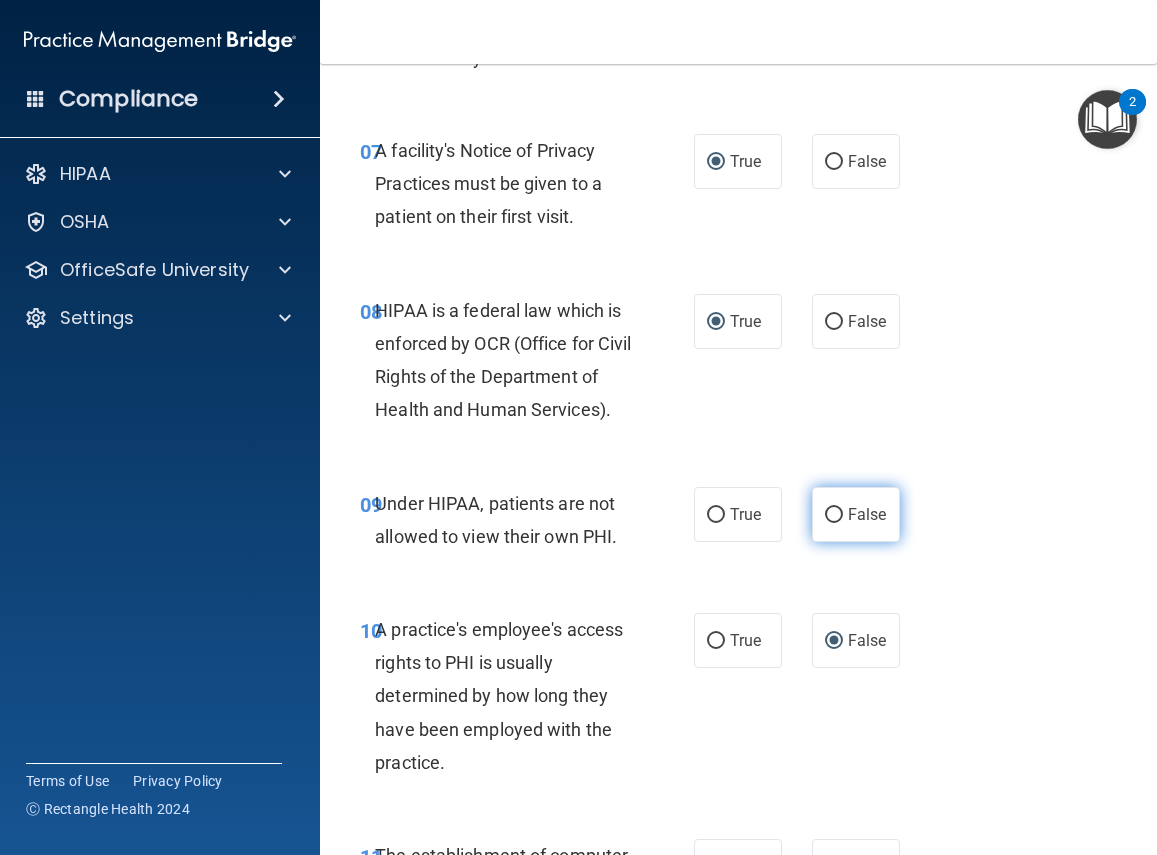 click on "False" at bounding box center [834, 515] 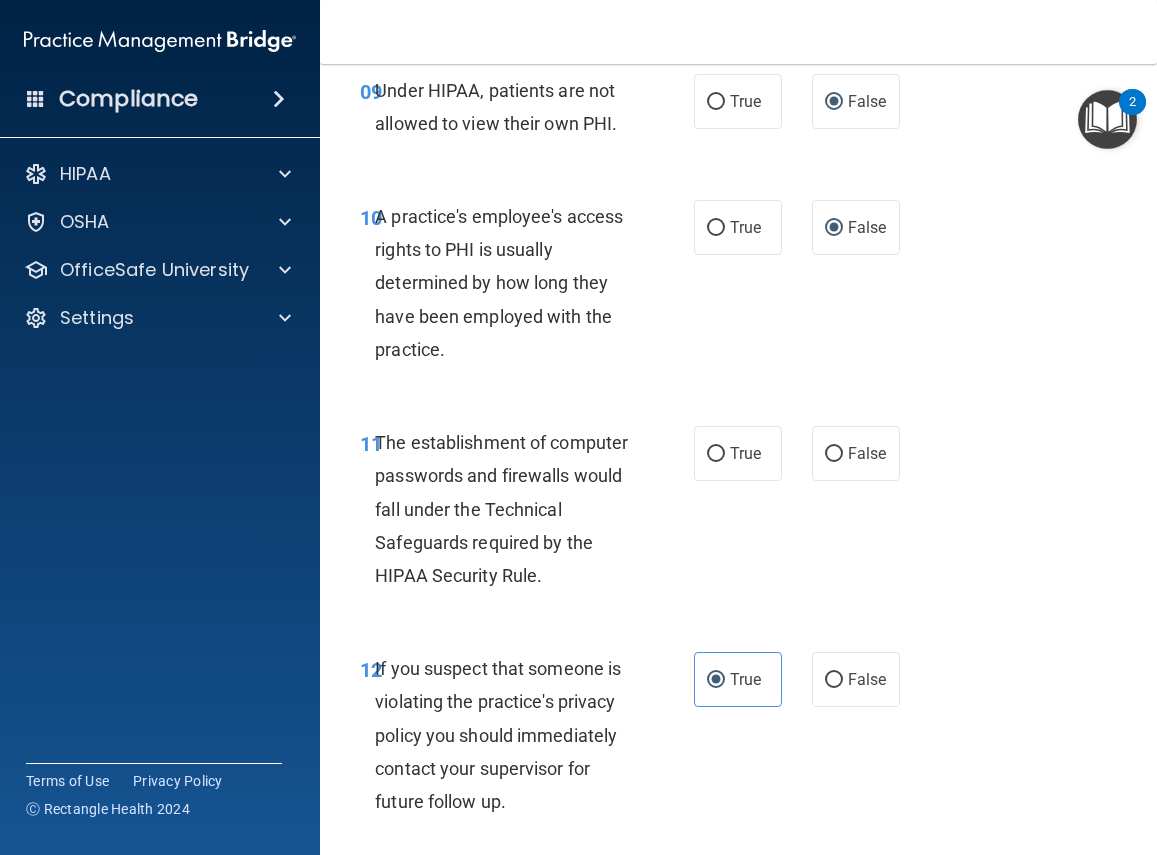 scroll, scrollTop: 2027, scrollLeft: 0, axis: vertical 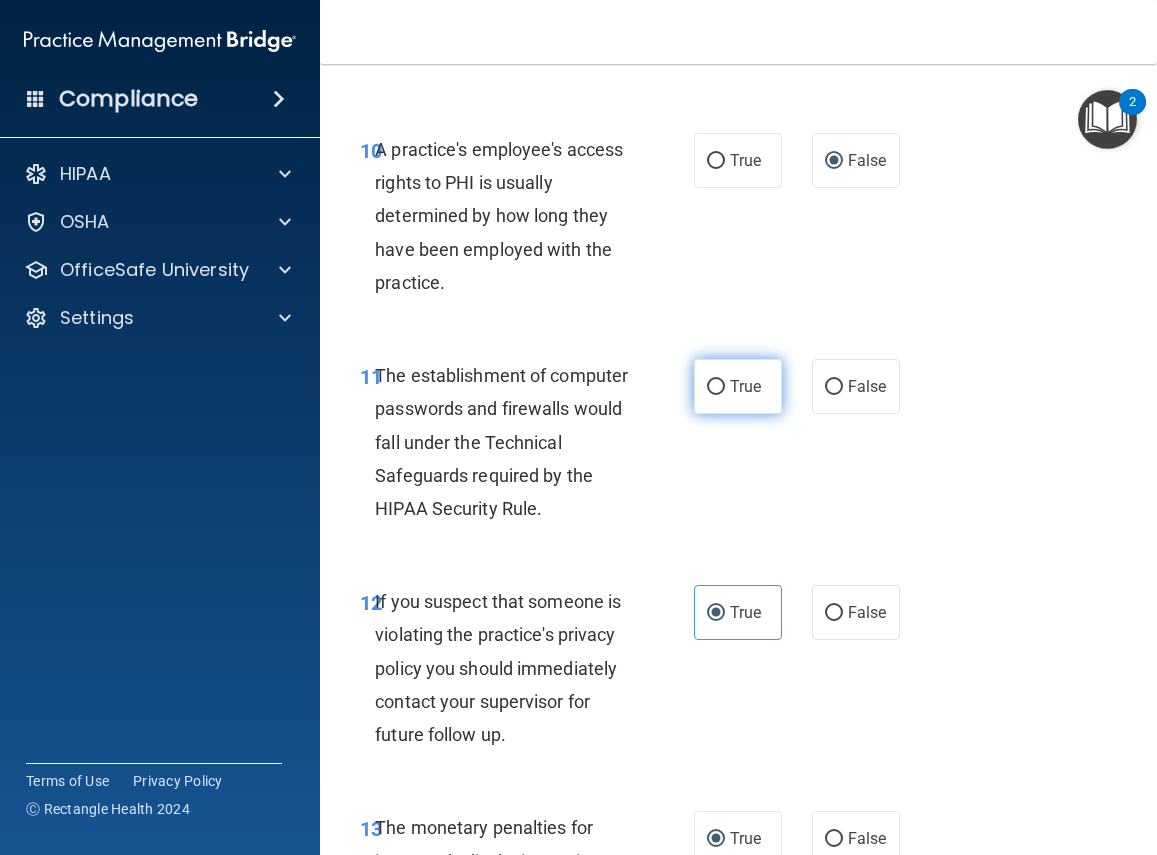 click on "True" at bounding box center (716, 387) 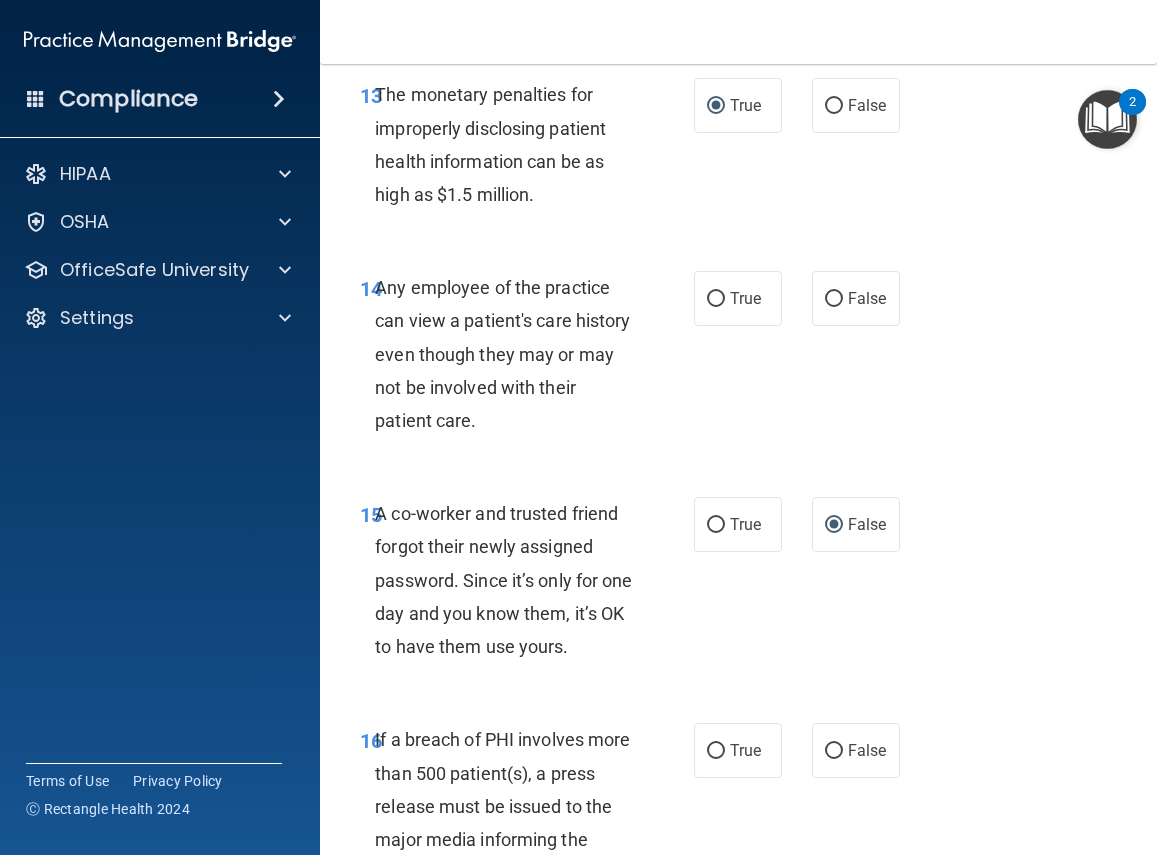 scroll, scrollTop: 2800, scrollLeft: 0, axis: vertical 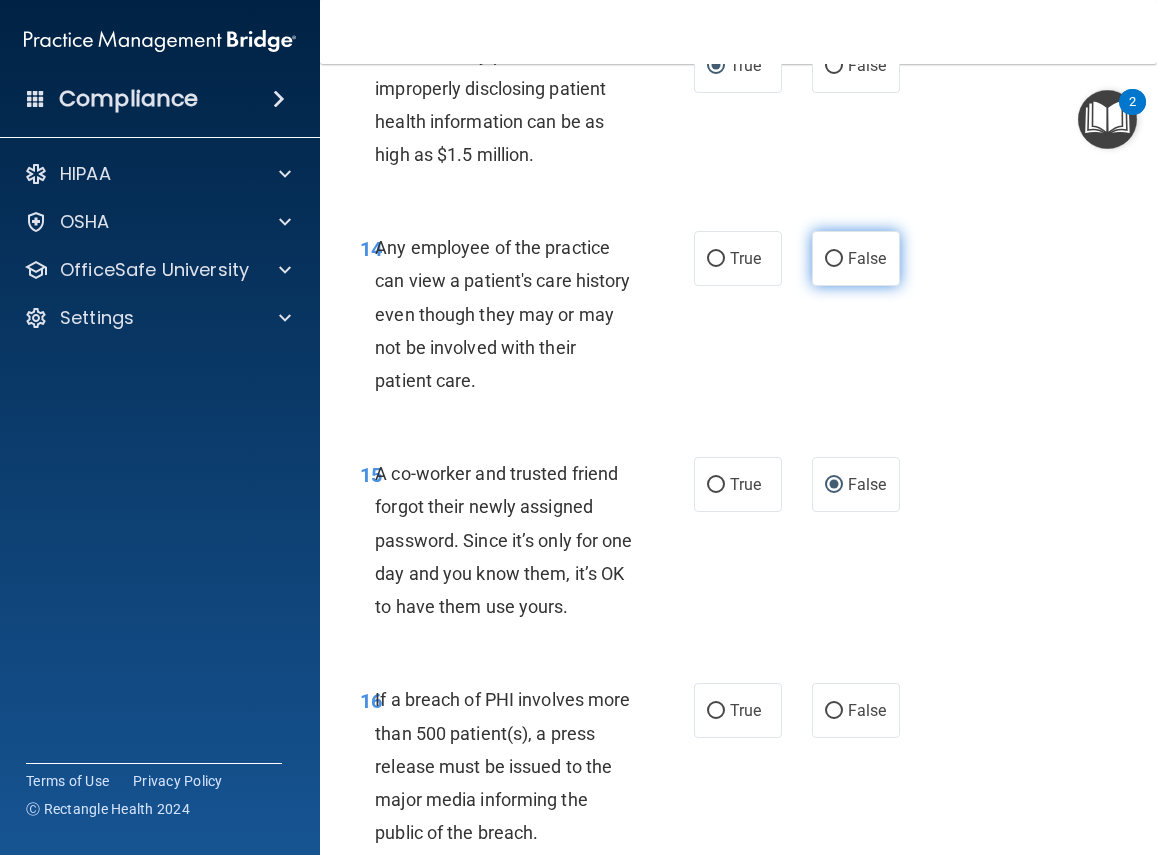 click on "False" at bounding box center (834, 259) 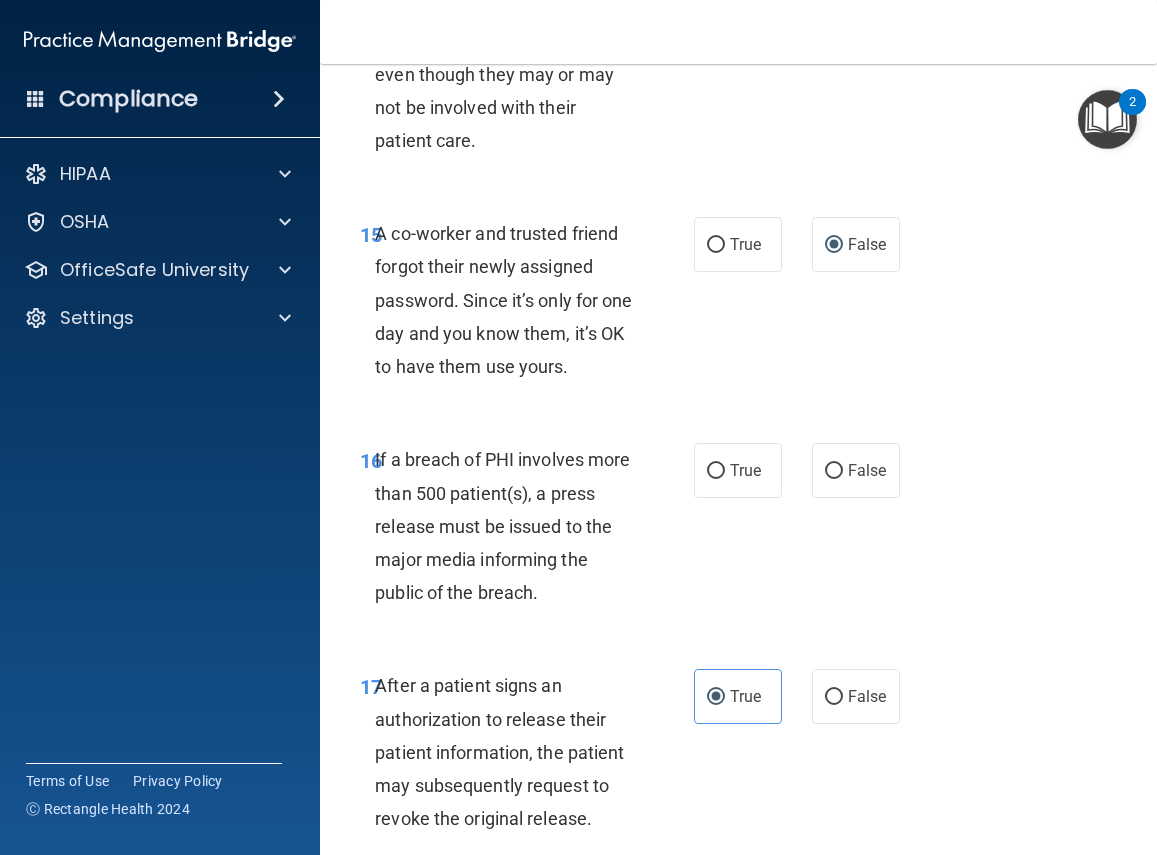 scroll, scrollTop: 3213, scrollLeft: 0, axis: vertical 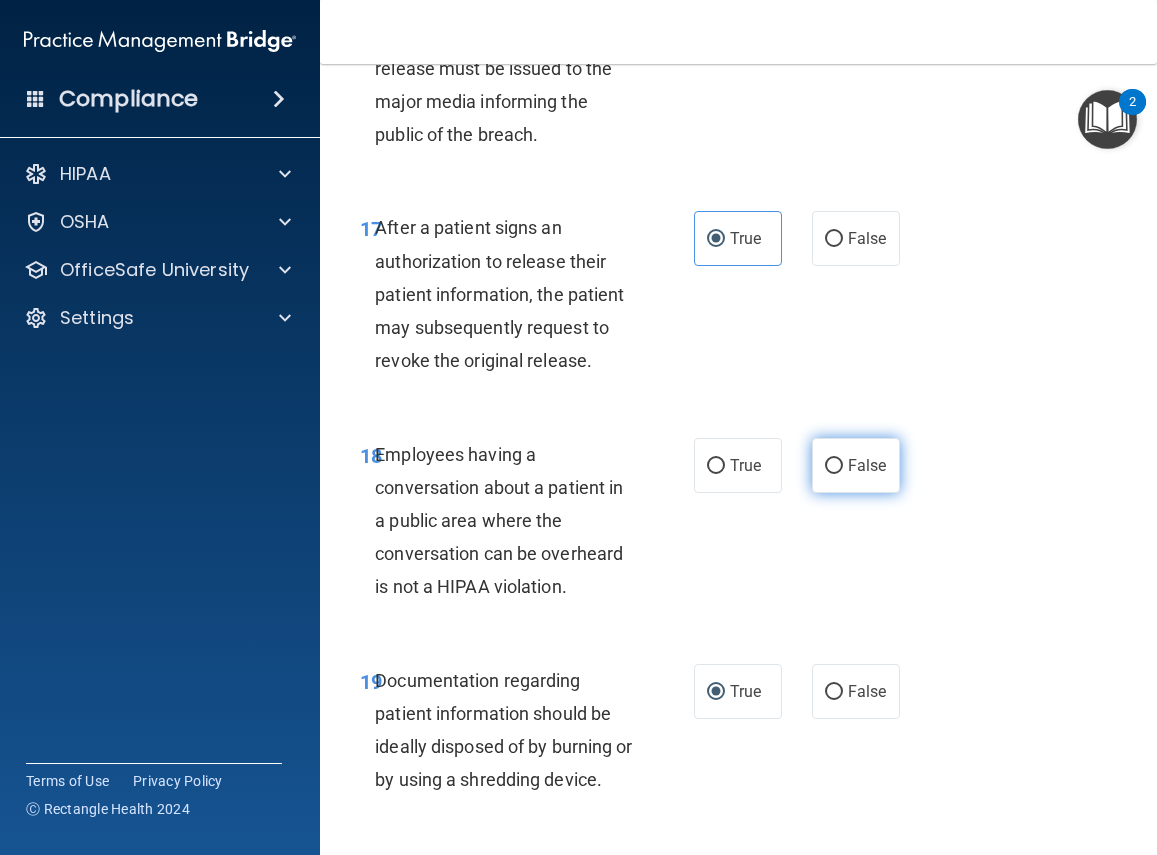 click on "False" at bounding box center [834, 466] 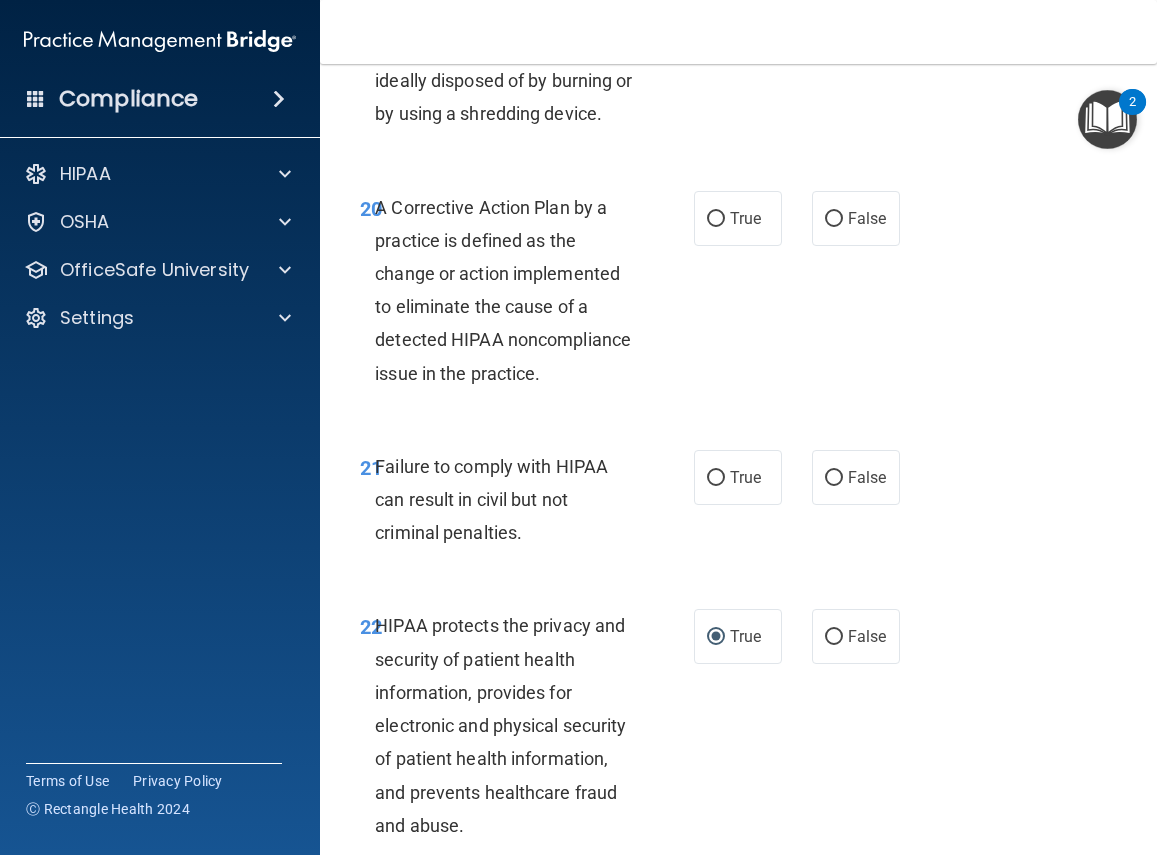 scroll, scrollTop: 4173, scrollLeft: 0, axis: vertical 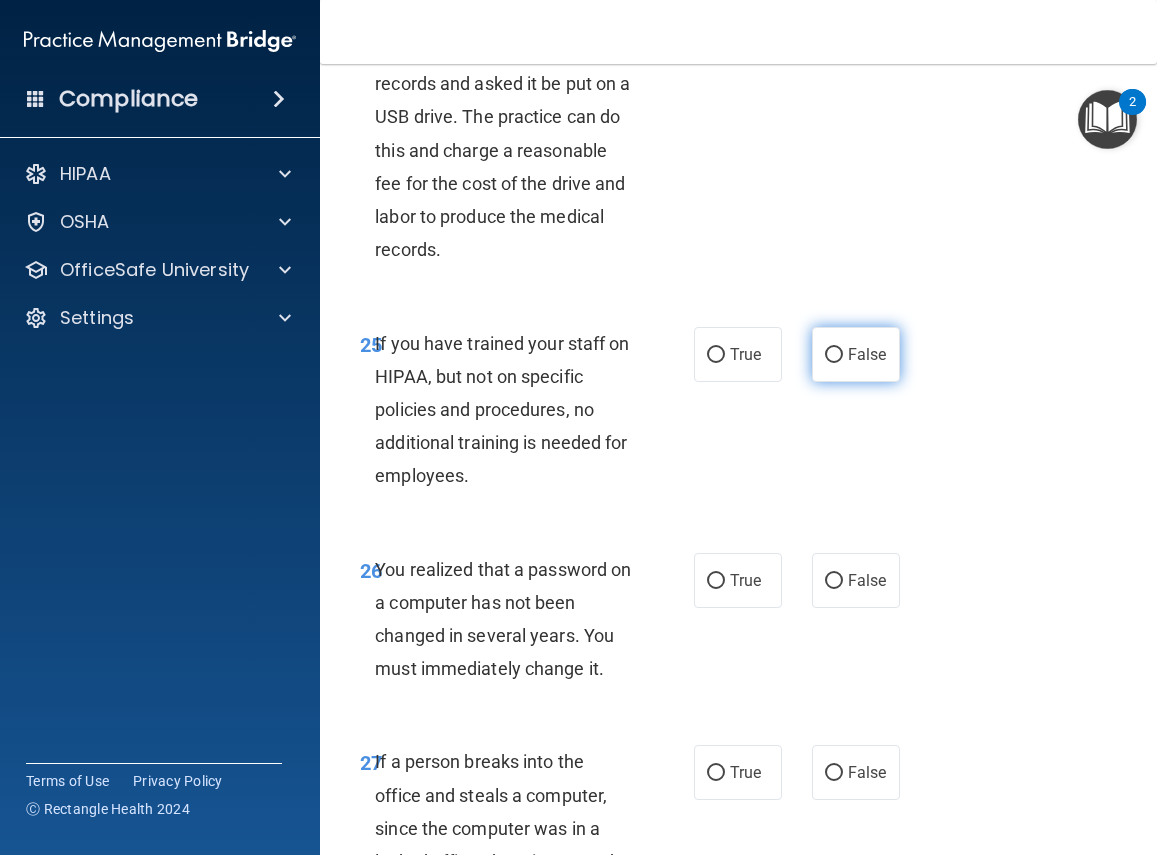click on "False" at bounding box center [834, 355] 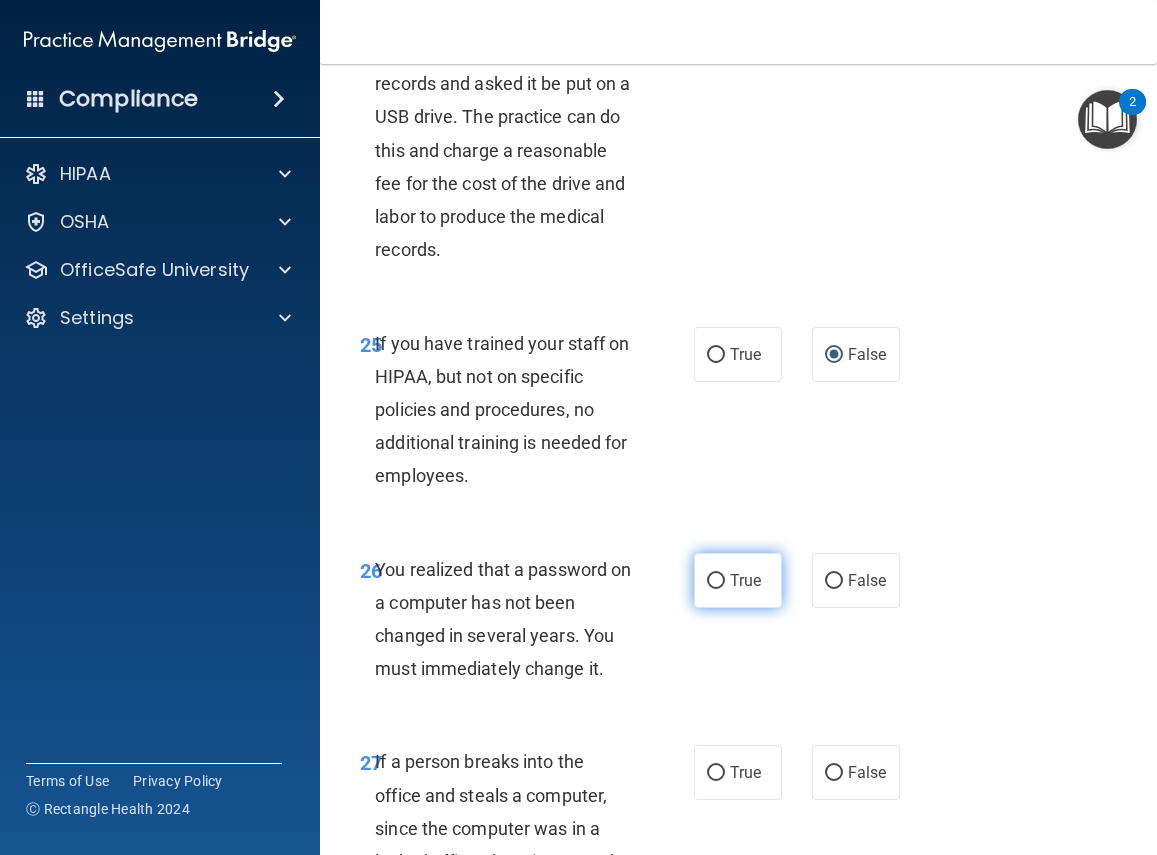 click on "True" at bounding box center [716, 581] 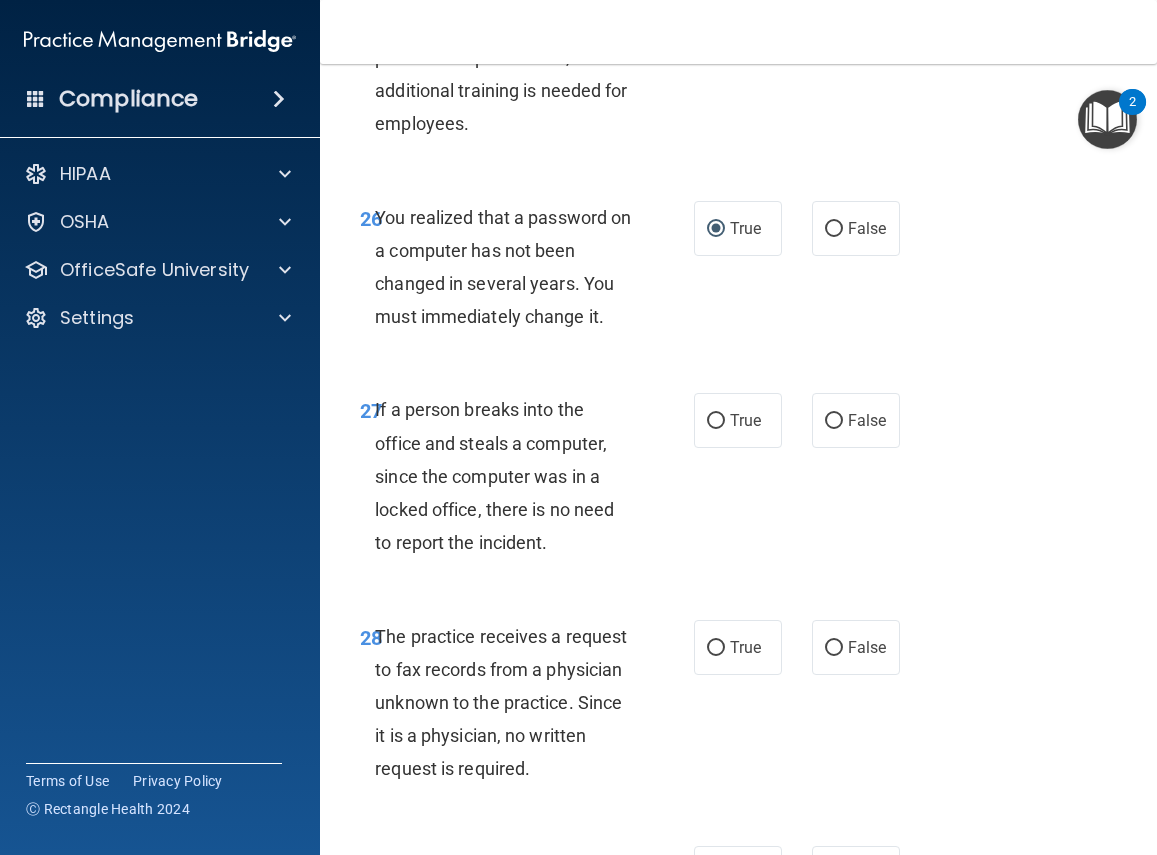 scroll, scrollTop: 5790, scrollLeft: 0, axis: vertical 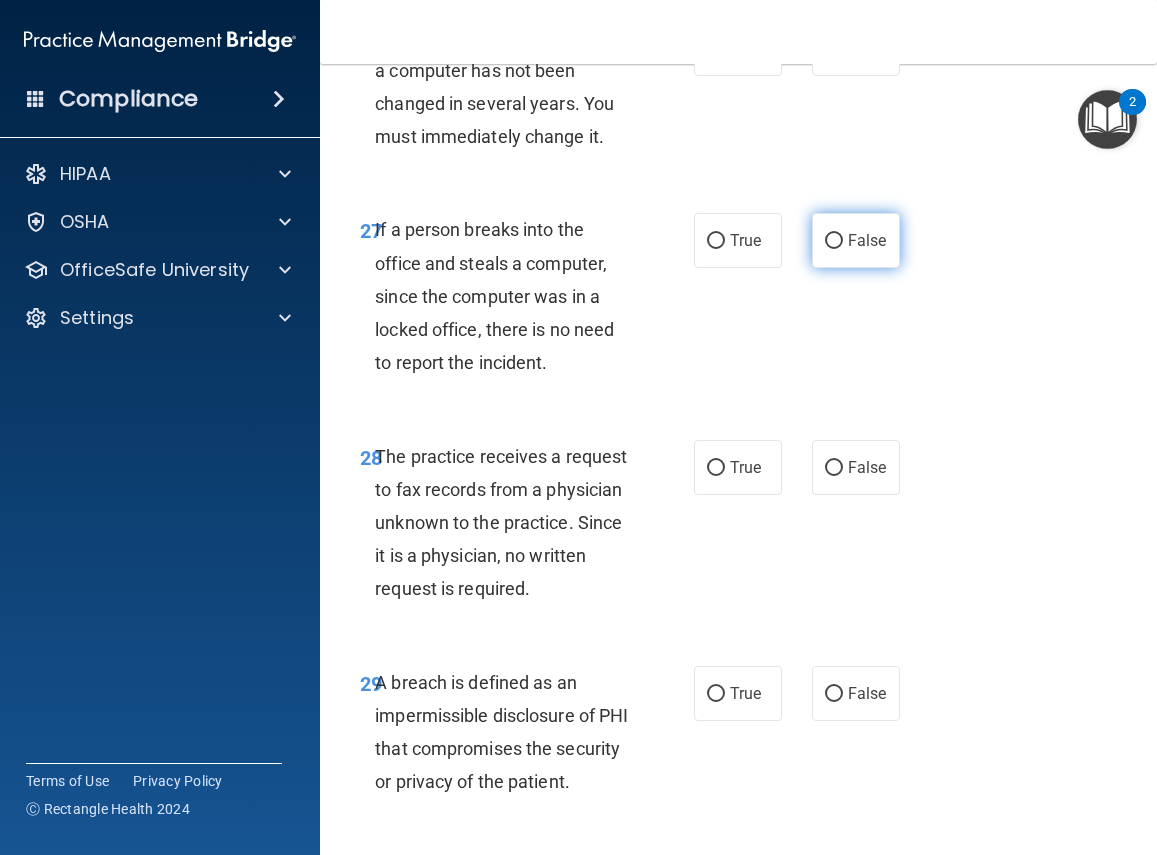 click on "False" at bounding box center [834, 241] 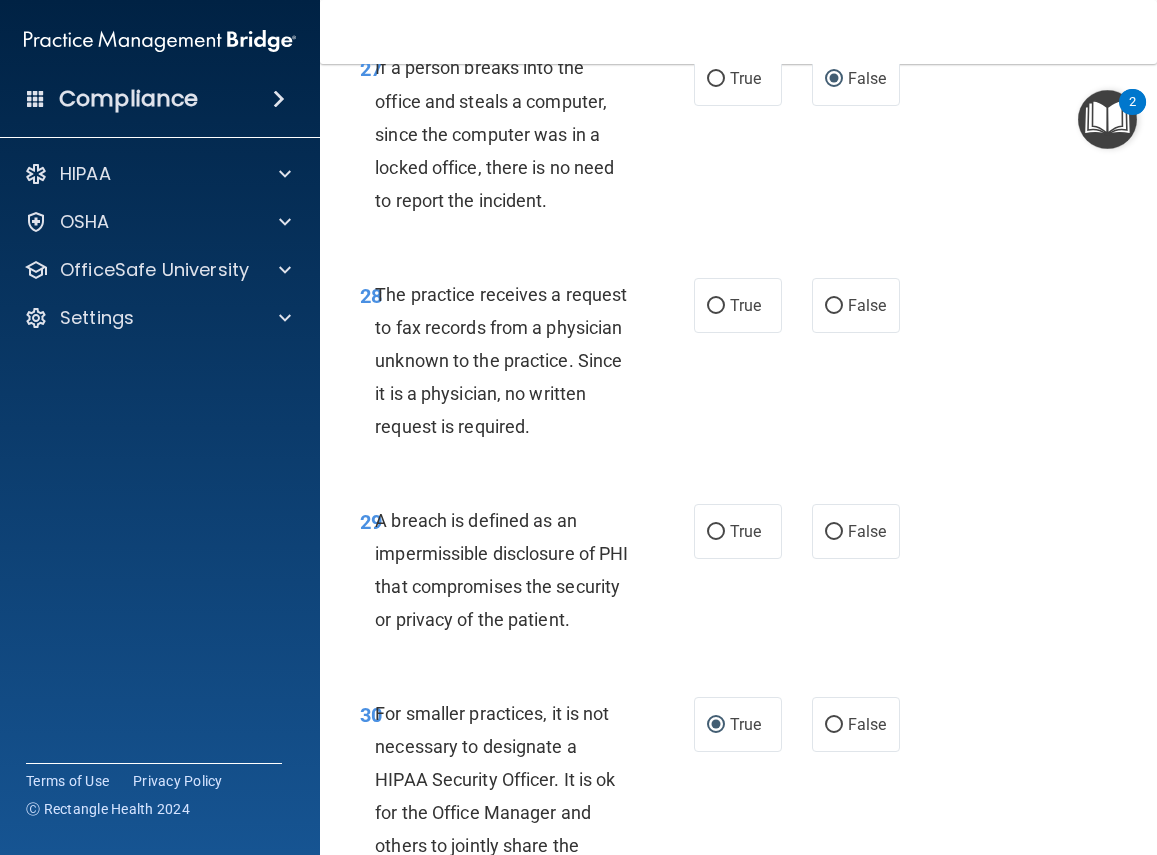 scroll, scrollTop: 6095, scrollLeft: 0, axis: vertical 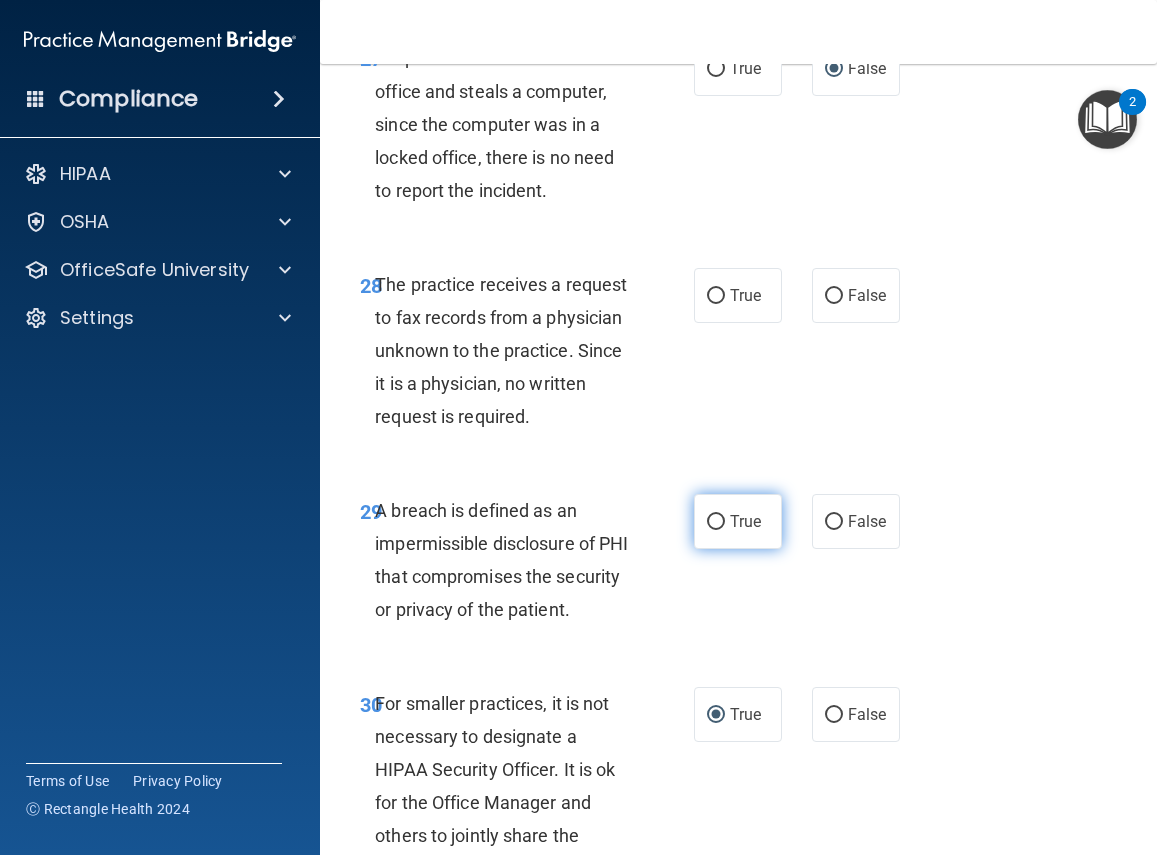 click on "True" at bounding box center (716, 522) 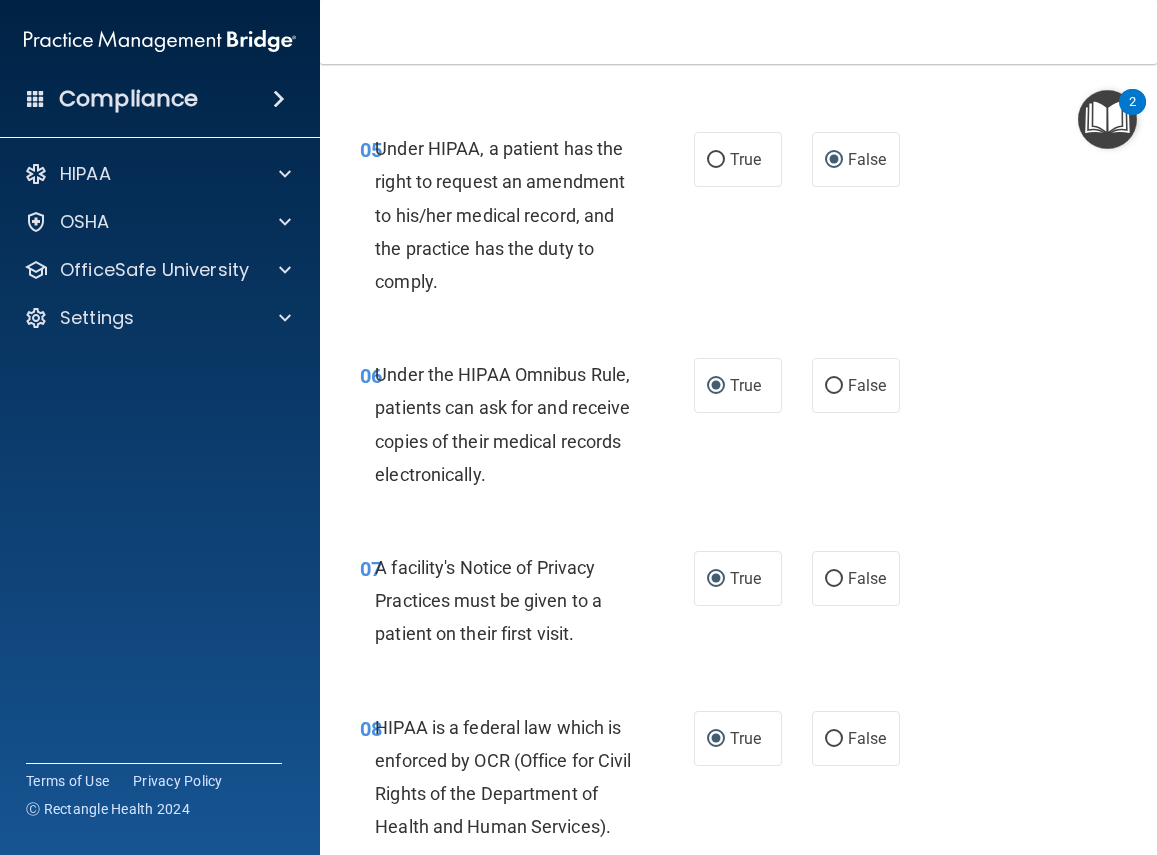 scroll, scrollTop: 0, scrollLeft: 0, axis: both 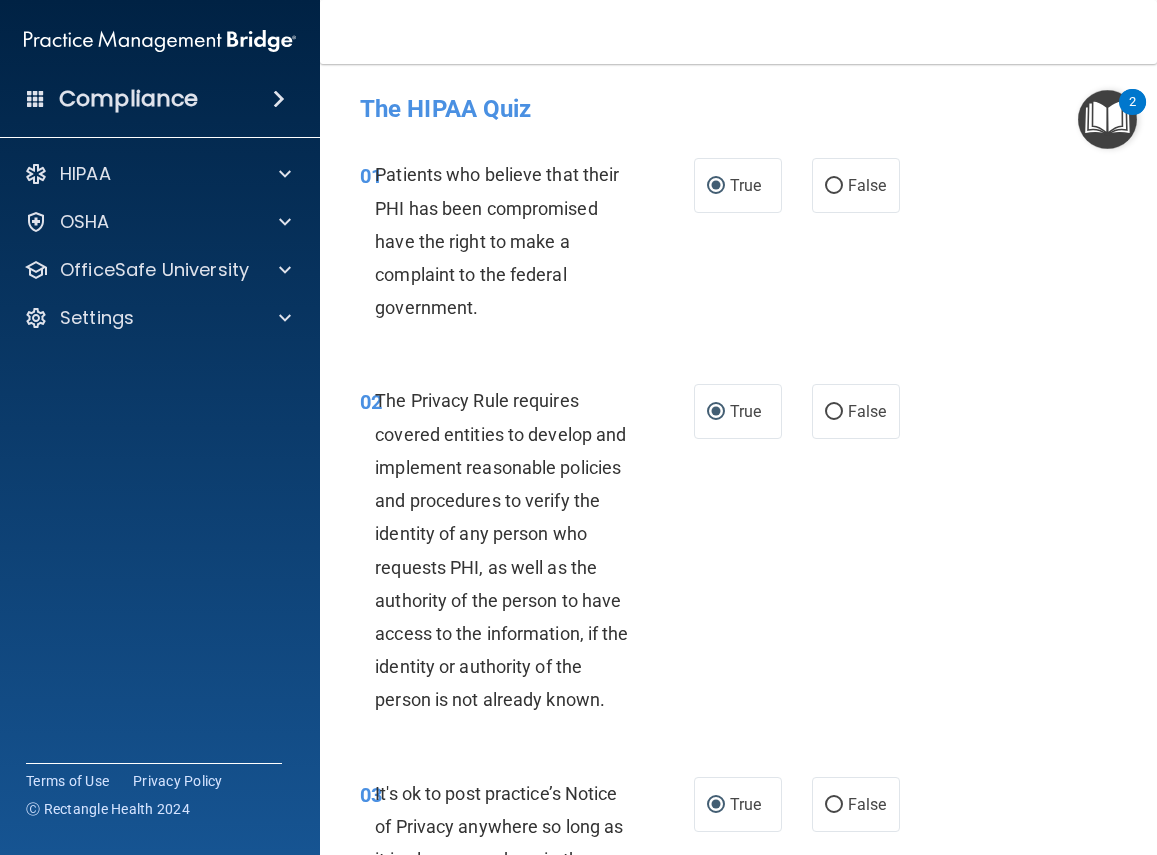 click at bounding box center (1107, 119) 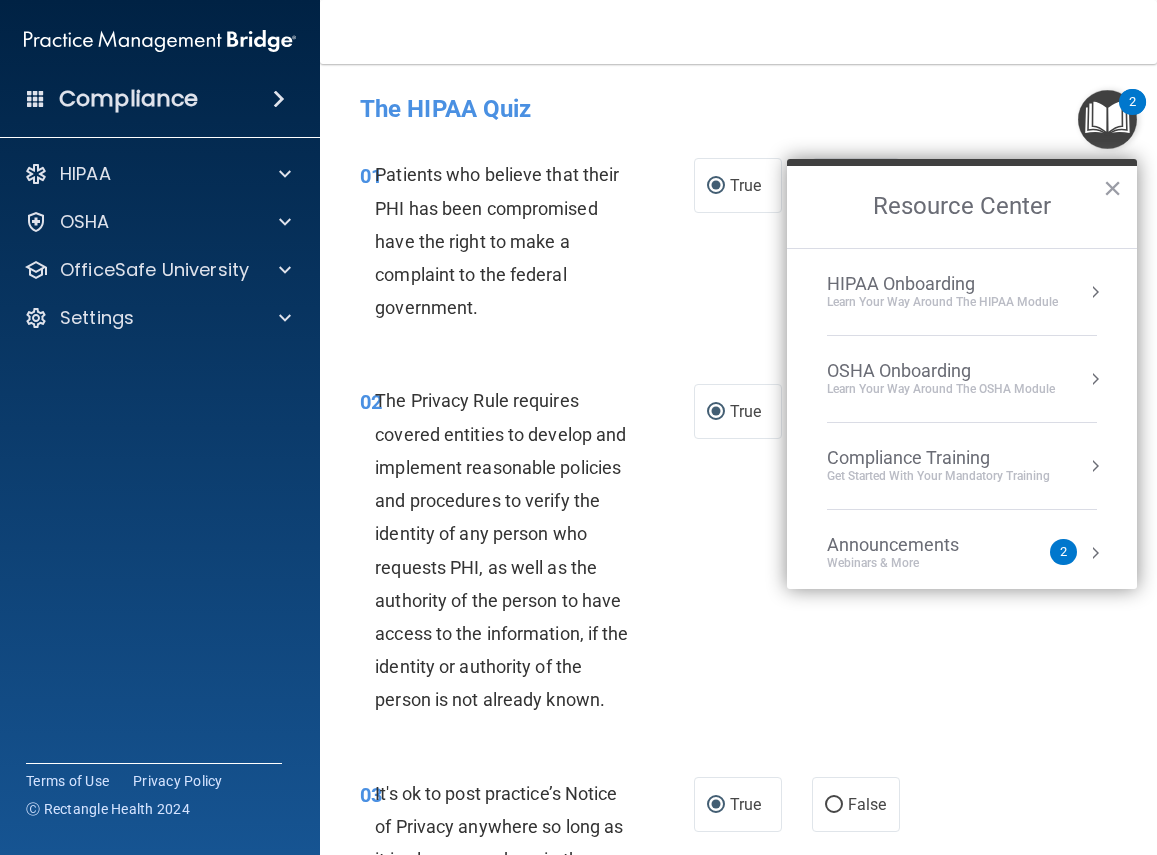 click on "01       Patients who believe that their PHI has been compromised have the right to make a complaint to the federal government." at bounding box center [527, 246] 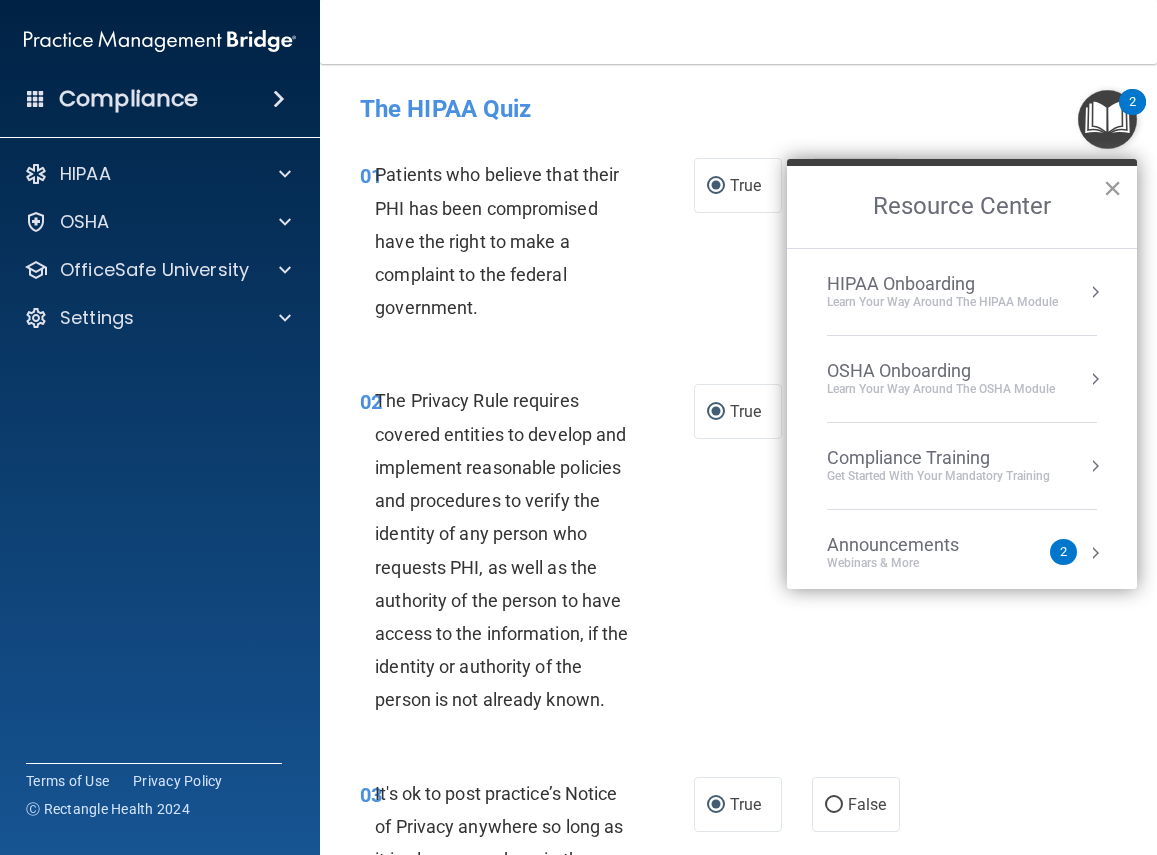 click on "×" at bounding box center [1112, 188] 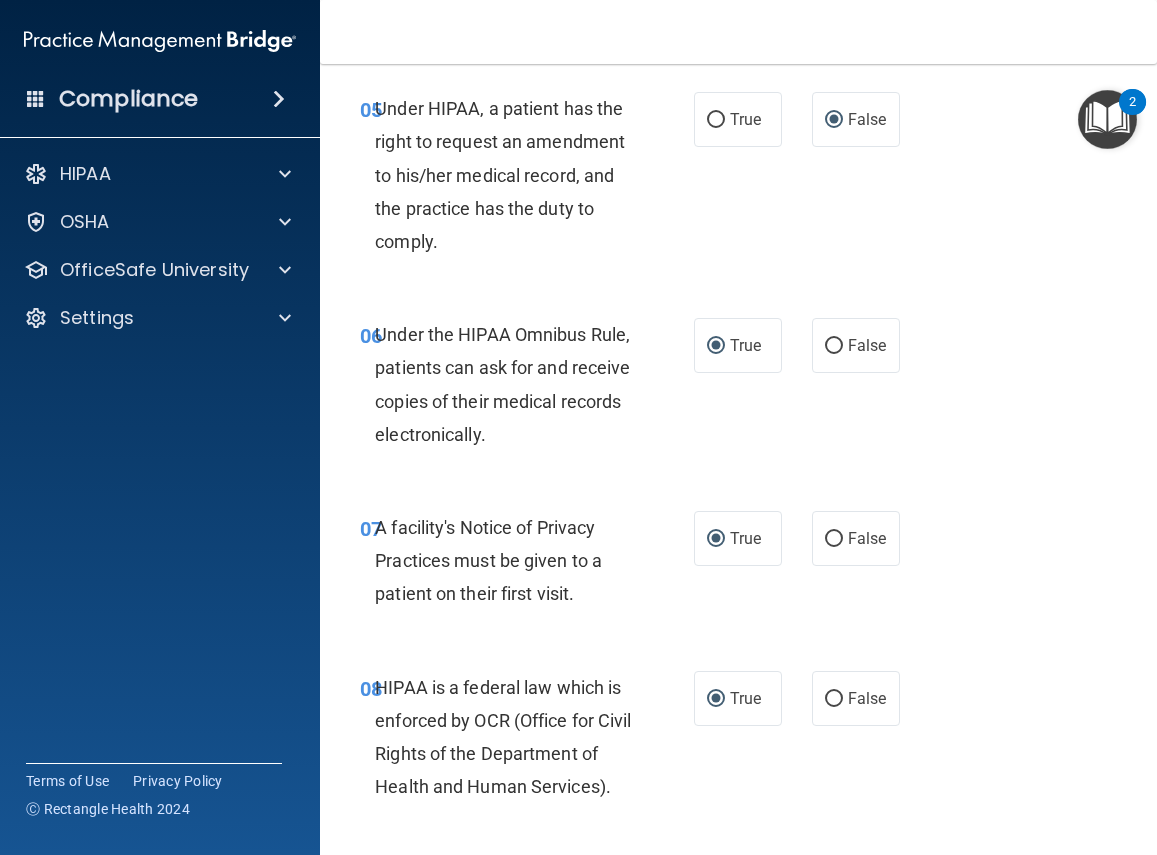 scroll, scrollTop: 1179, scrollLeft: 0, axis: vertical 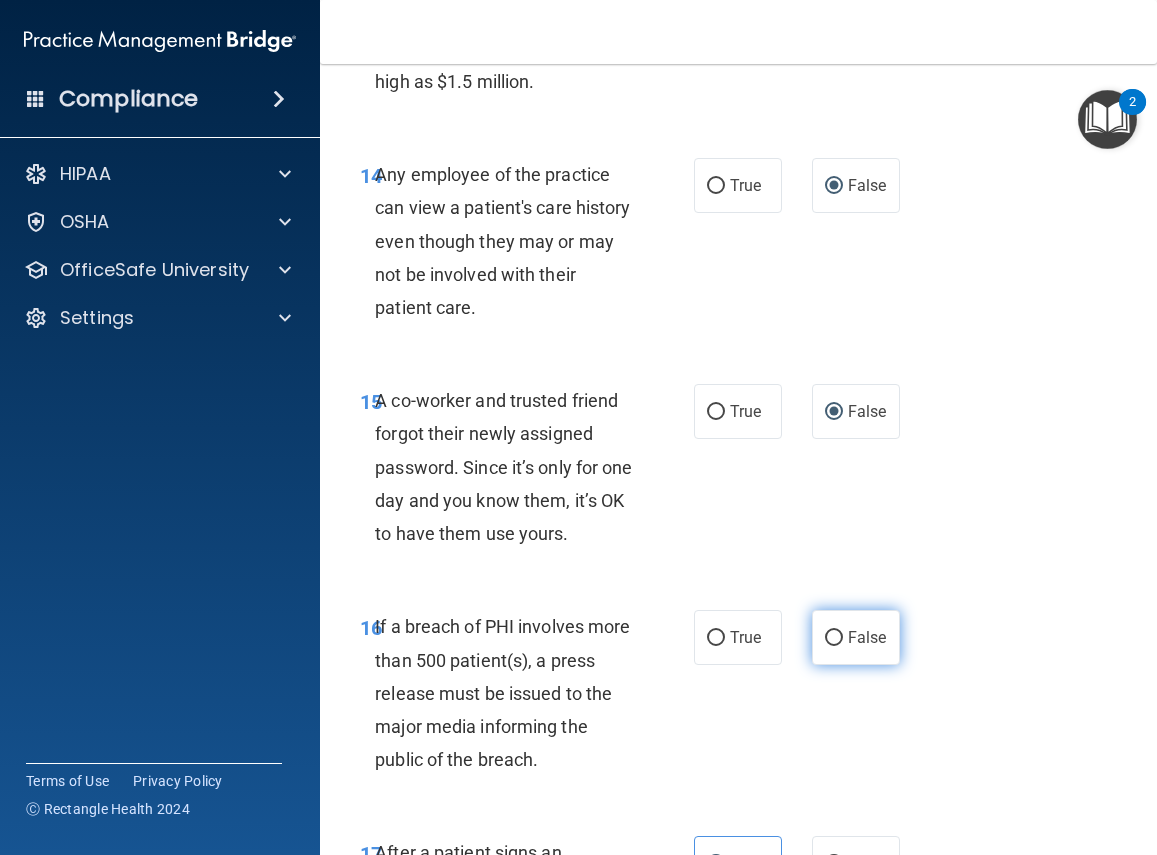 click on "False" at bounding box center [834, 638] 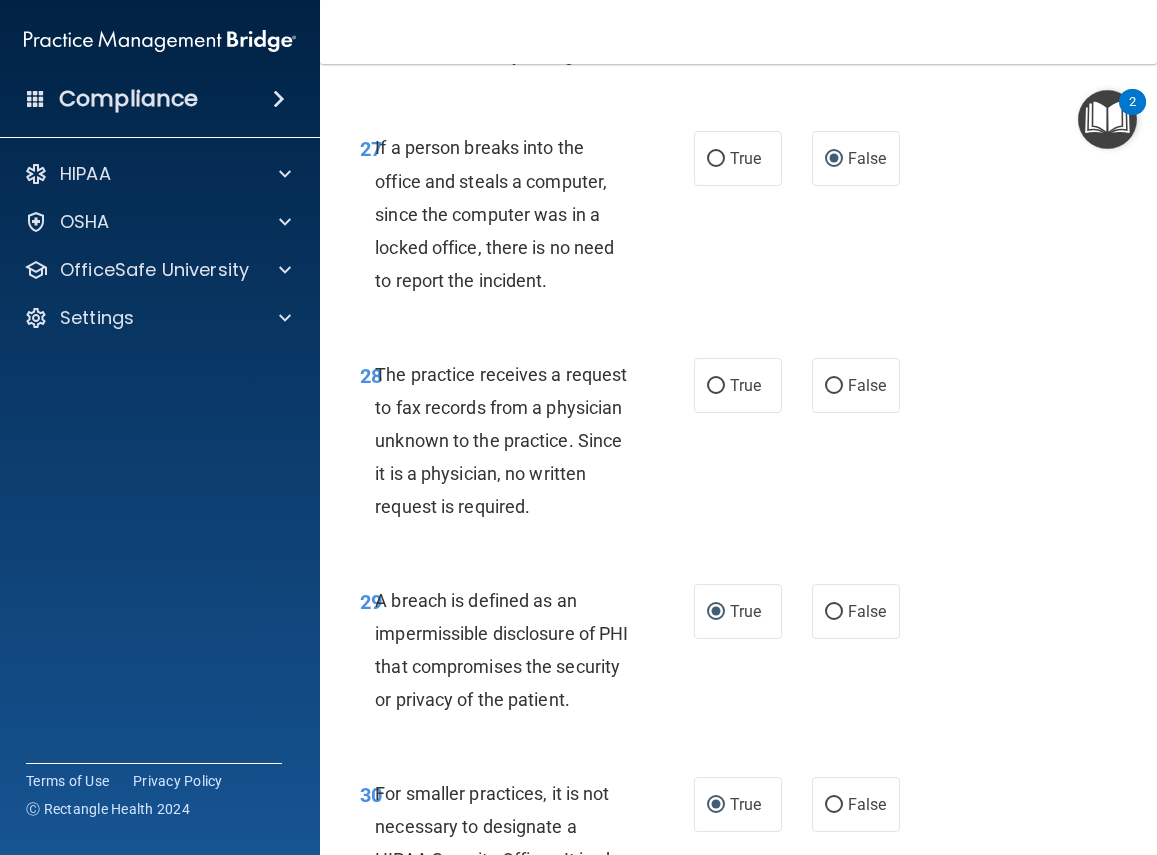 scroll, scrollTop: 6019, scrollLeft: 0, axis: vertical 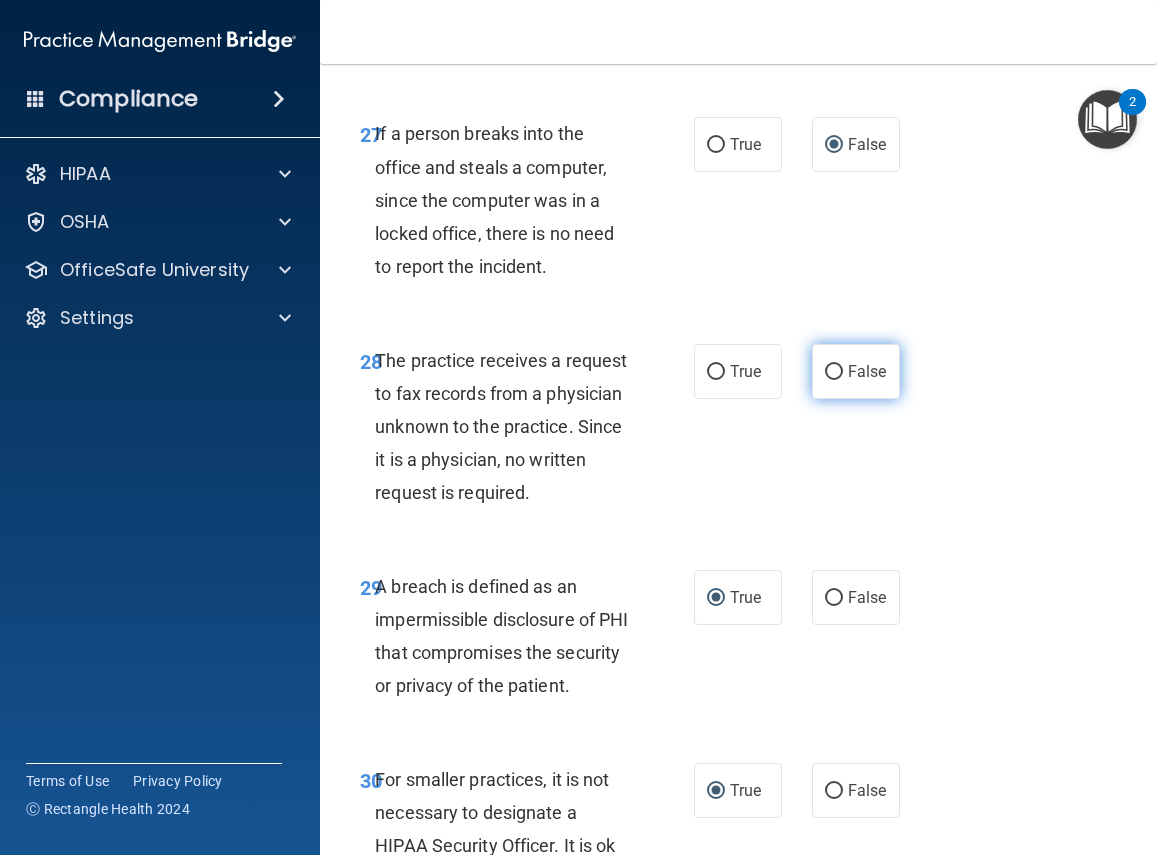 click on "False" at bounding box center (834, 372) 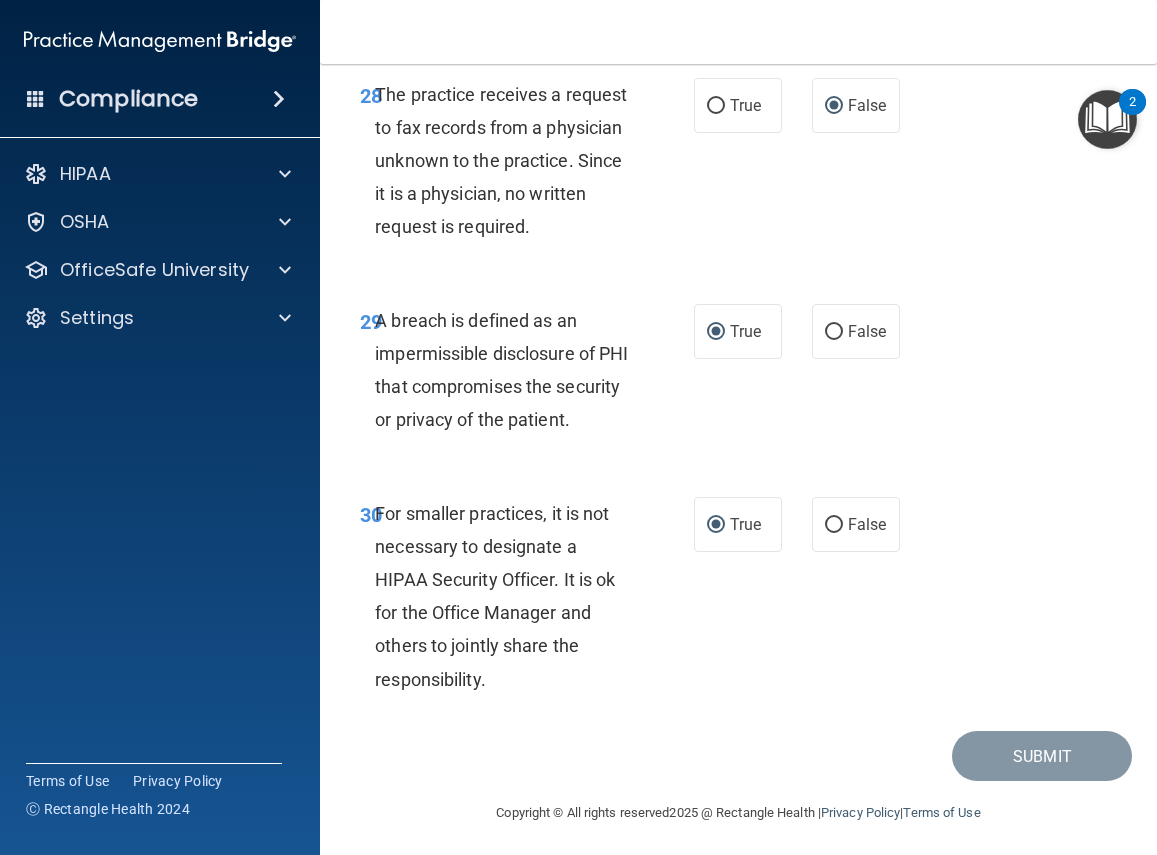 scroll, scrollTop: 6391, scrollLeft: 0, axis: vertical 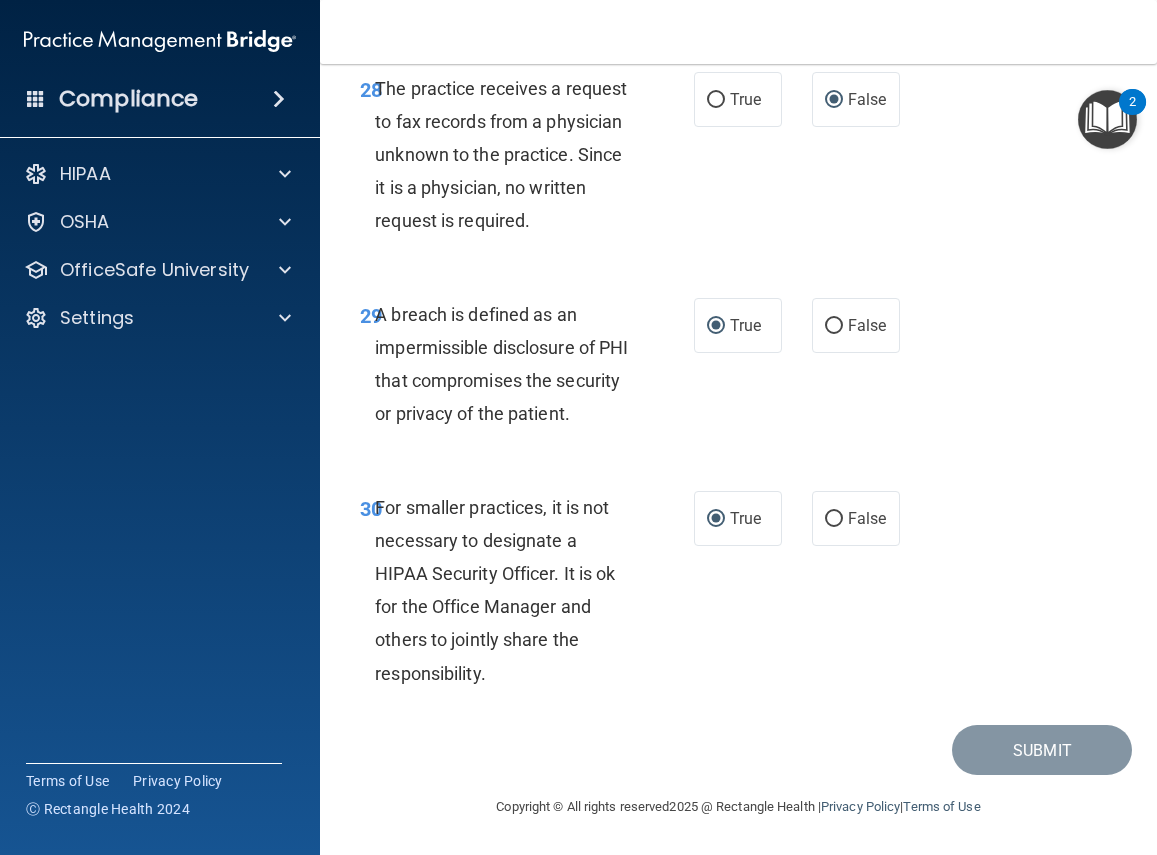 click on "-                The HIPAA Quiz         This quiz doesn’t expire until . Are you sure you want to take this quiz now?   Take the quiz anyway!                       01       Patients who believe that their PHI has been compromised have the right to make a complaint to the federal government.                 True           False                       02       The Privacy Rule requires covered entities to develop and implement reasonable policies and procedures to verify the identity of any person who requests PHI, as well as the authority of the person to have access to the information, if the identity or authority of the person is not already known.                 True           False                       03       It's ok to post  practice’s Notice of Privacy anywhere so long as it is also somewhere in the lobby.                 True           False                       04                       True           False                       05                       True           False" at bounding box center [738, 459] 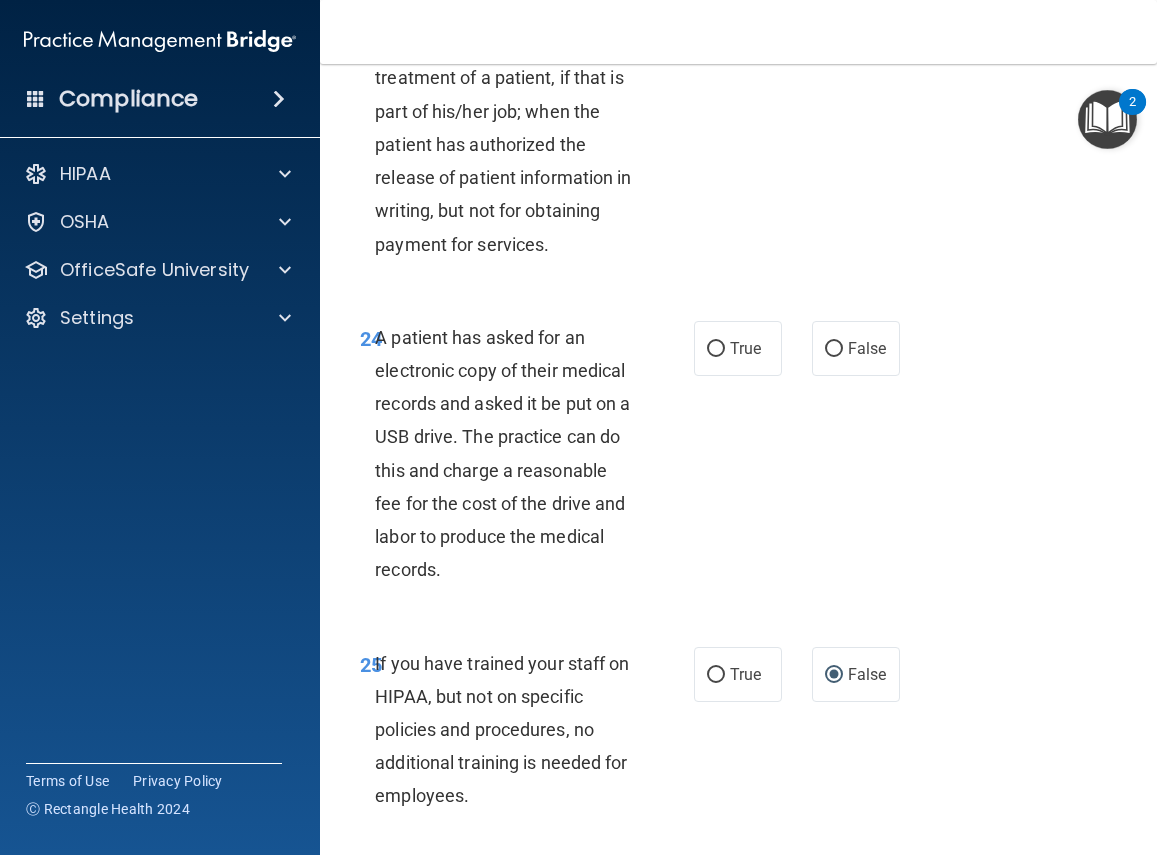 scroll, scrollTop: 4964, scrollLeft: 0, axis: vertical 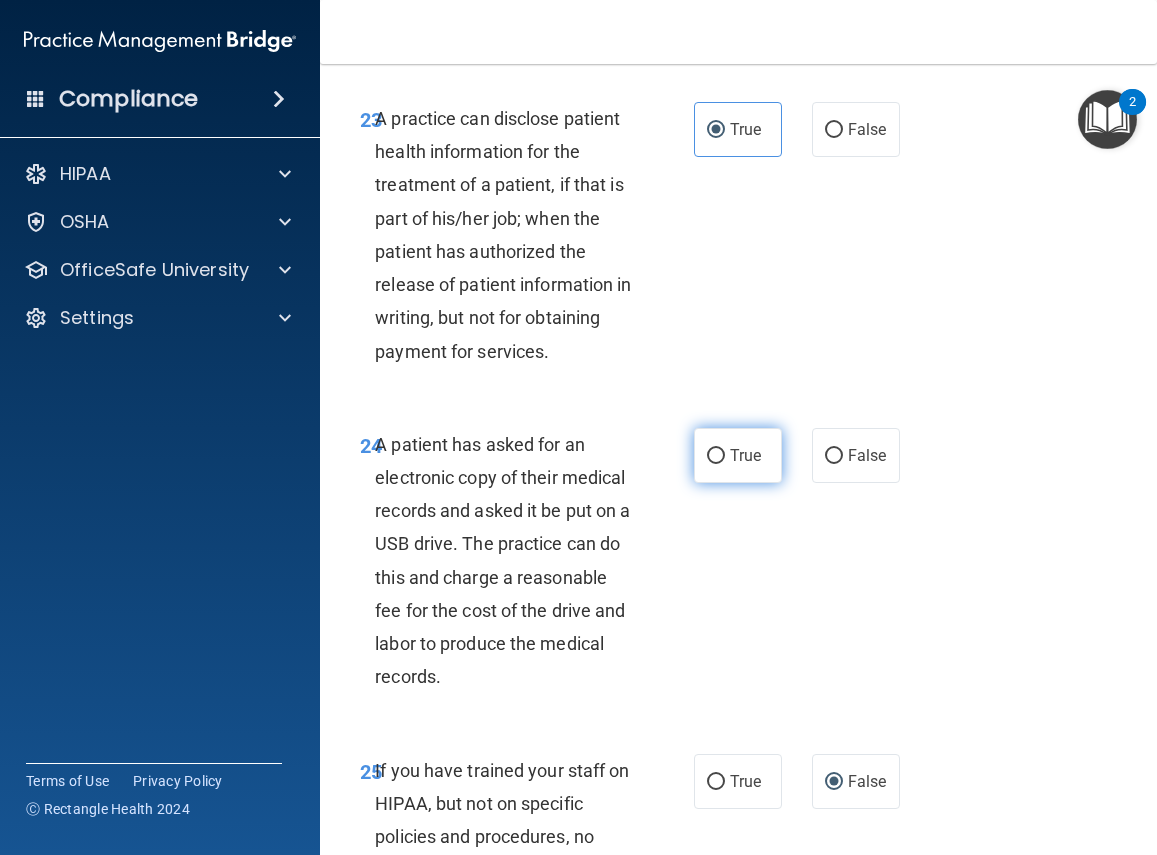 click on "True" at bounding box center [738, 455] 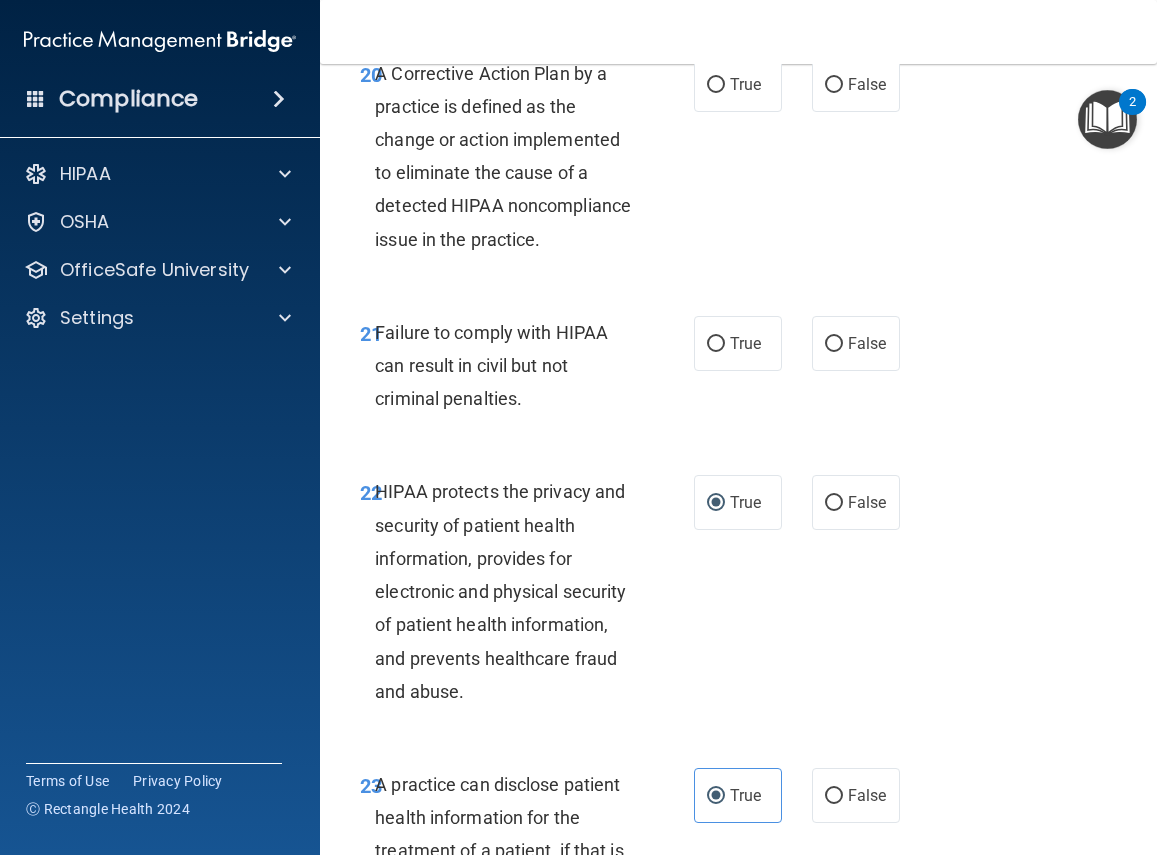 scroll, scrollTop: 4205, scrollLeft: 0, axis: vertical 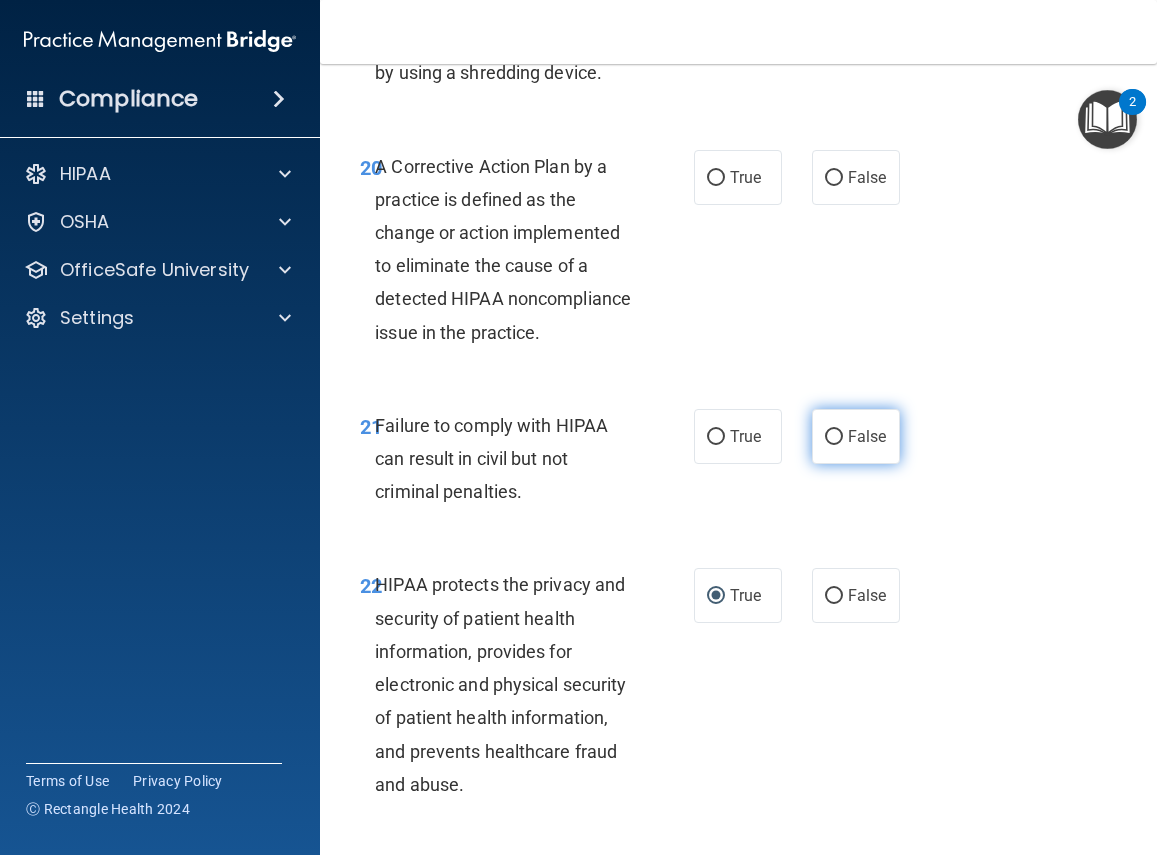 click on "False" at bounding box center [834, 437] 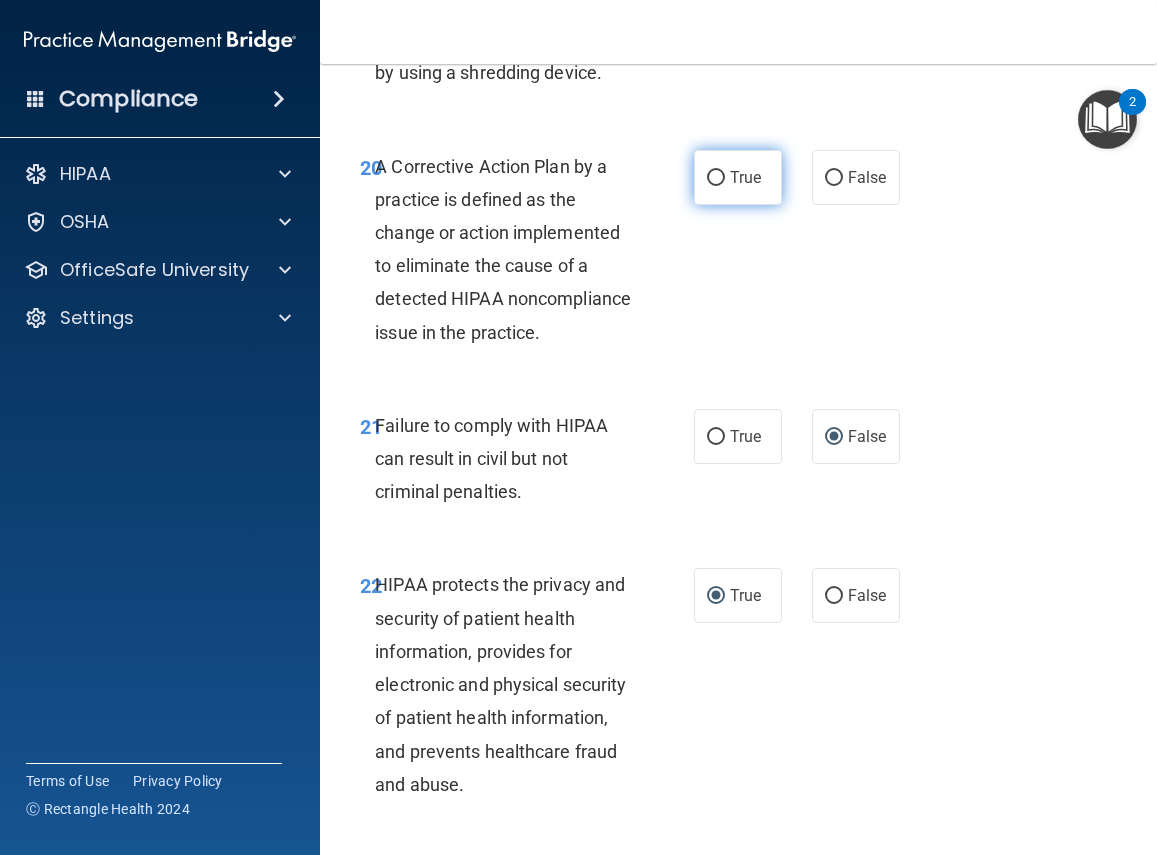 click on "True" at bounding box center (716, 178) 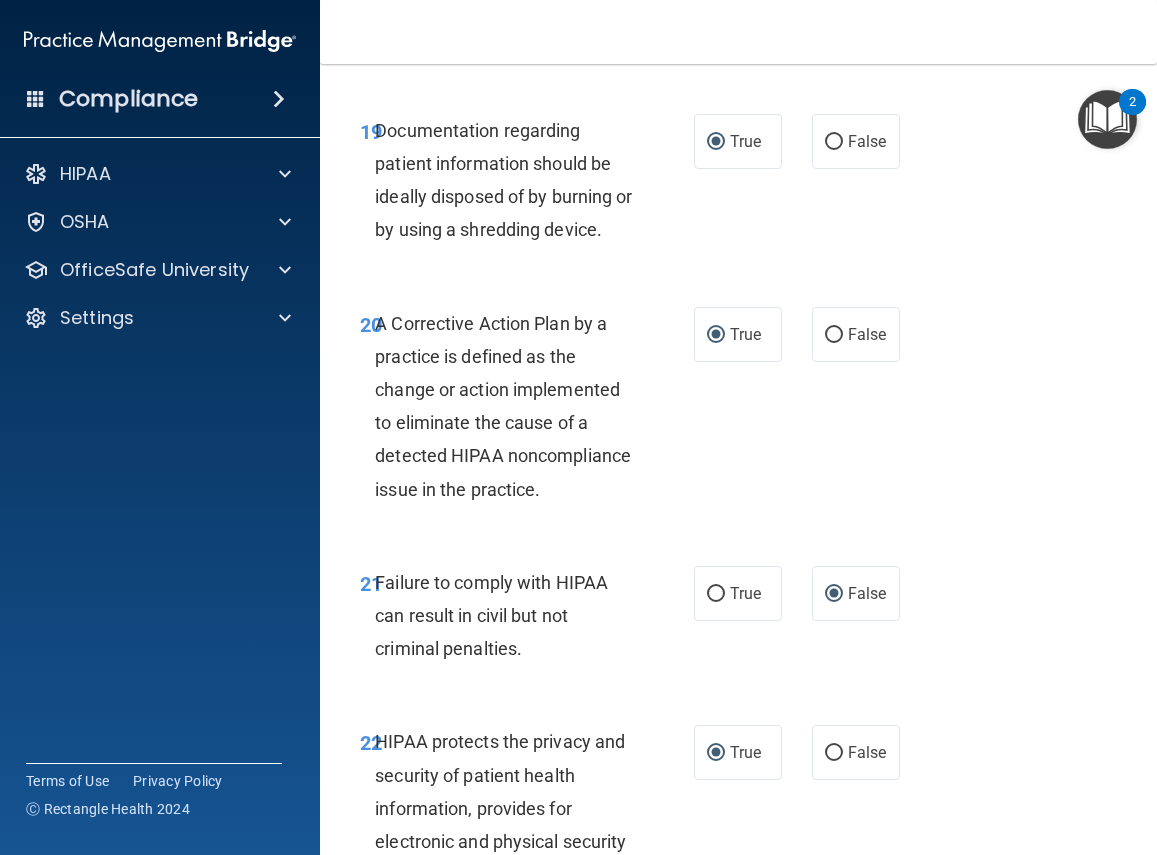 scroll, scrollTop: 3925, scrollLeft: 0, axis: vertical 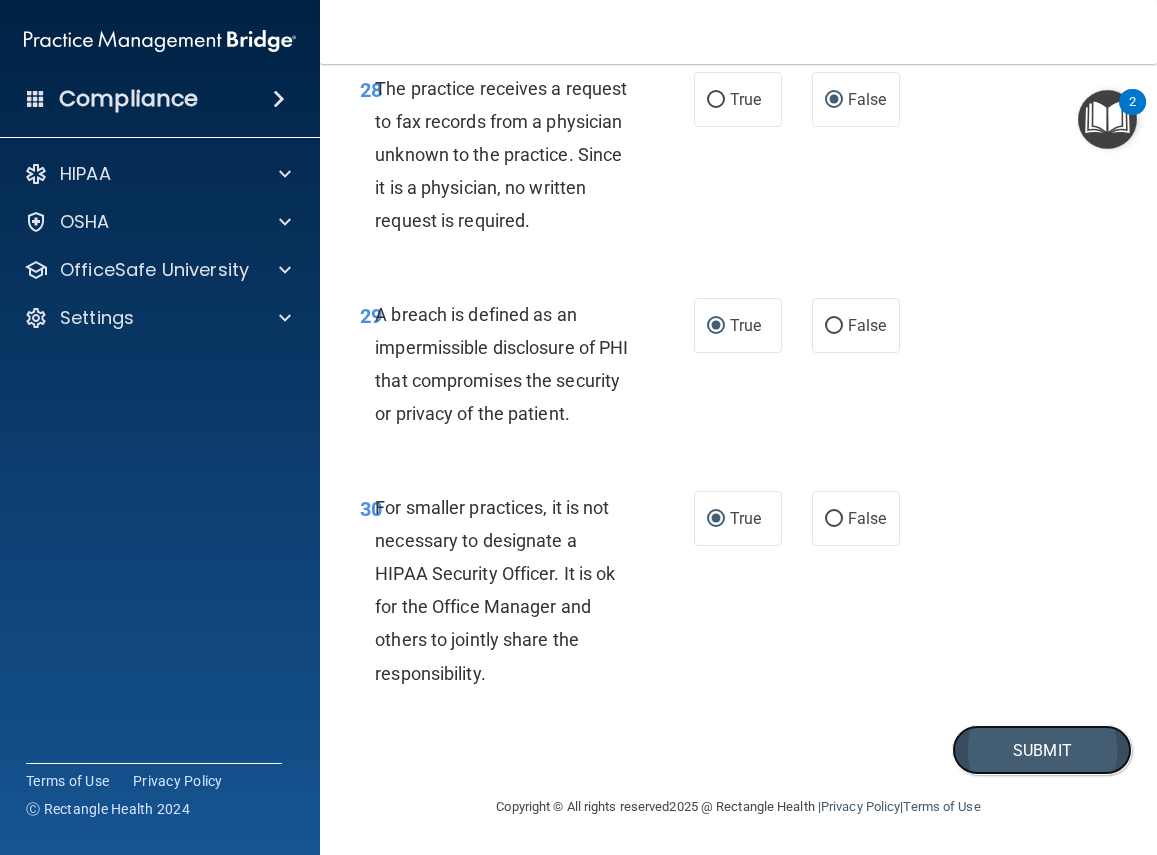click on "Submit" at bounding box center (1042, 750) 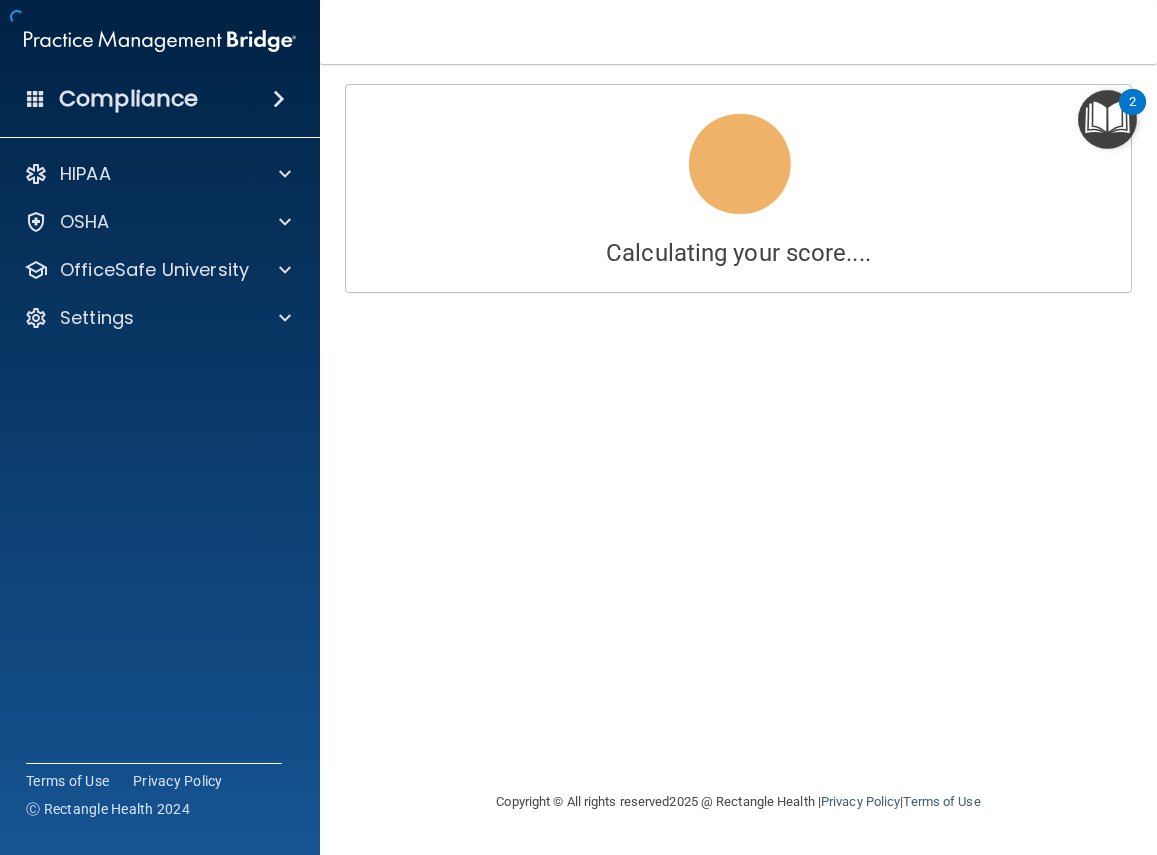 scroll, scrollTop: 0, scrollLeft: 0, axis: both 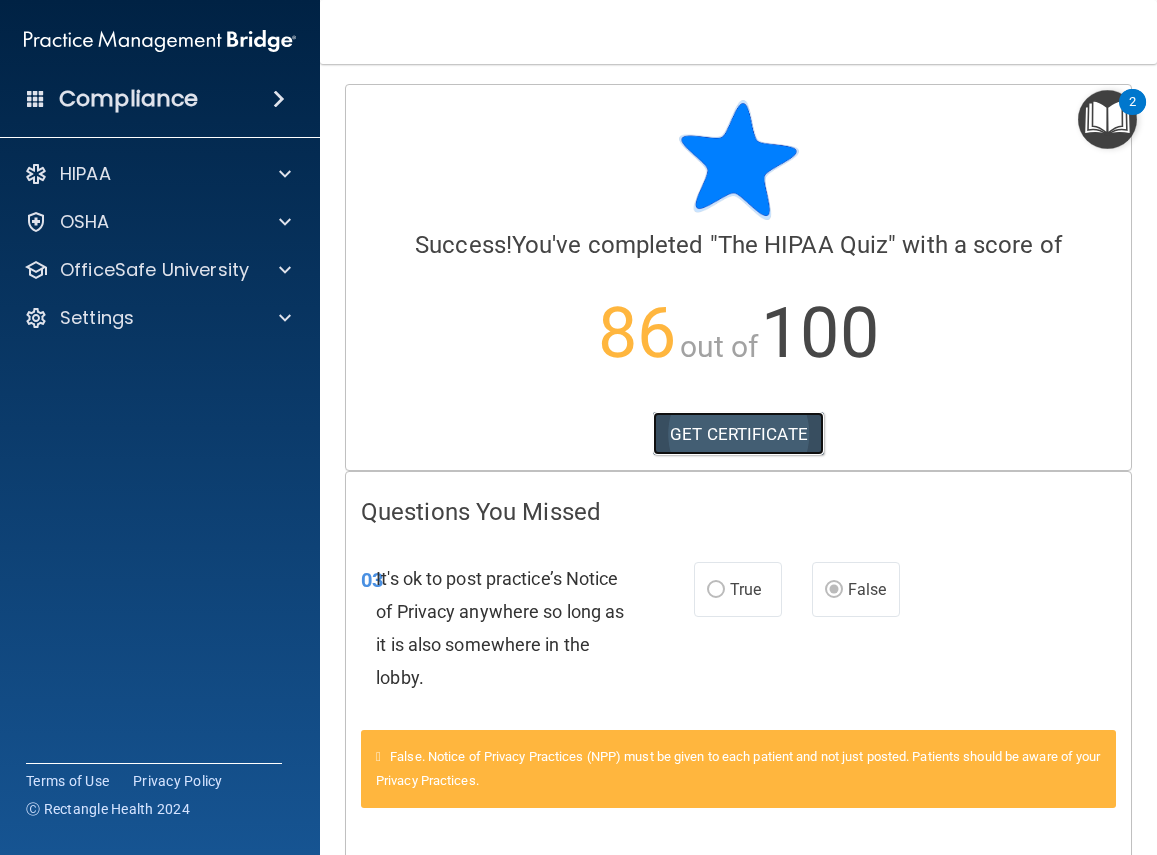 click on "GET CERTIFICATE" at bounding box center [738, 434] 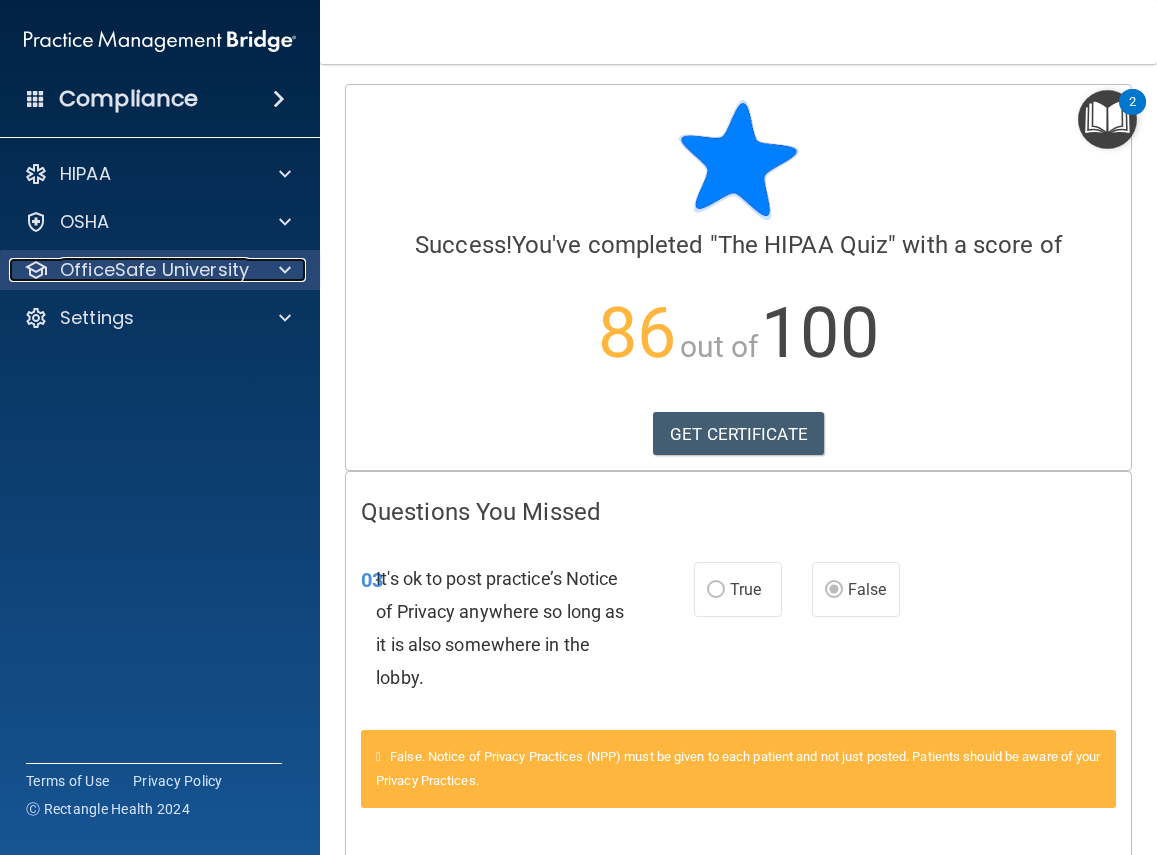 click on "OfficeSafe University" at bounding box center (154, 270) 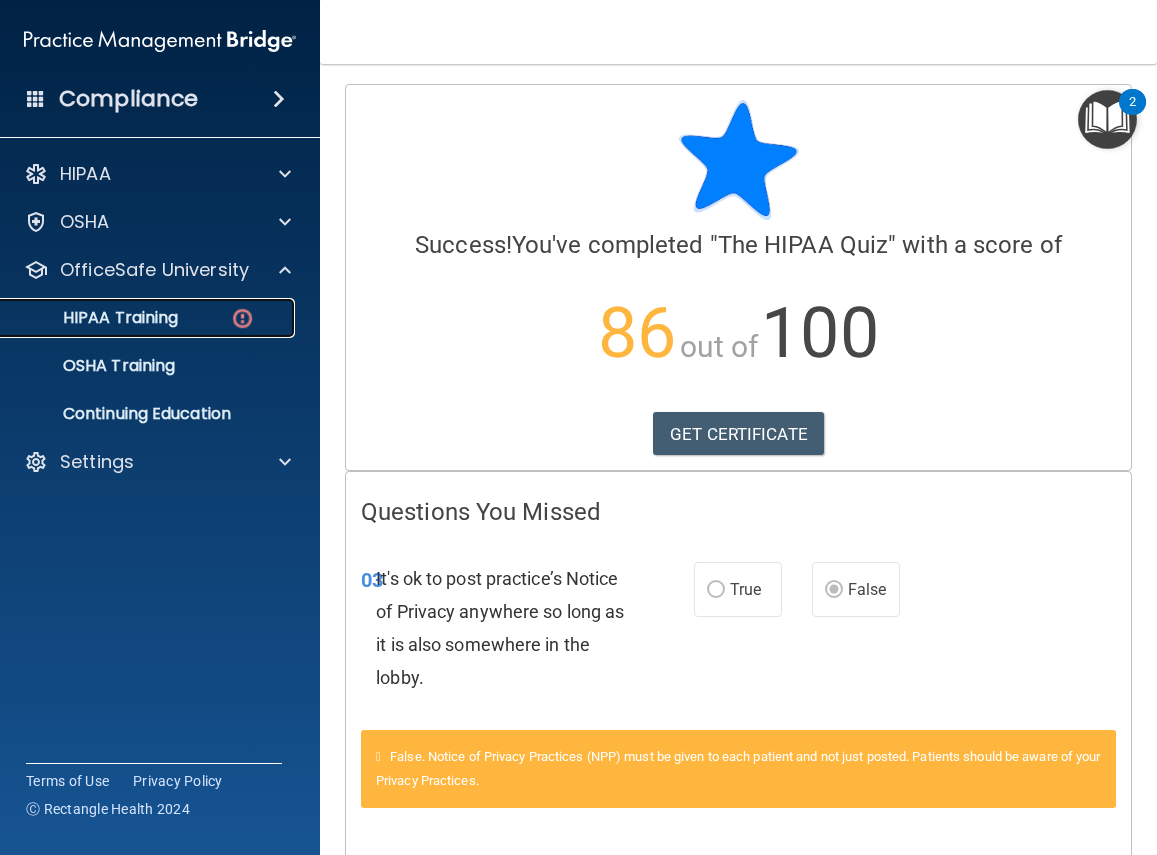 click on "HIPAA Training" at bounding box center [149, 318] 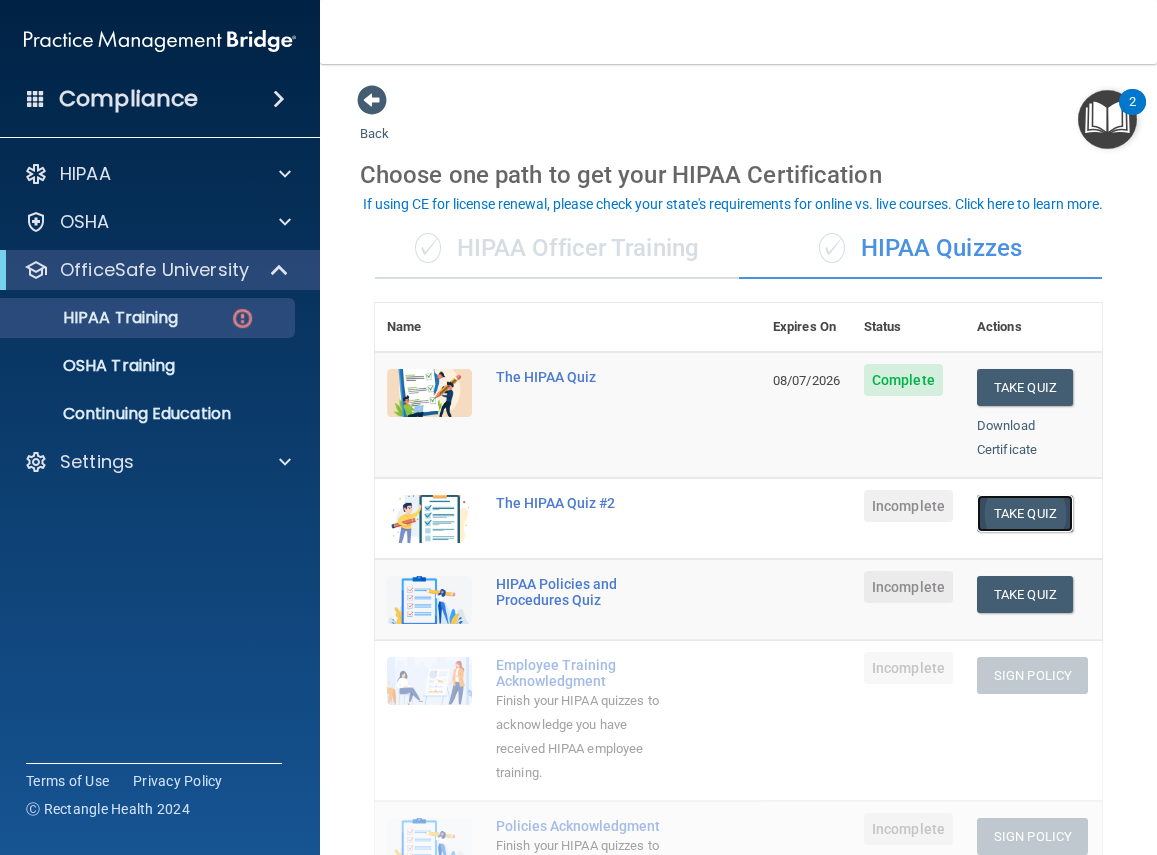 click on "Take Quiz" at bounding box center (1025, 513) 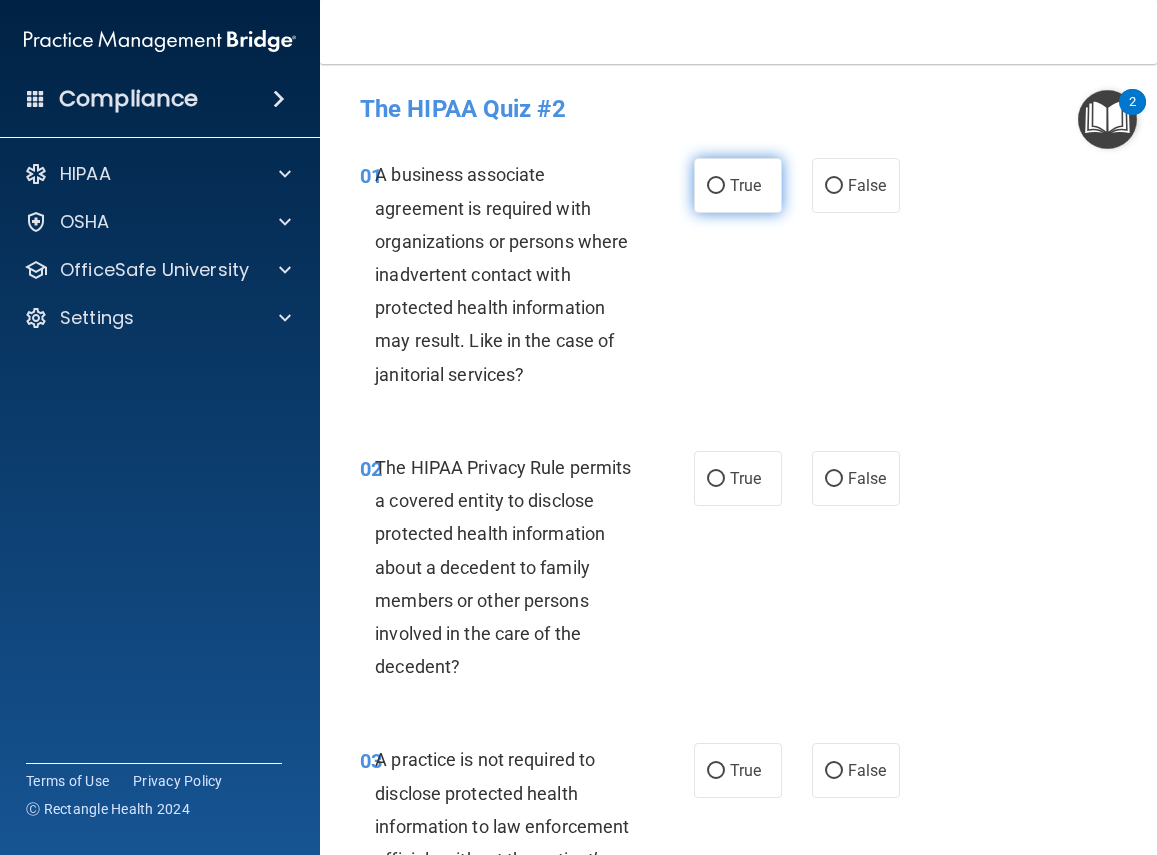 click on "True" at bounding box center (716, 186) 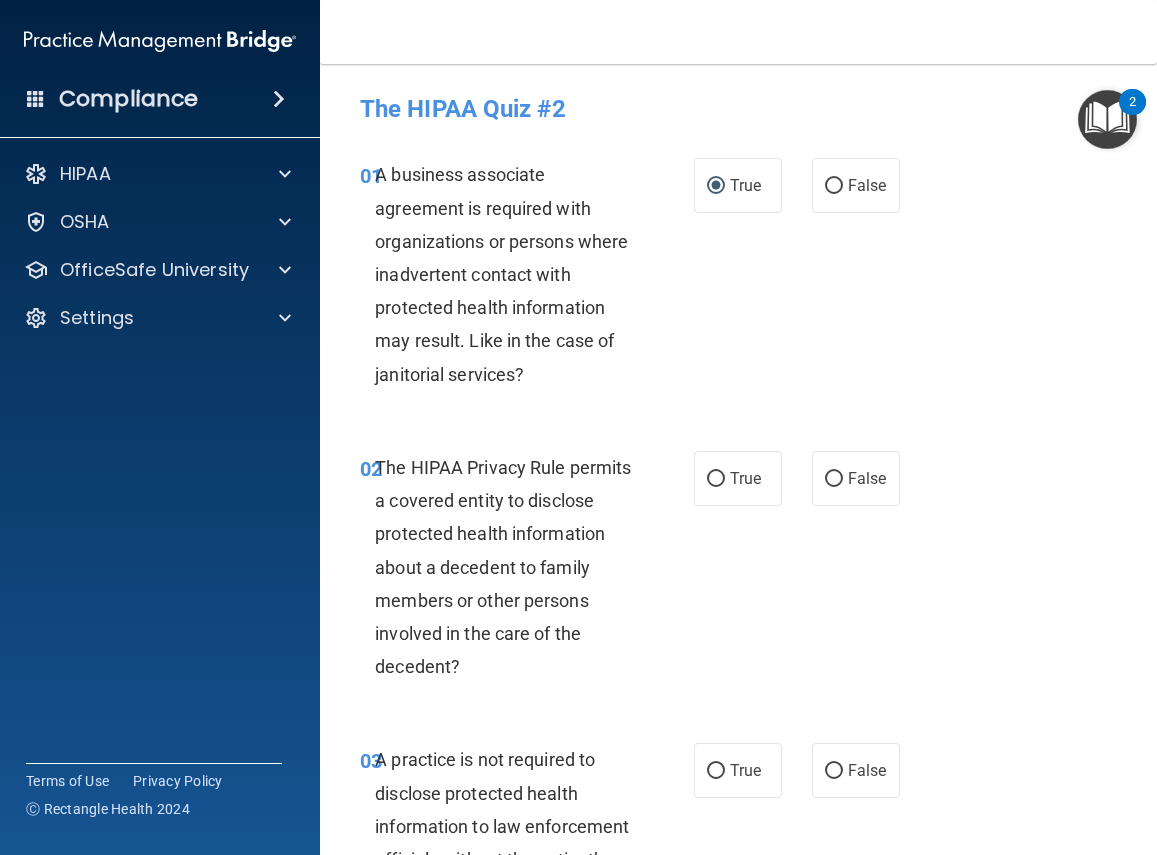 click on "The HIPAA Privacy Rule permits a covered entity to disclose protected health information about a decedent to family members or other persons involved in the care of the decedent?" at bounding box center (503, 567) 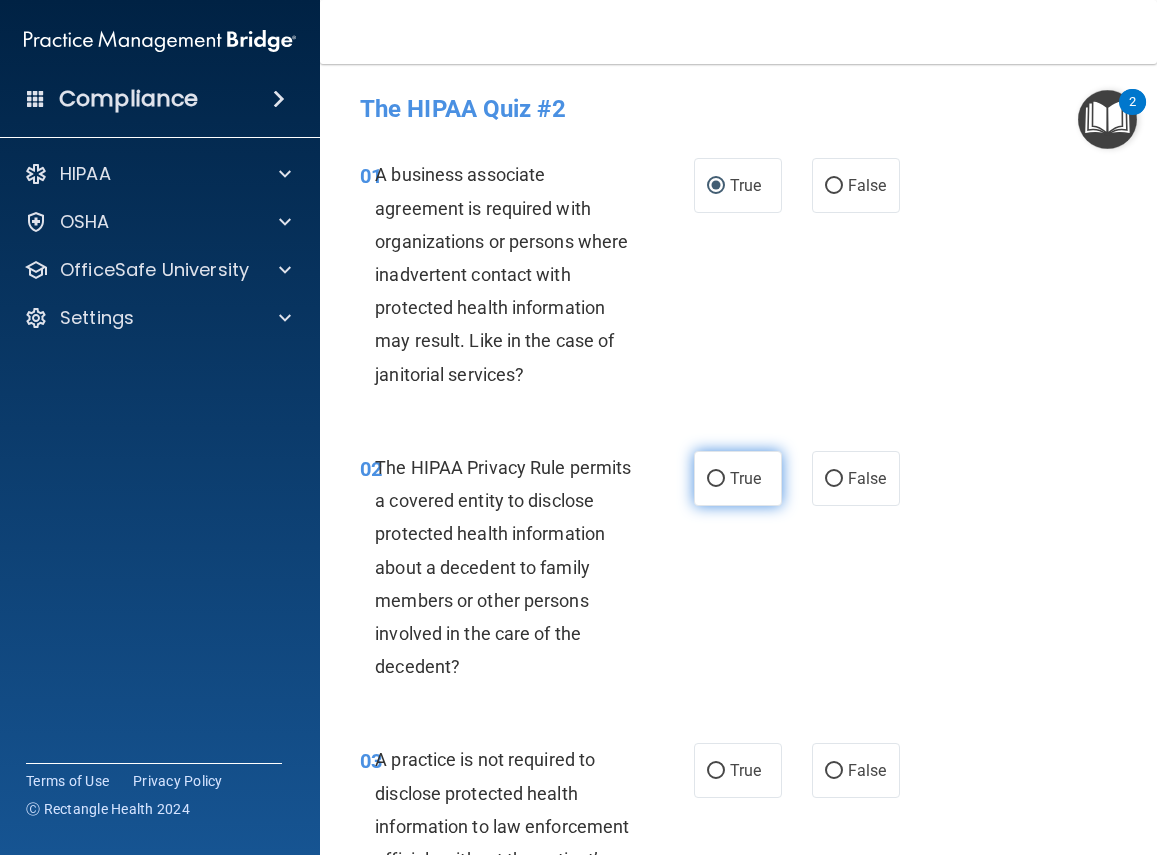 click on "True" at bounding box center (716, 479) 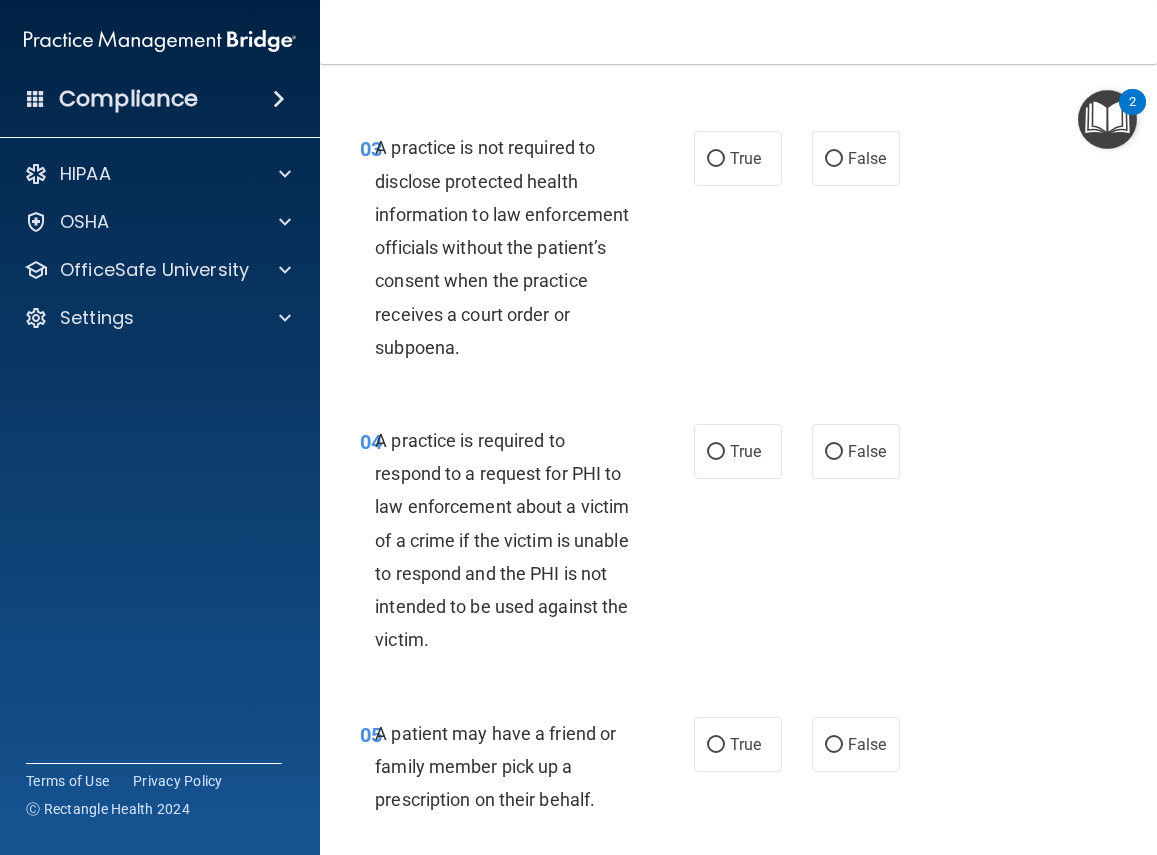 scroll, scrollTop: 613, scrollLeft: 0, axis: vertical 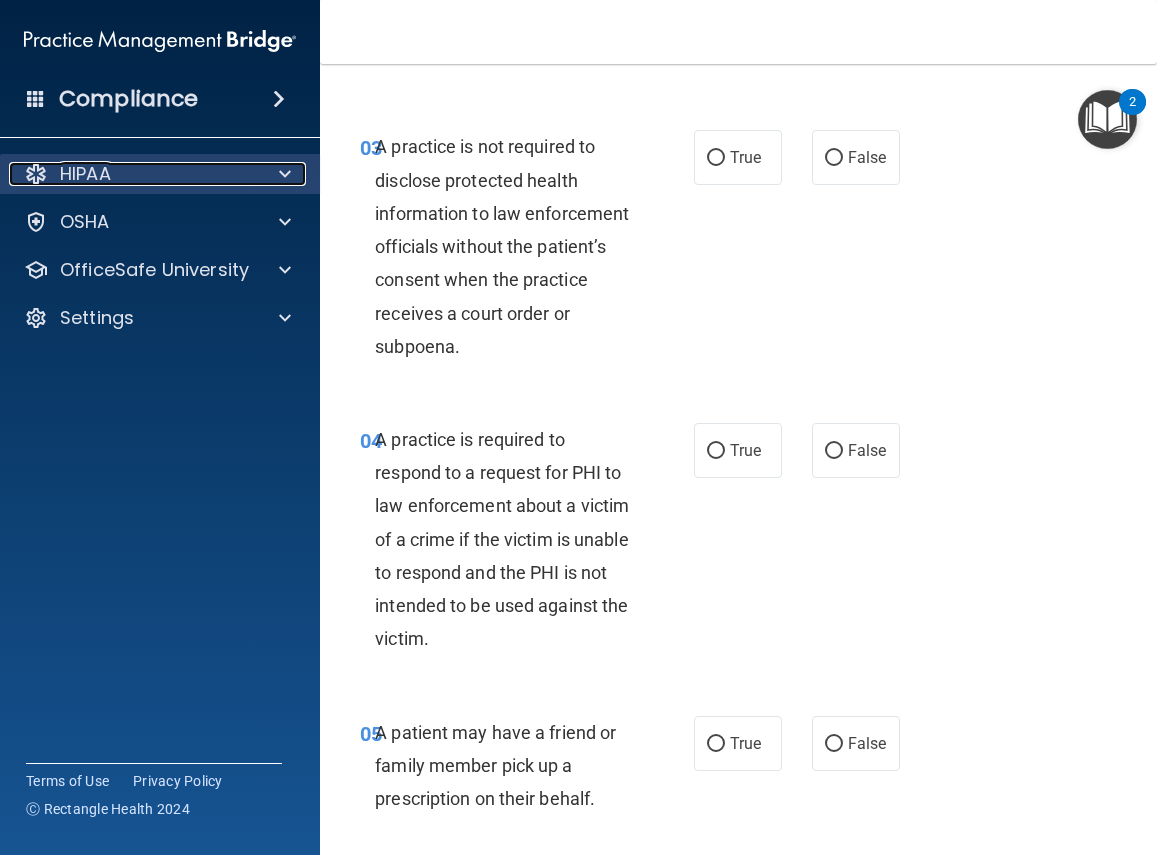 click at bounding box center (282, 174) 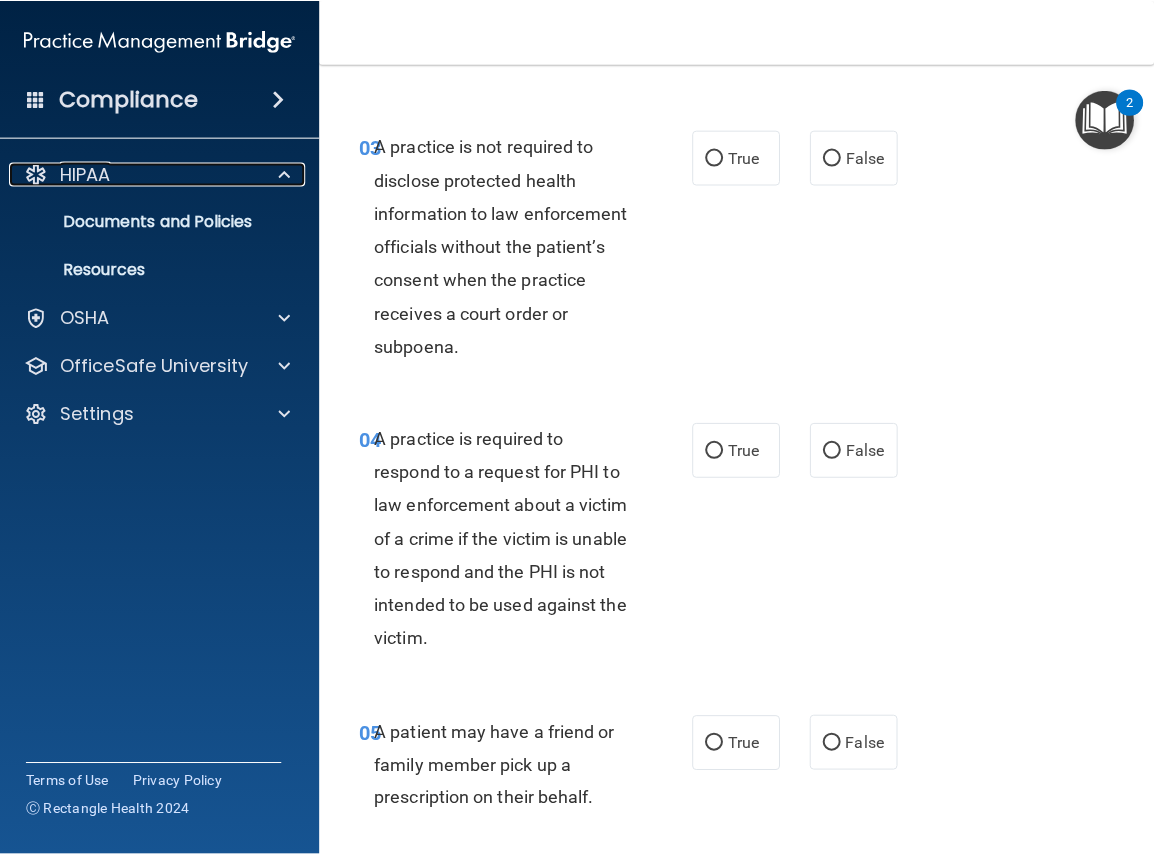 scroll, scrollTop: 0, scrollLeft: 0, axis: both 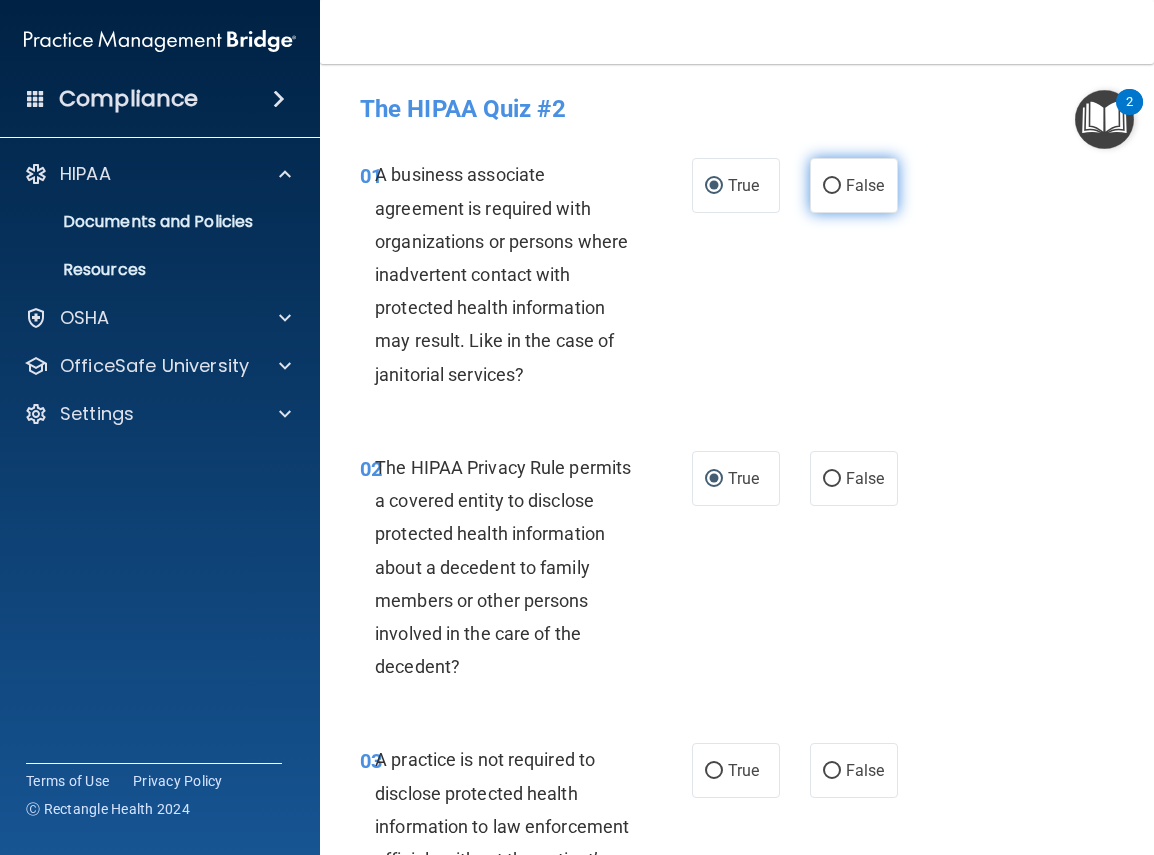 click on "False" at bounding box center (832, 186) 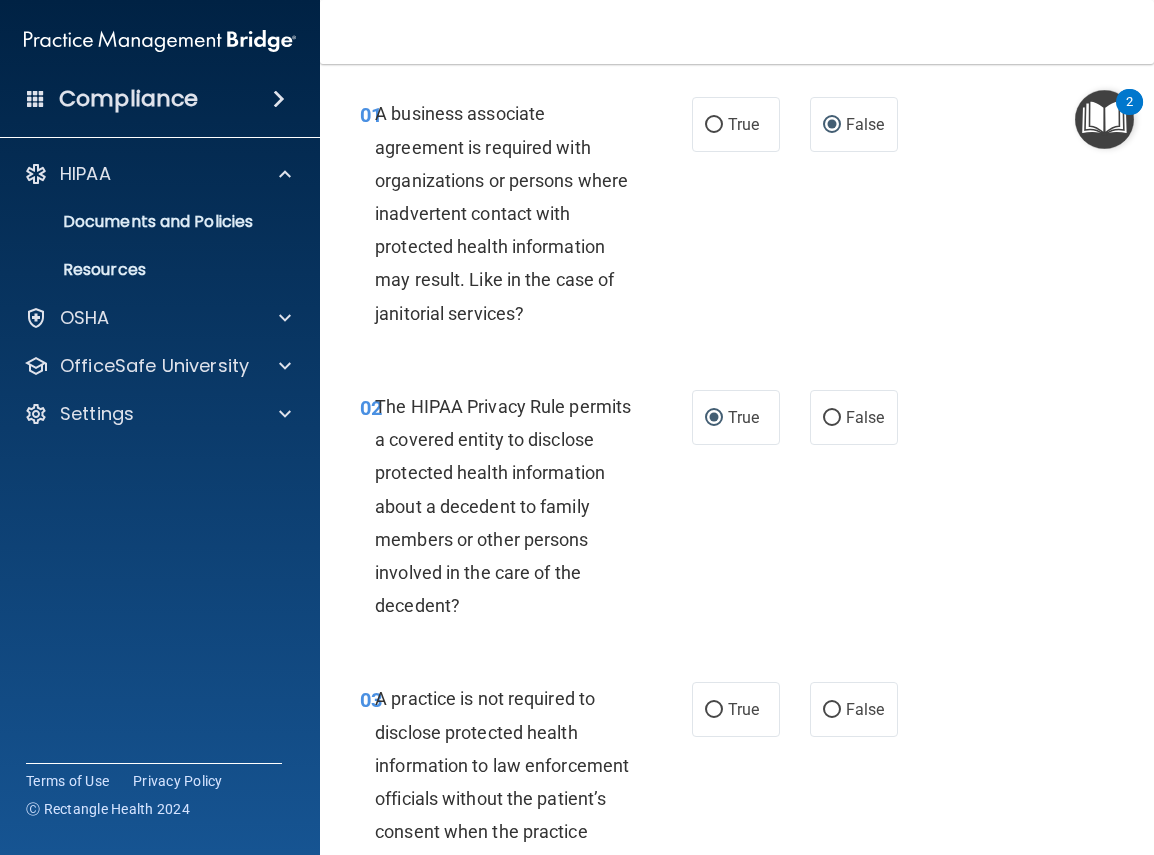 scroll, scrollTop: 80, scrollLeft: 0, axis: vertical 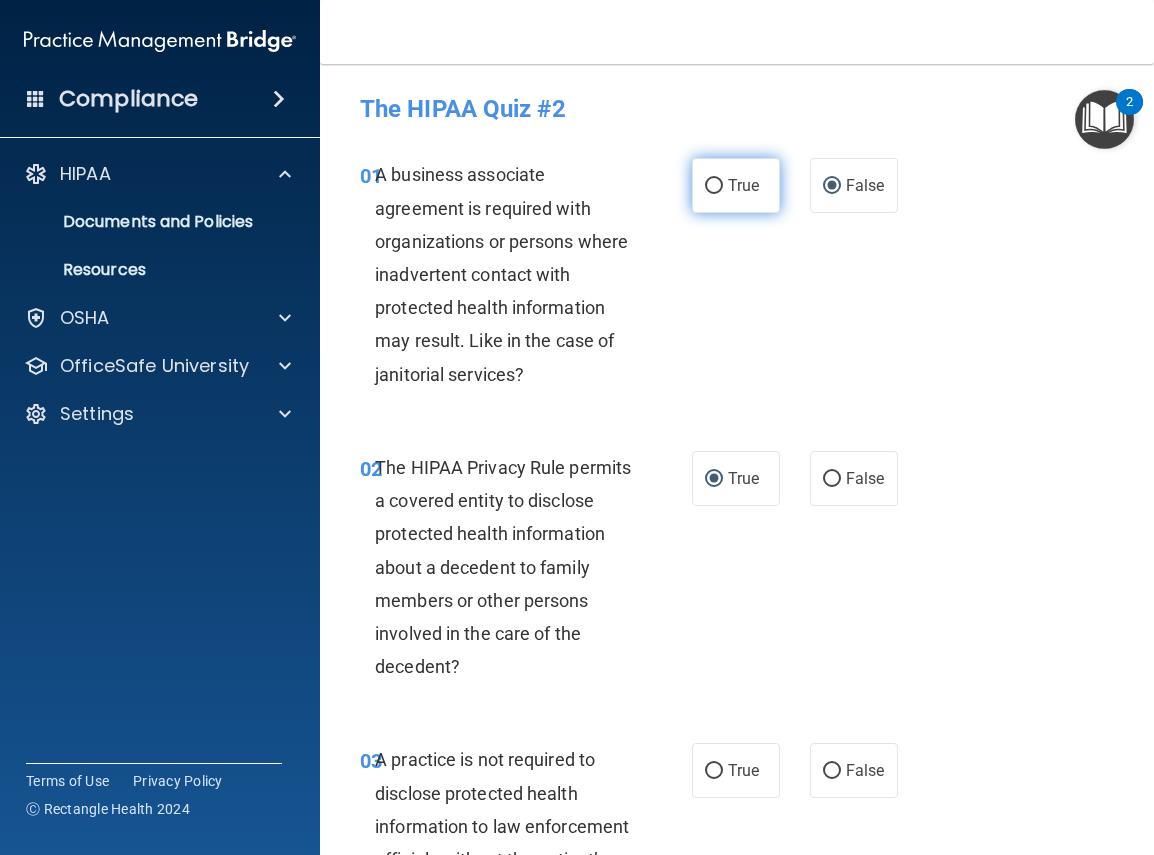 click on "True" at bounding box center (714, 186) 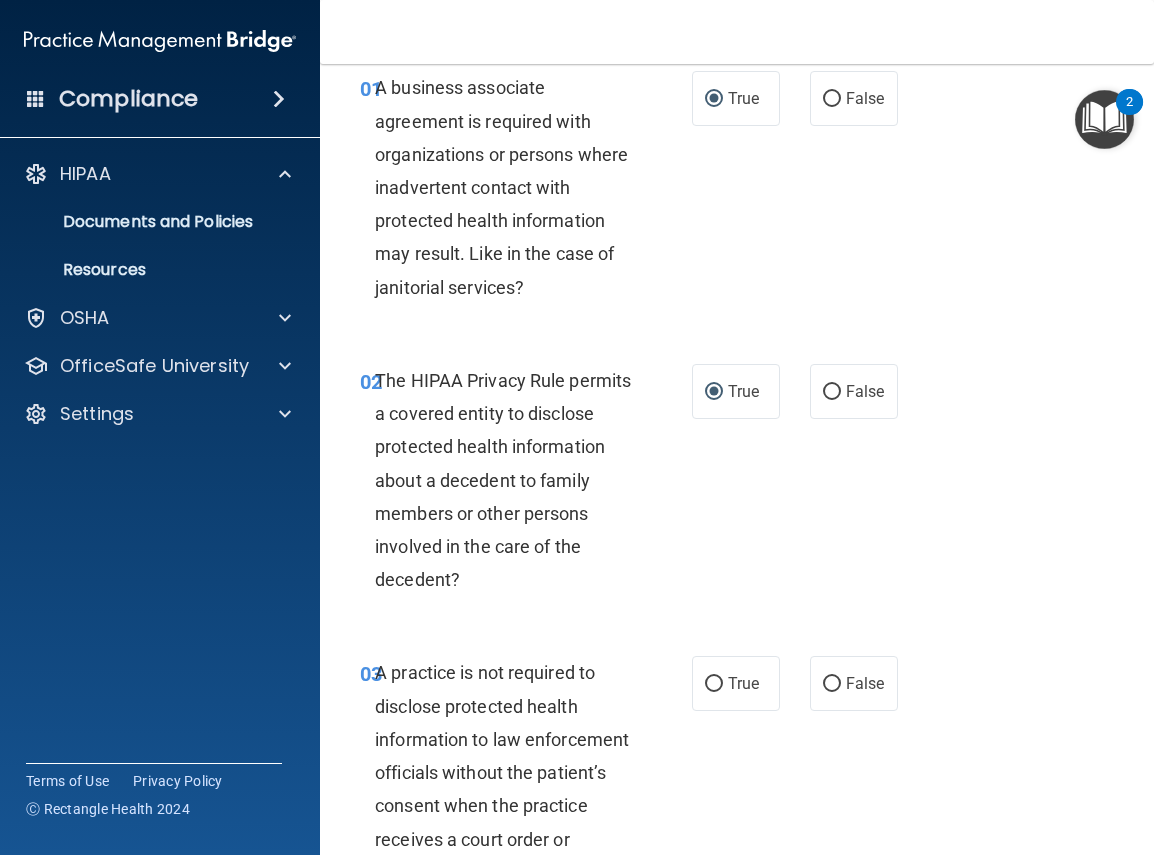 scroll, scrollTop: 107, scrollLeft: 0, axis: vertical 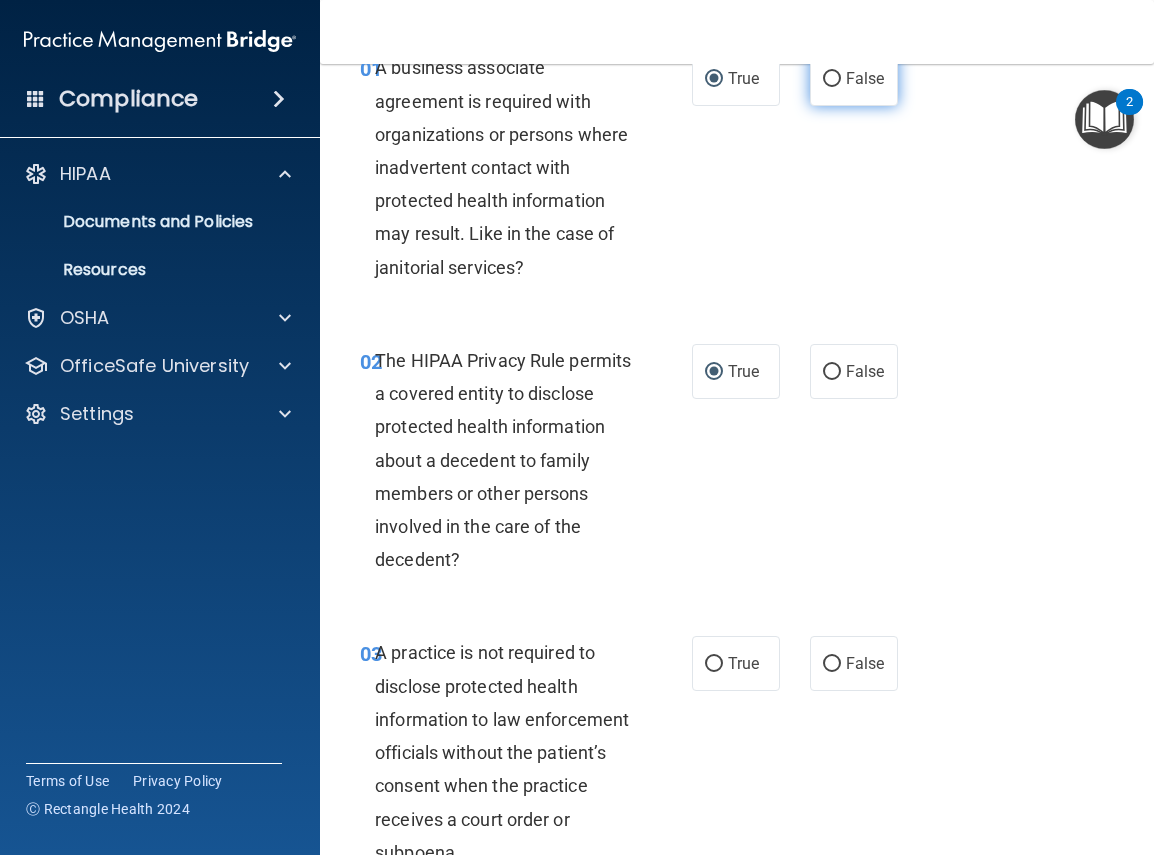 click on "False" at bounding box center [832, 79] 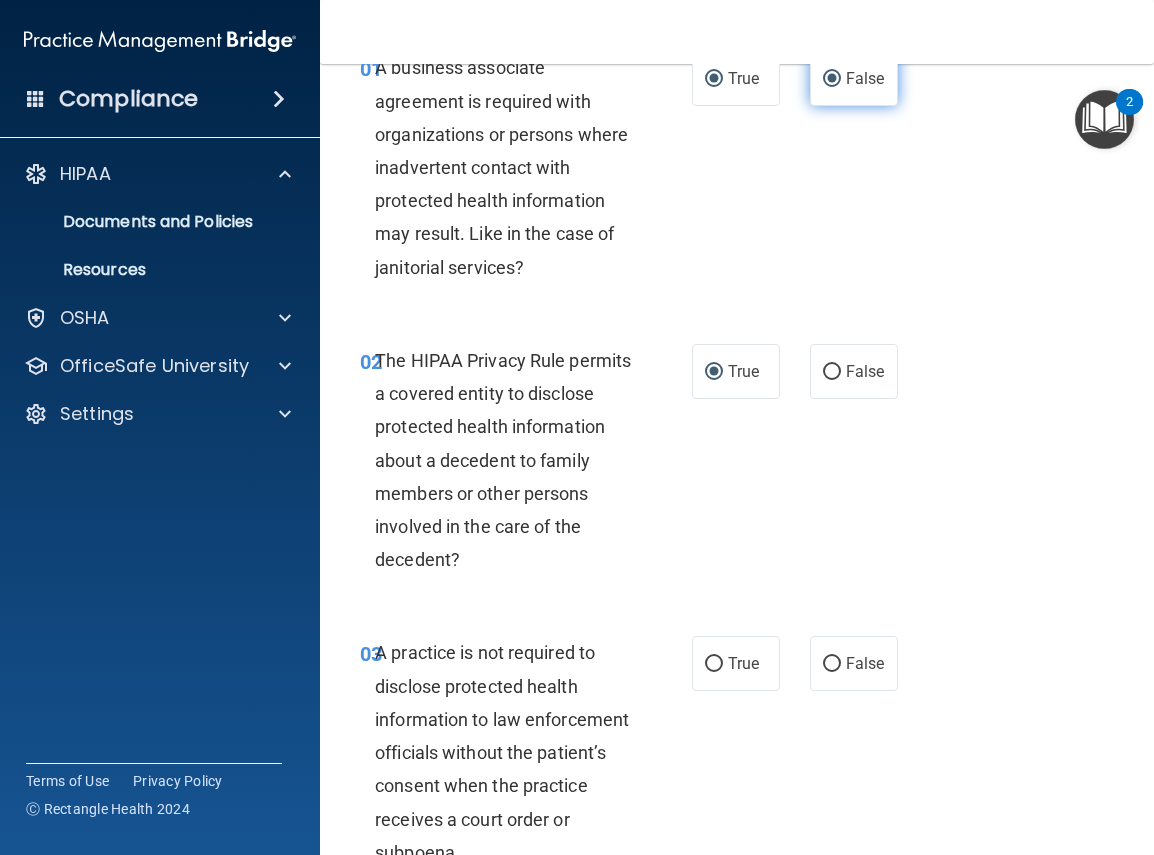 radio on "false" 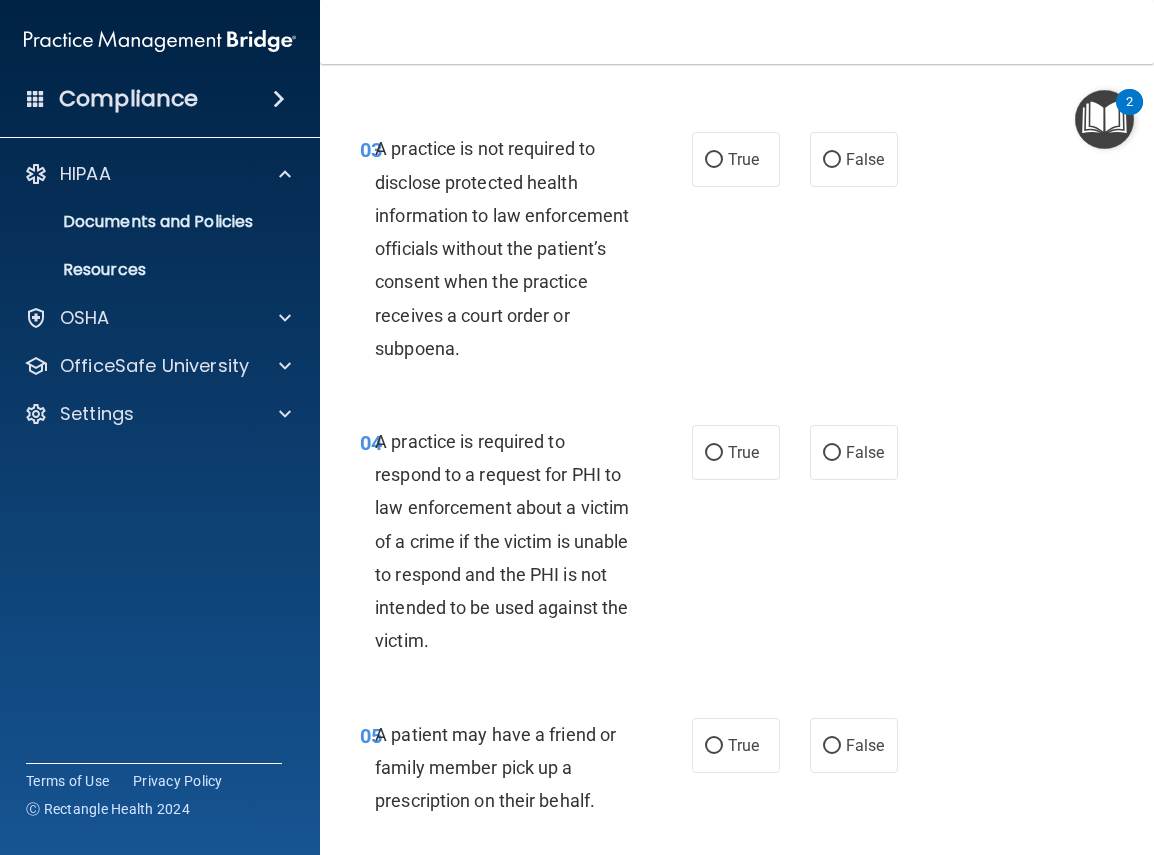 scroll, scrollTop: 620, scrollLeft: 0, axis: vertical 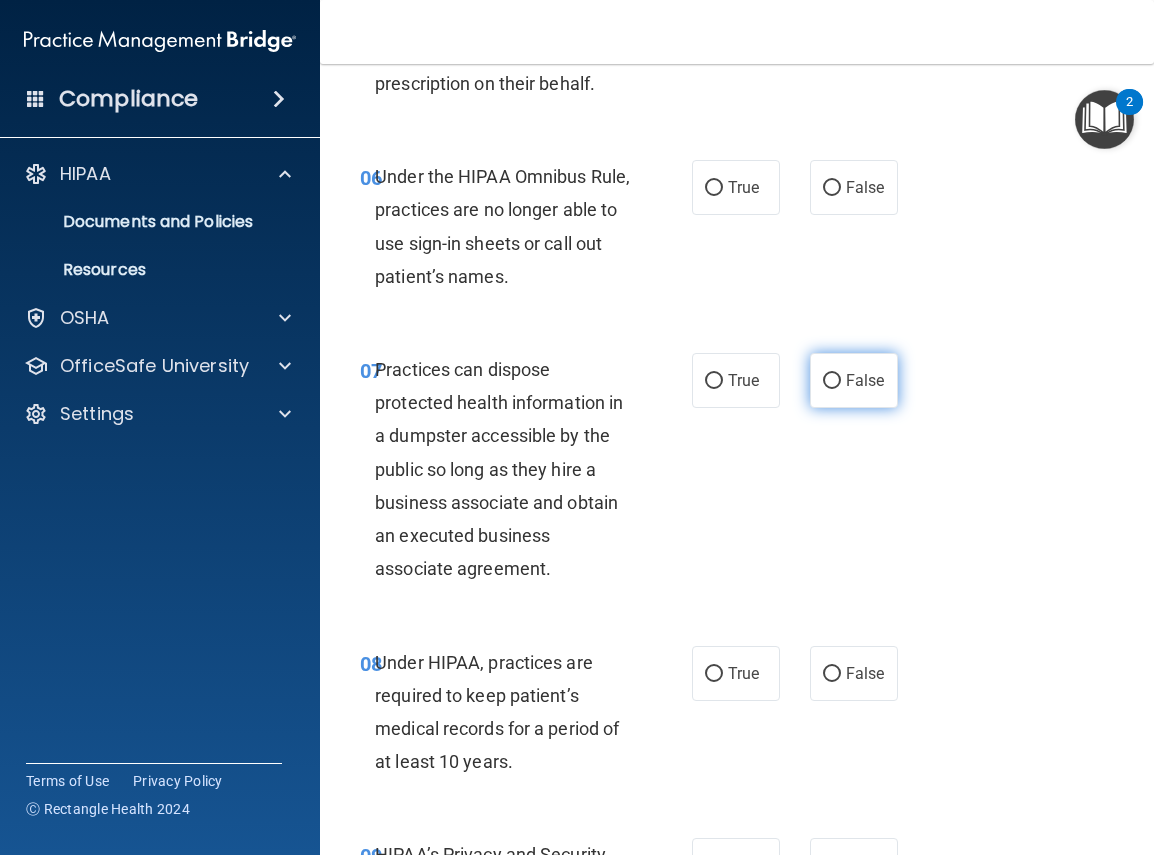 click on "False" at bounding box center (832, 381) 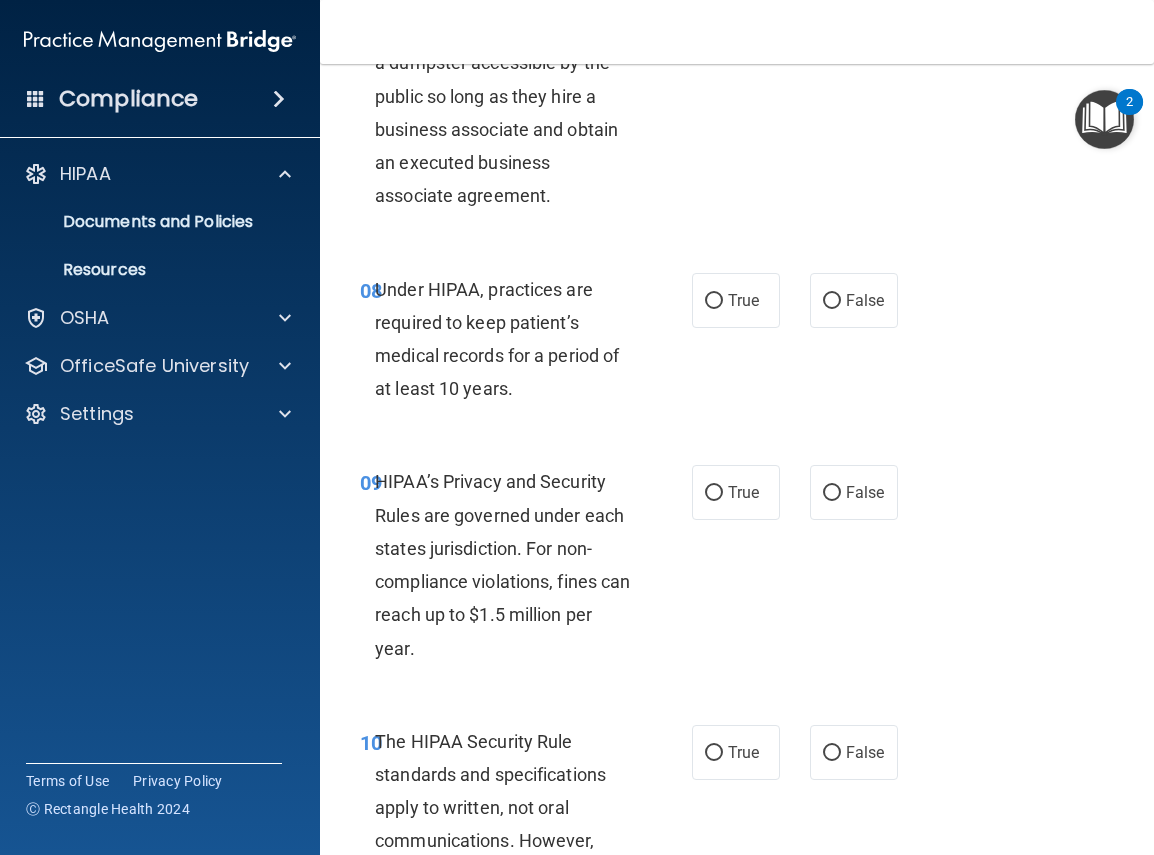 scroll, scrollTop: 1795, scrollLeft: 0, axis: vertical 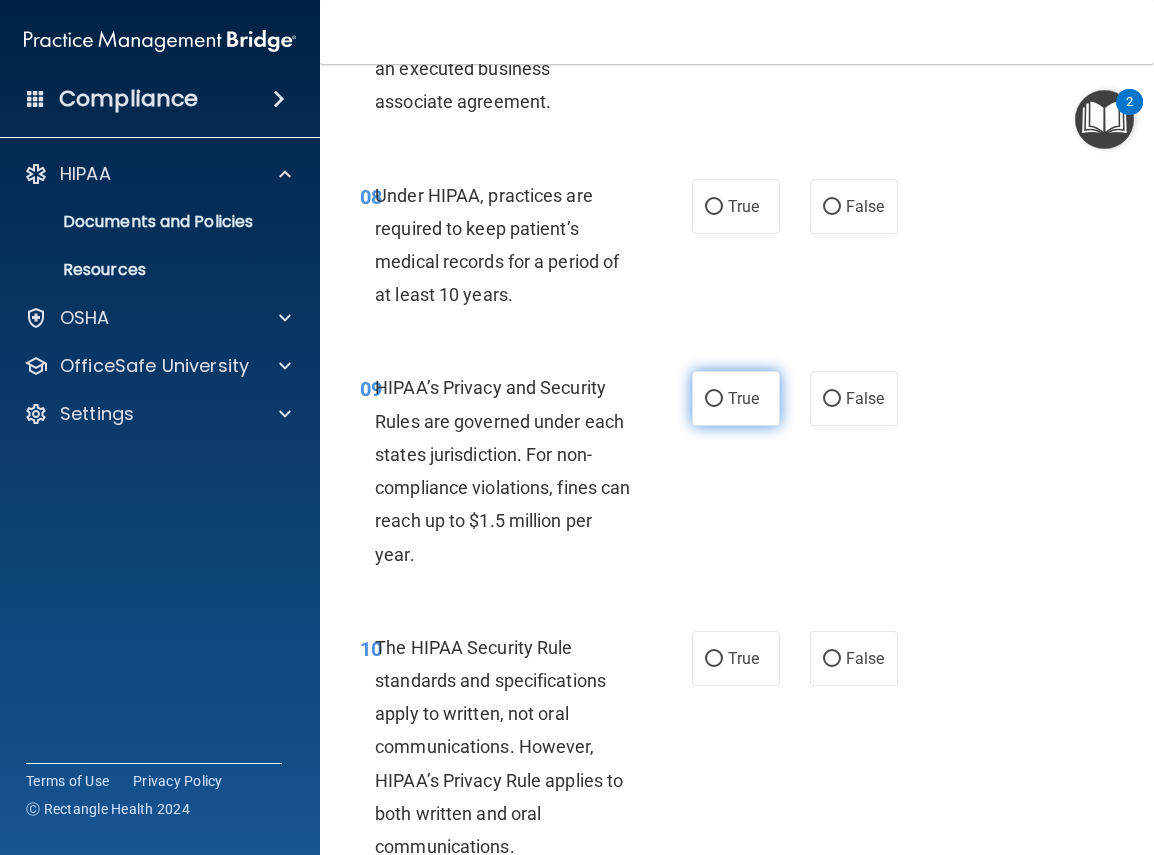 click on "True" at bounding box center (714, 399) 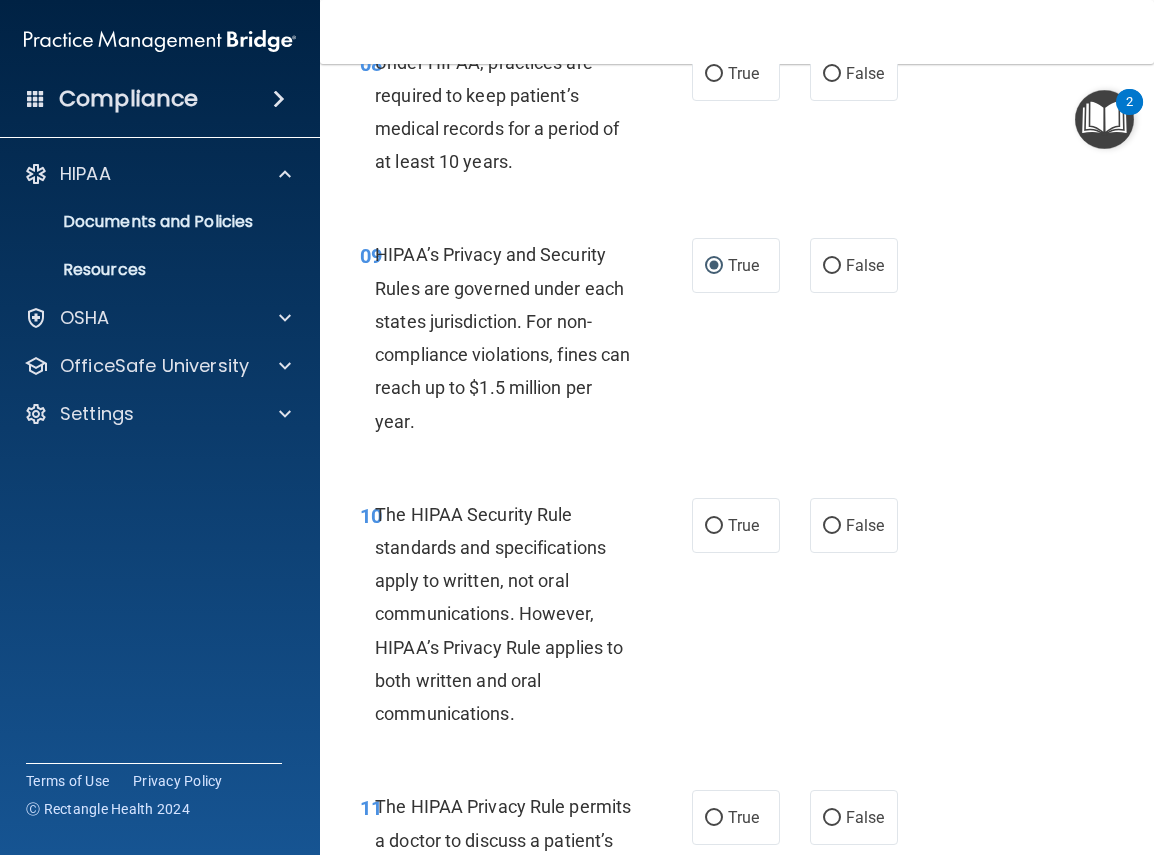 scroll, scrollTop: 2101, scrollLeft: 0, axis: vertical 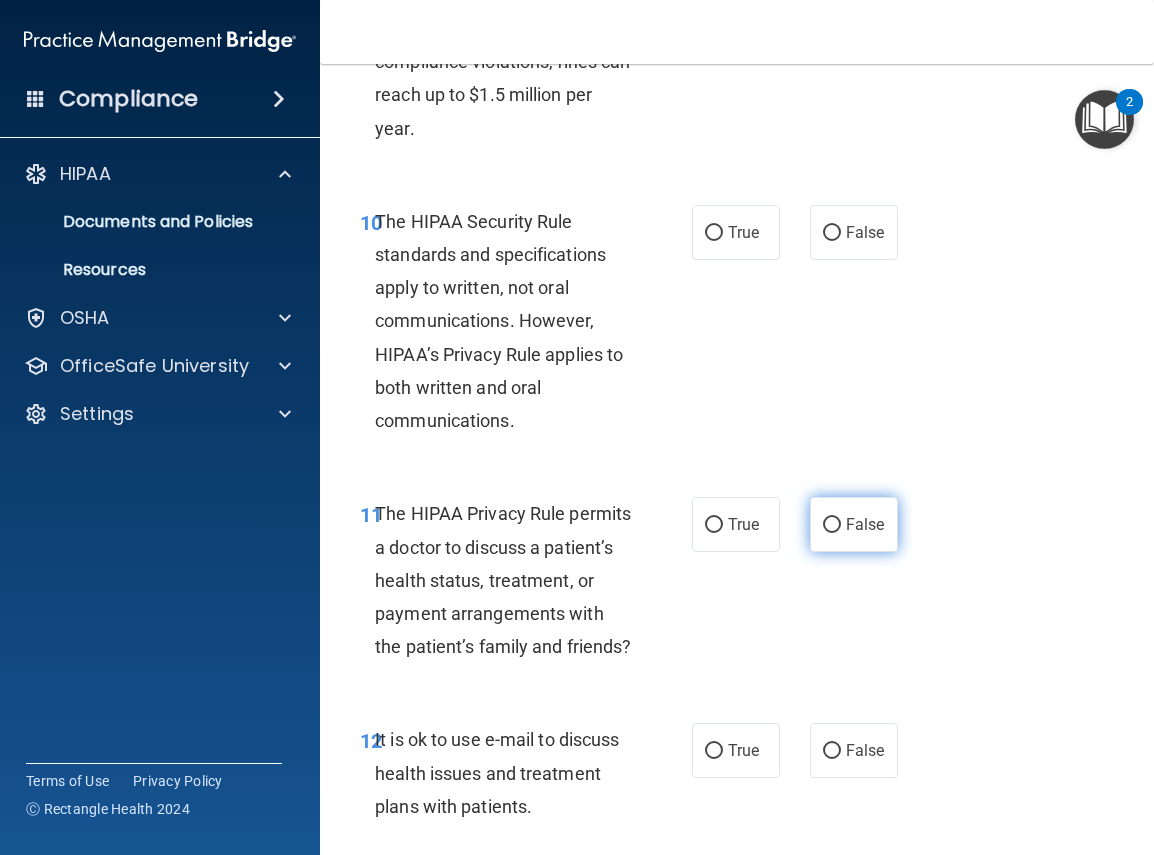 click on "False" at bounding box center [832, 525] 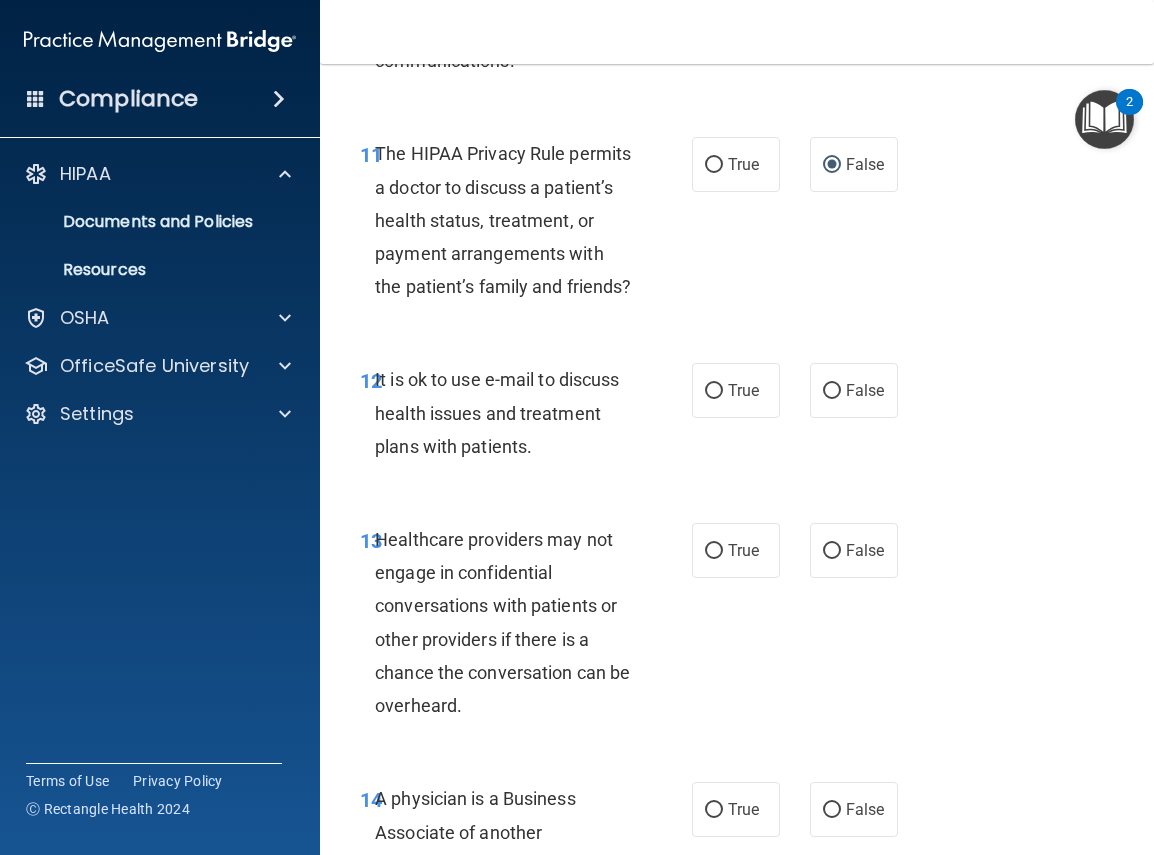 scroll, scrollTop: 2595, scrollLeft: 0, axis: vertical 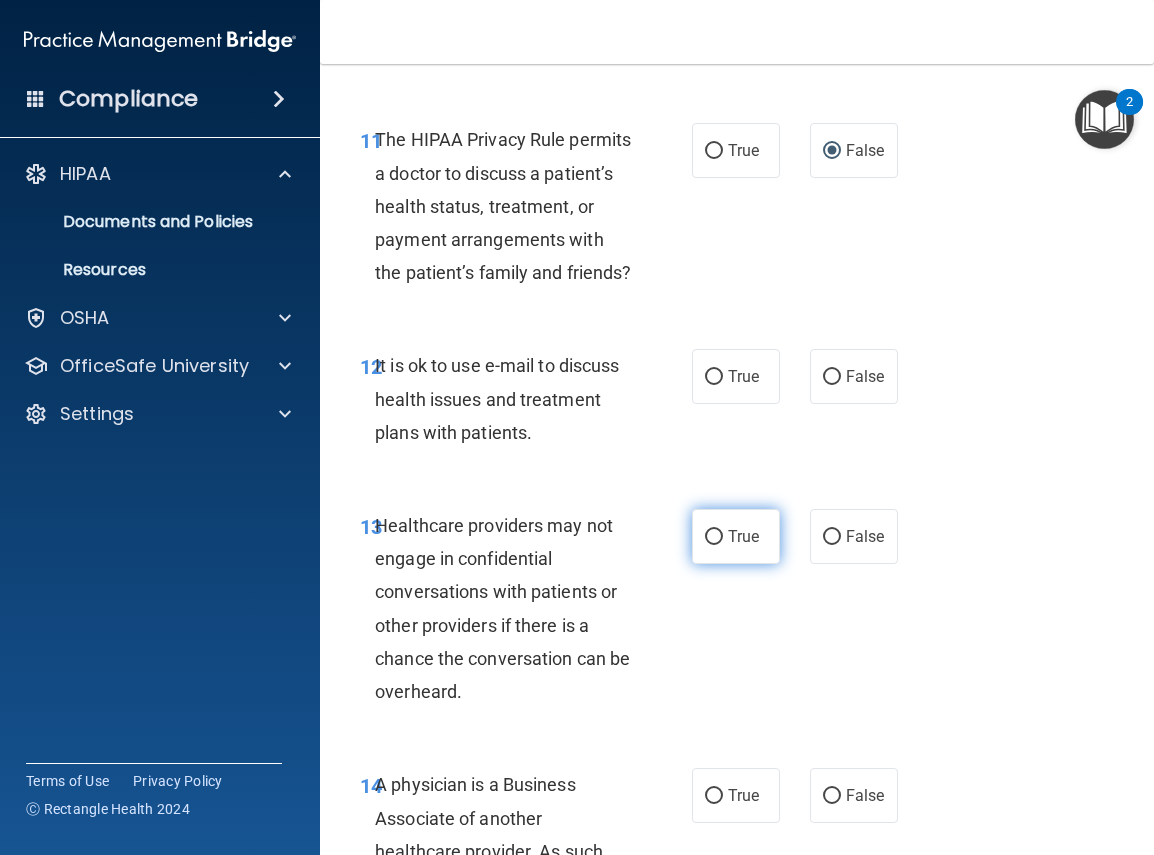click on "True" at bounding box center (714, 537) 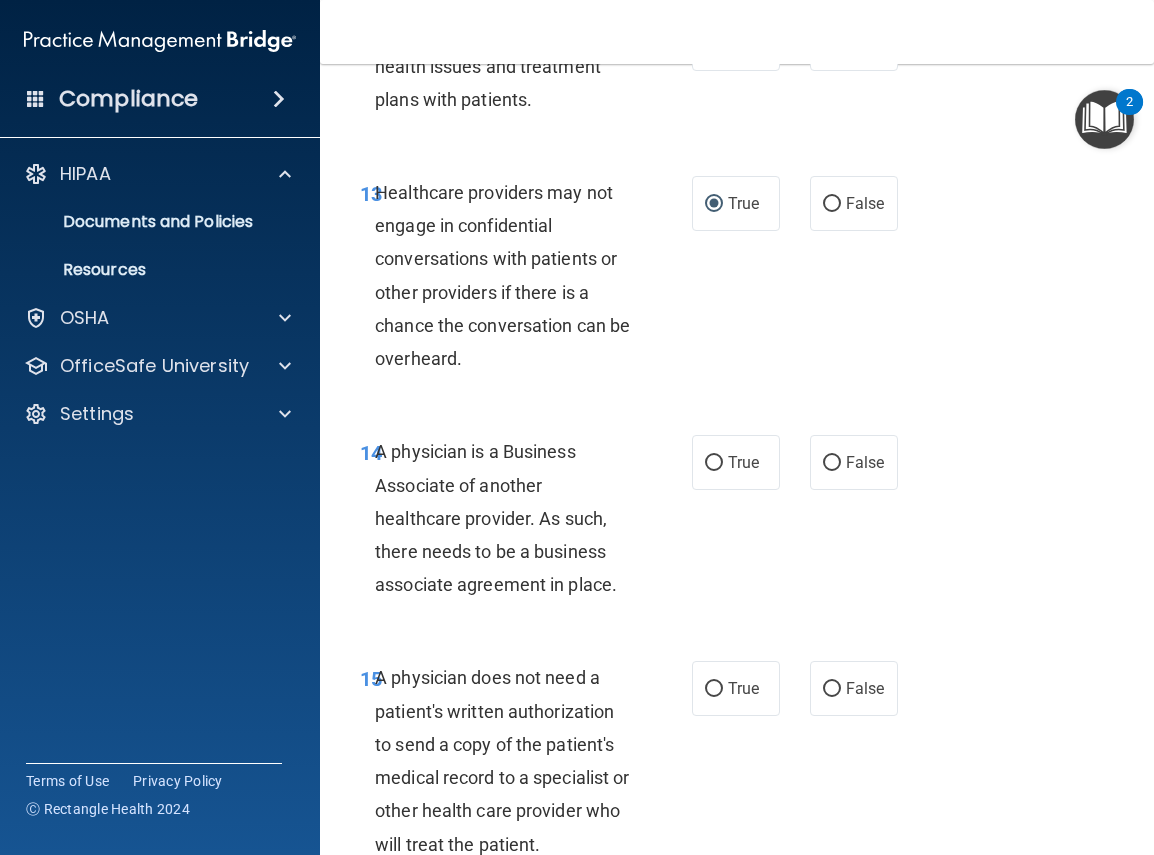 scroll, scrollTop: 2955, scrollLeft: 0, axis: vertical 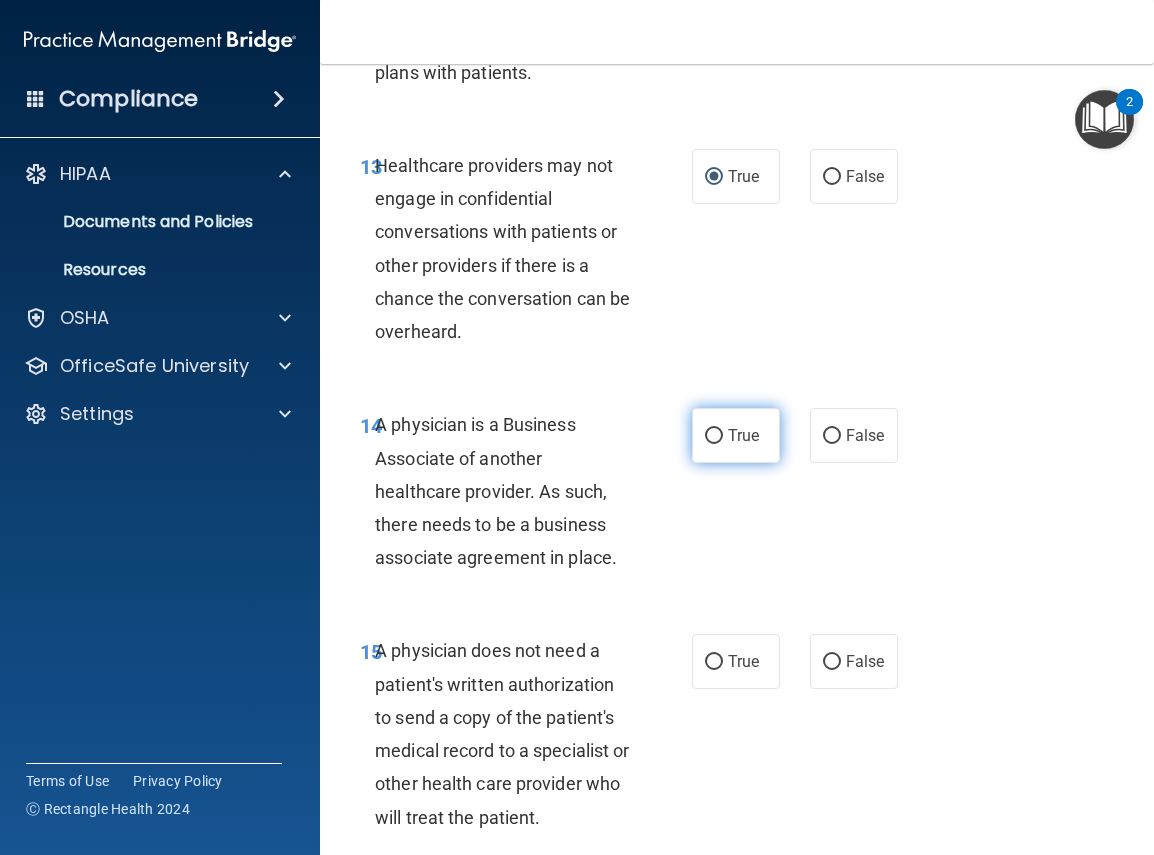 click on "True" at bounding box center (714, 436) 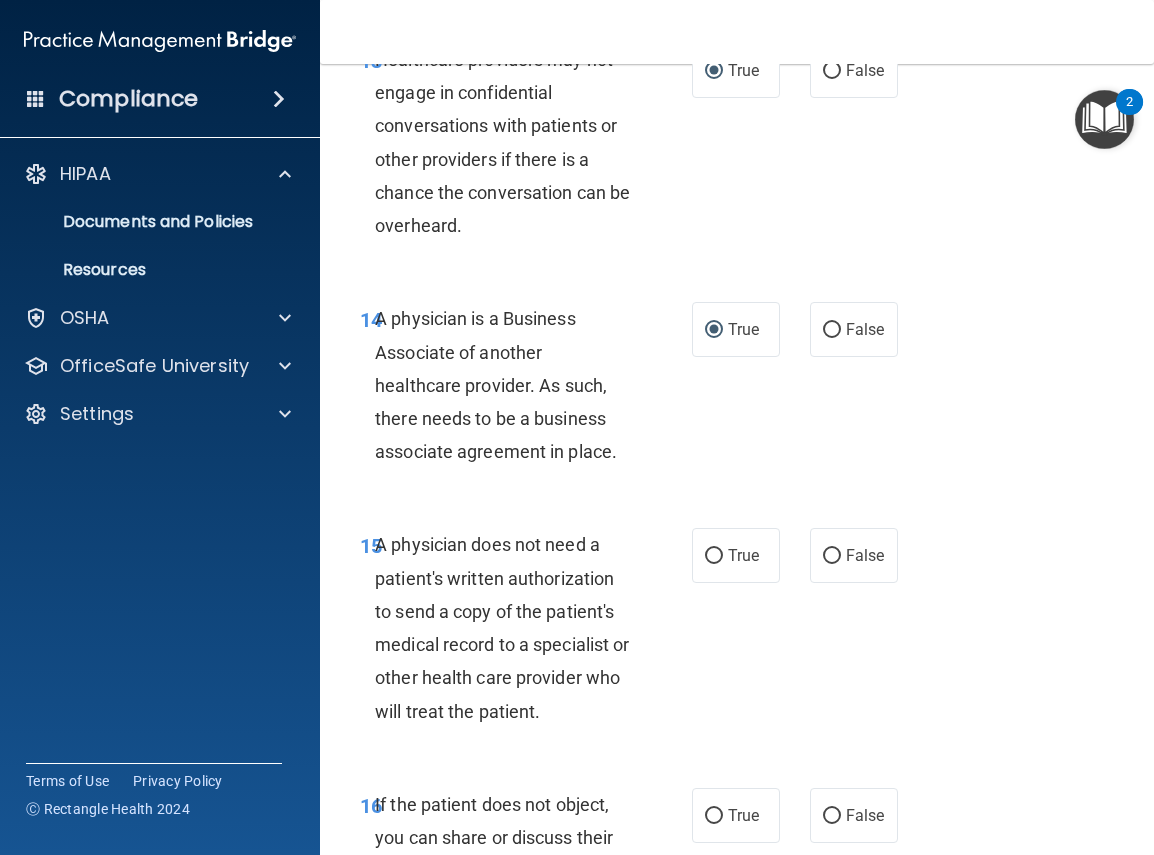 scroll, scrollTop: 3234, scrollLeft: 0, axis: vertical 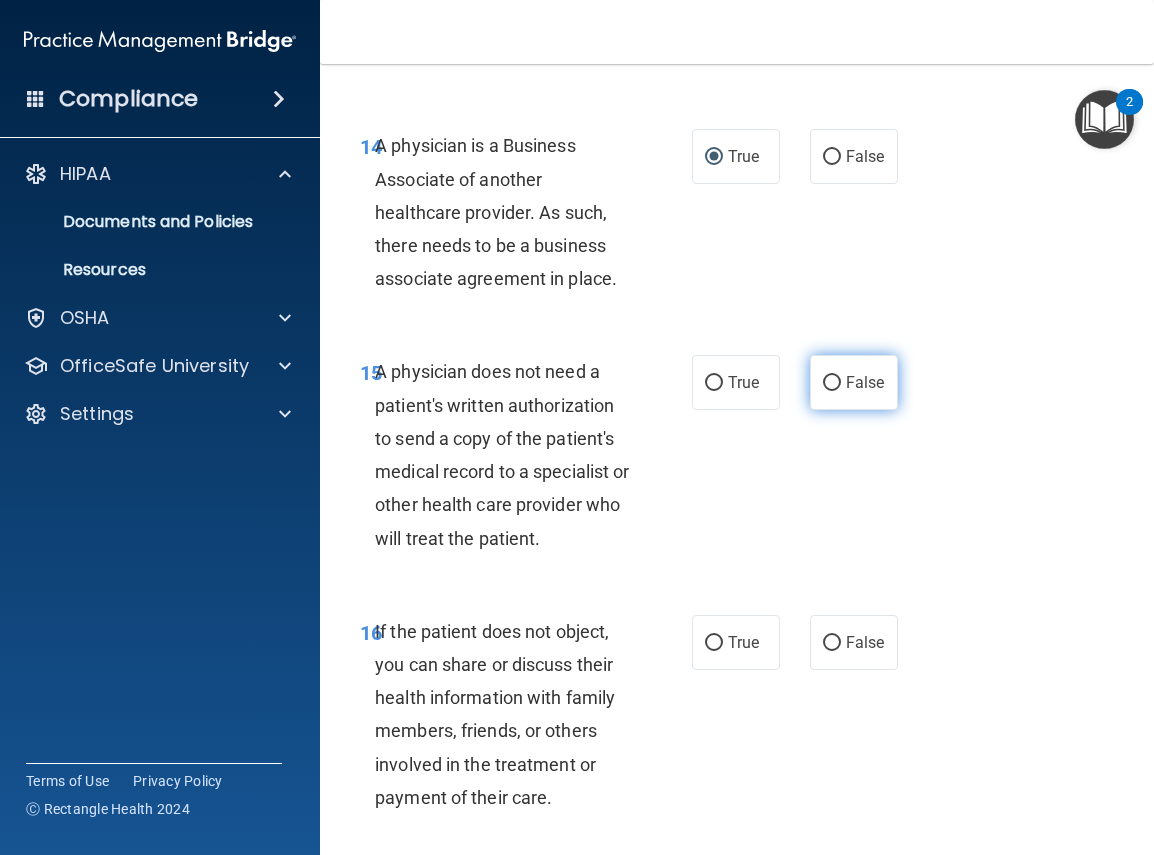 click on "False" at bounding box center [832, 383] 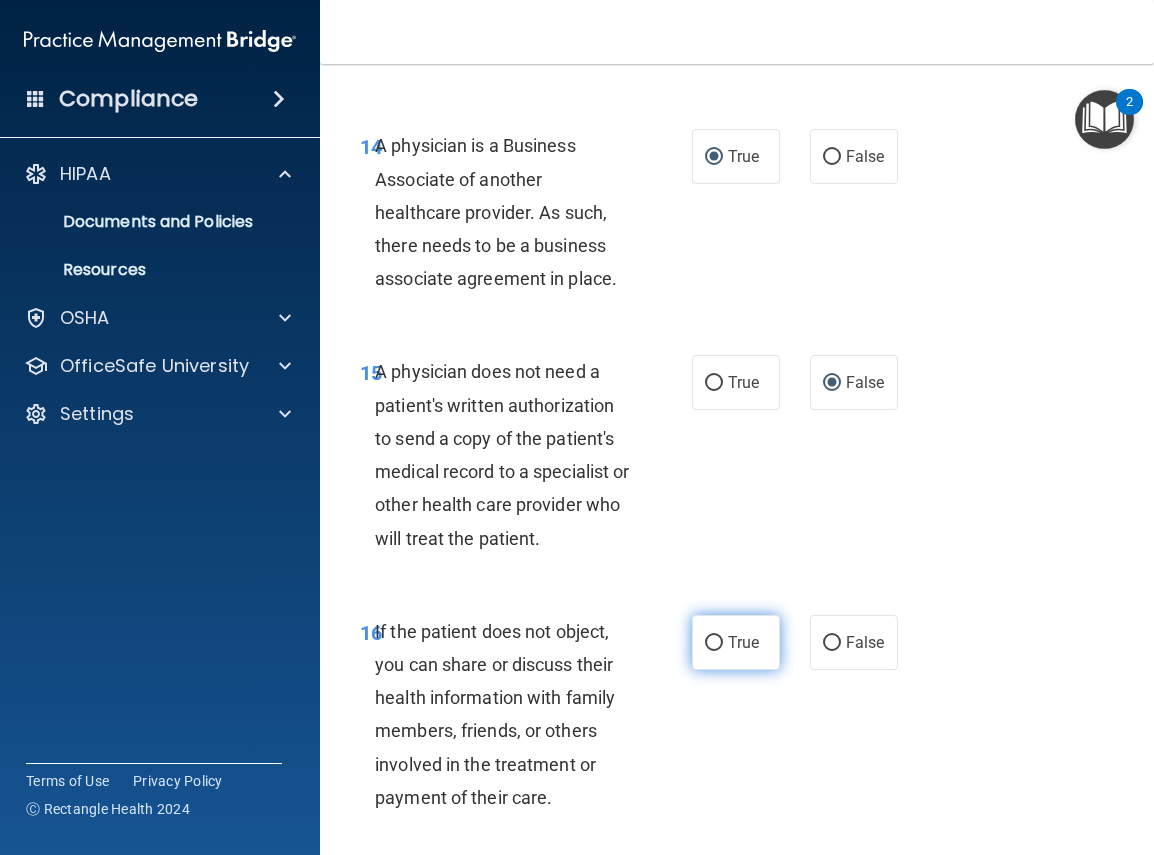 click on "True" at bounding box center (714, 643) 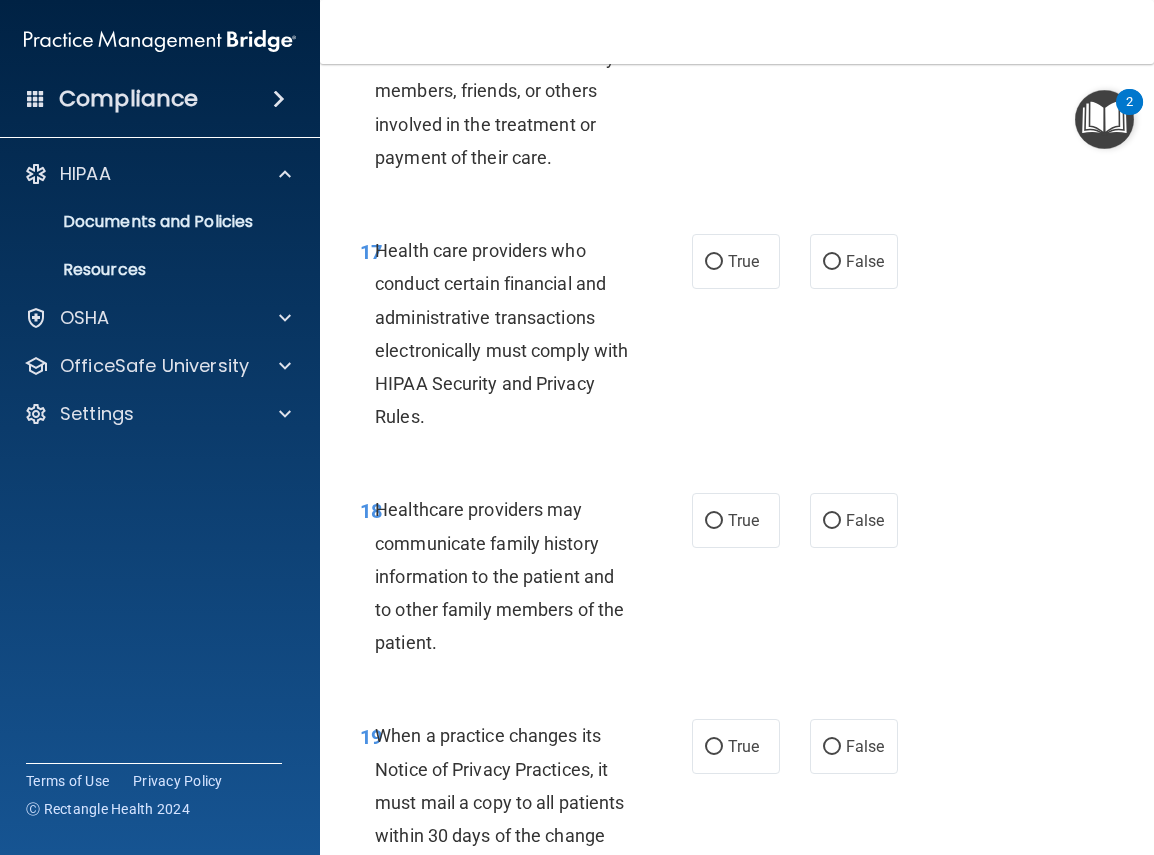 scroll, scrollTop: 3903, scrollLeft: 0, axis: vertical 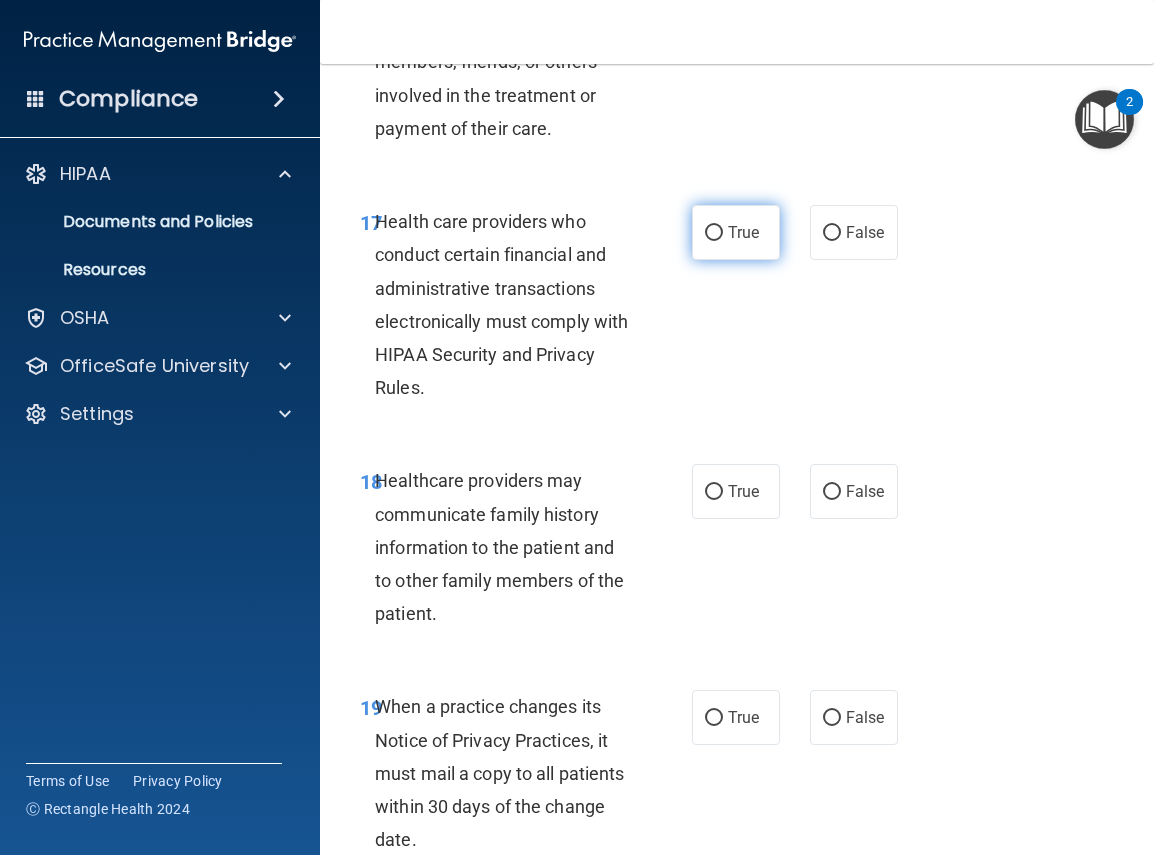 click on "True" at bounding box center [714, 233] 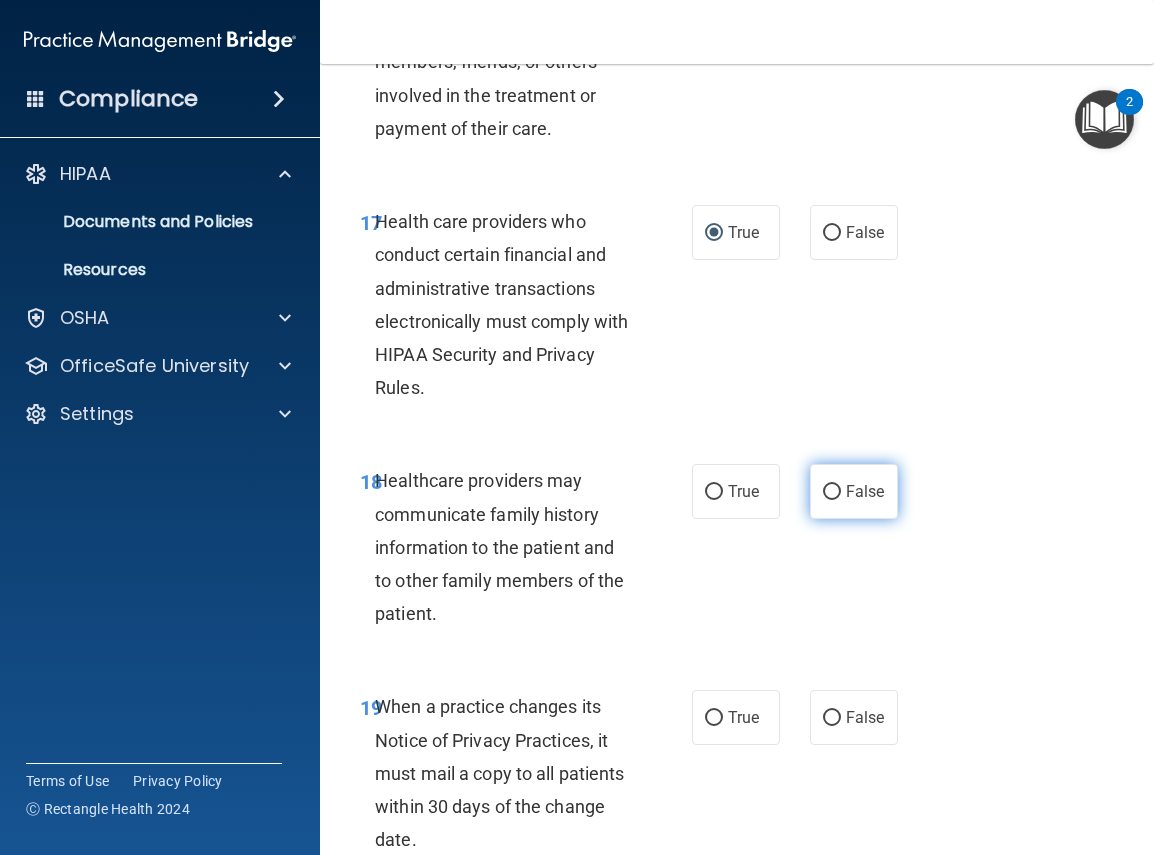 click on "False" at bounding box center [832, 492] 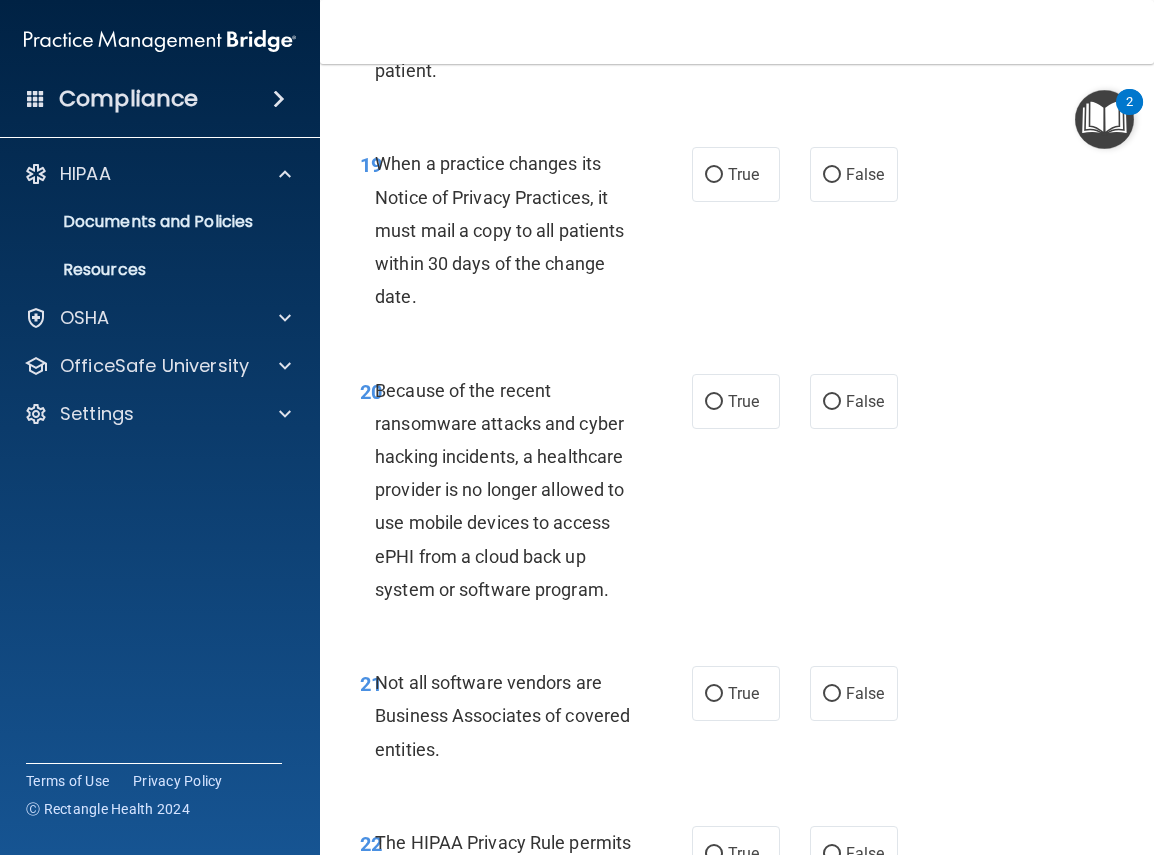 scroll, scrollTop: 4466, scrollLeft: 0, axis: vertical 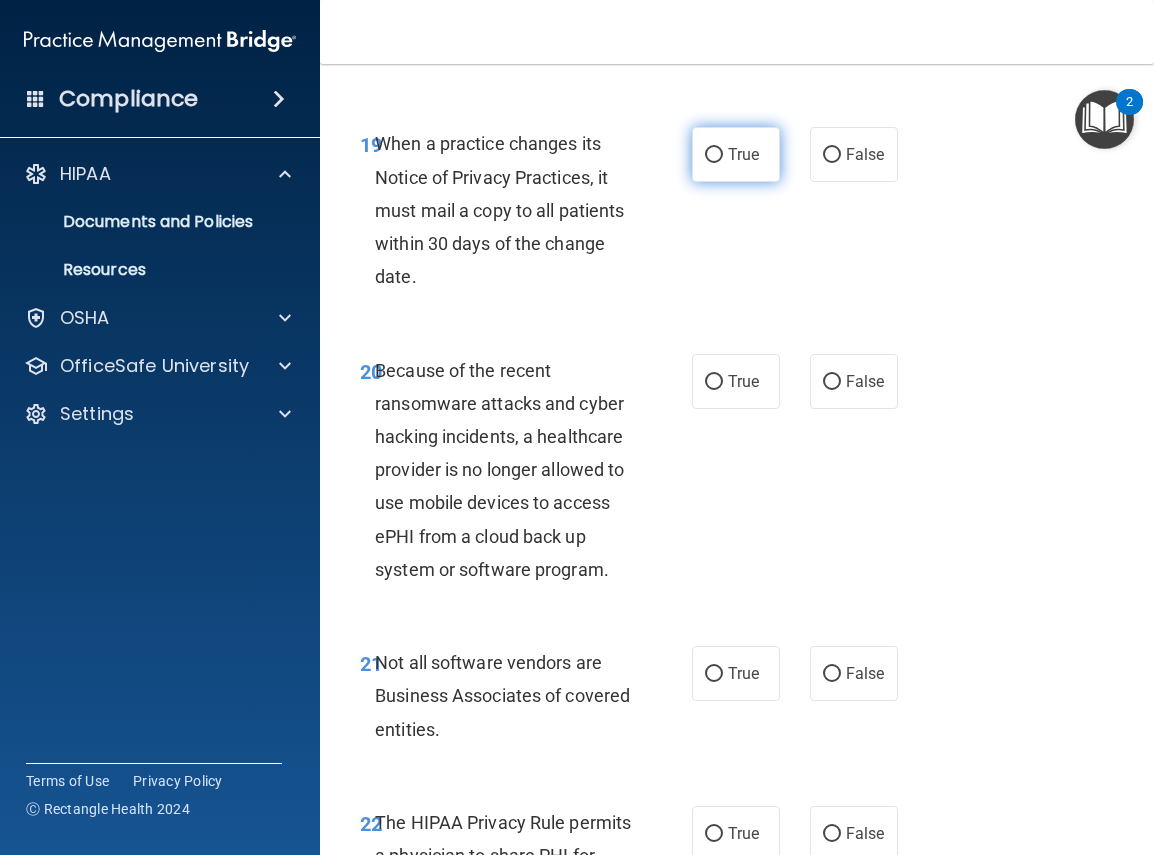 click on "True" at bounding box center [714, 155] 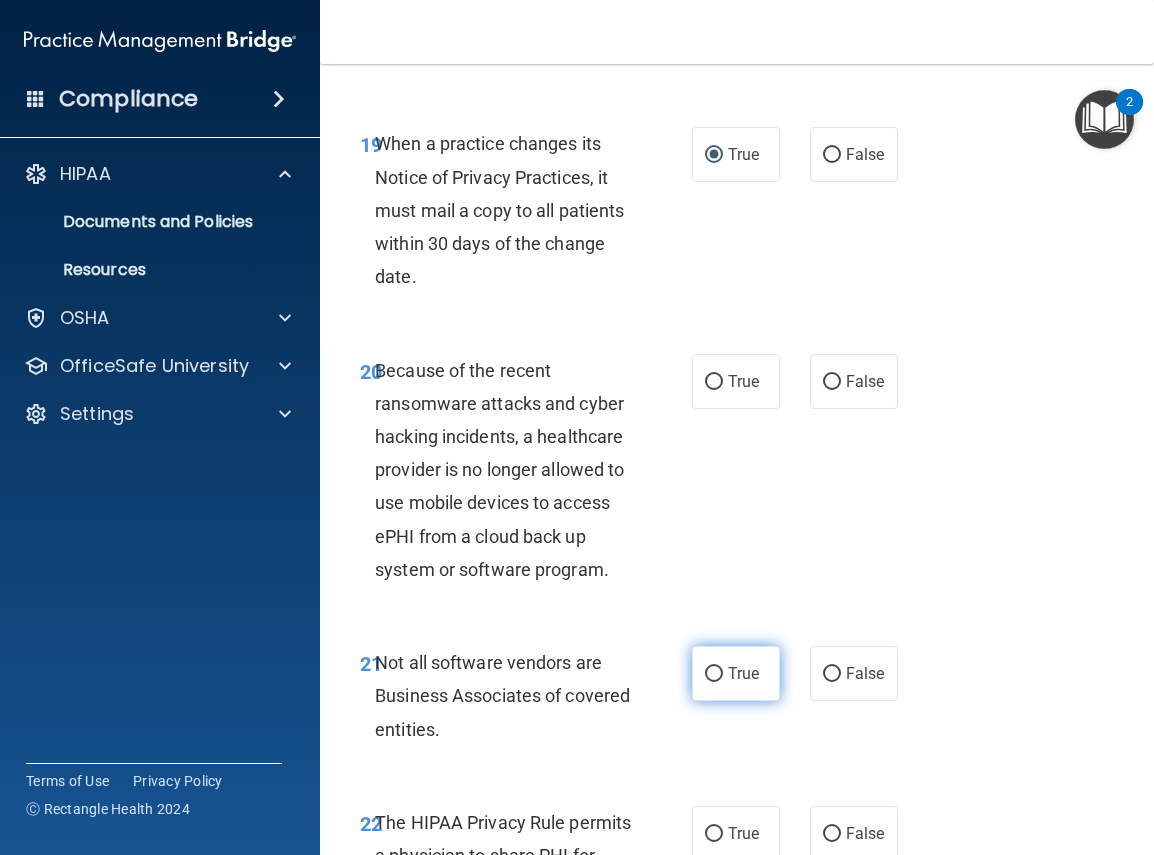 click on "True" at bounding box center (714, 674) 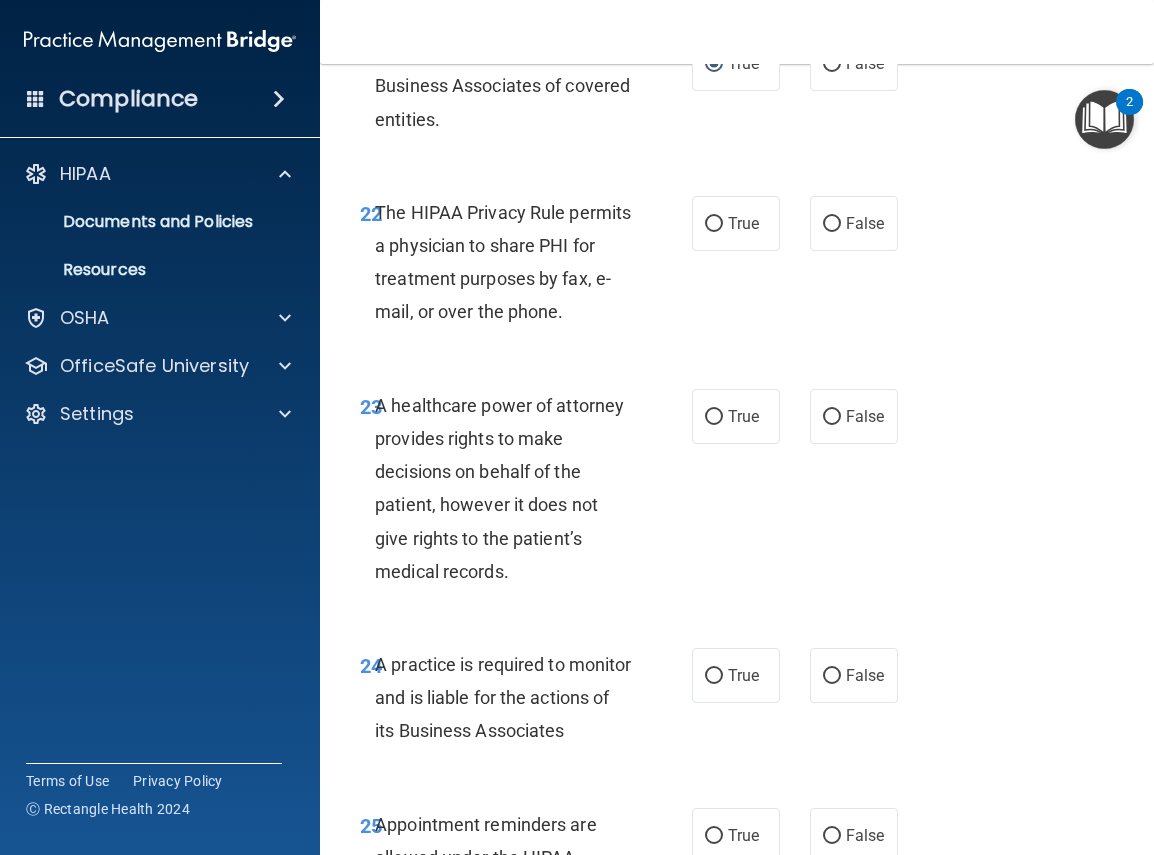 scroll, scrollTop: 5105, scrollLeft: 0, axis: vertical 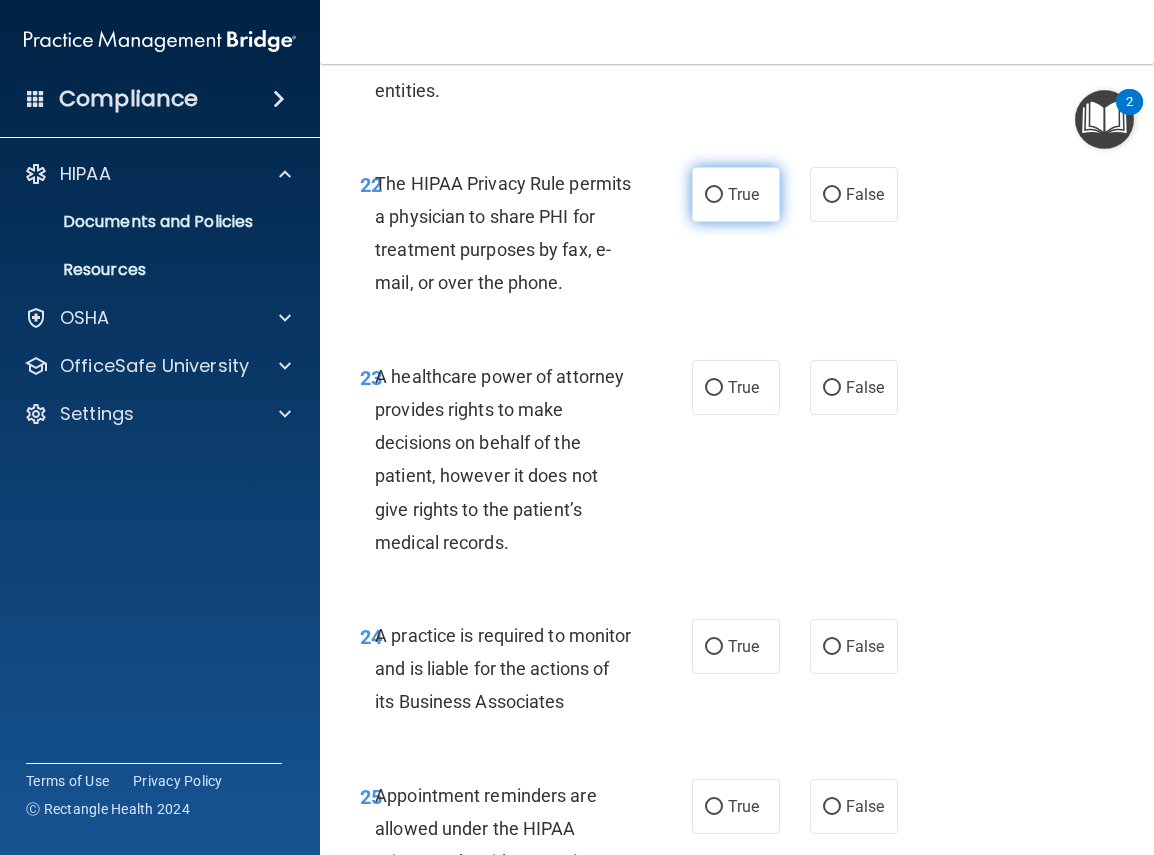 click on "True" at bounding box center (714, 195) 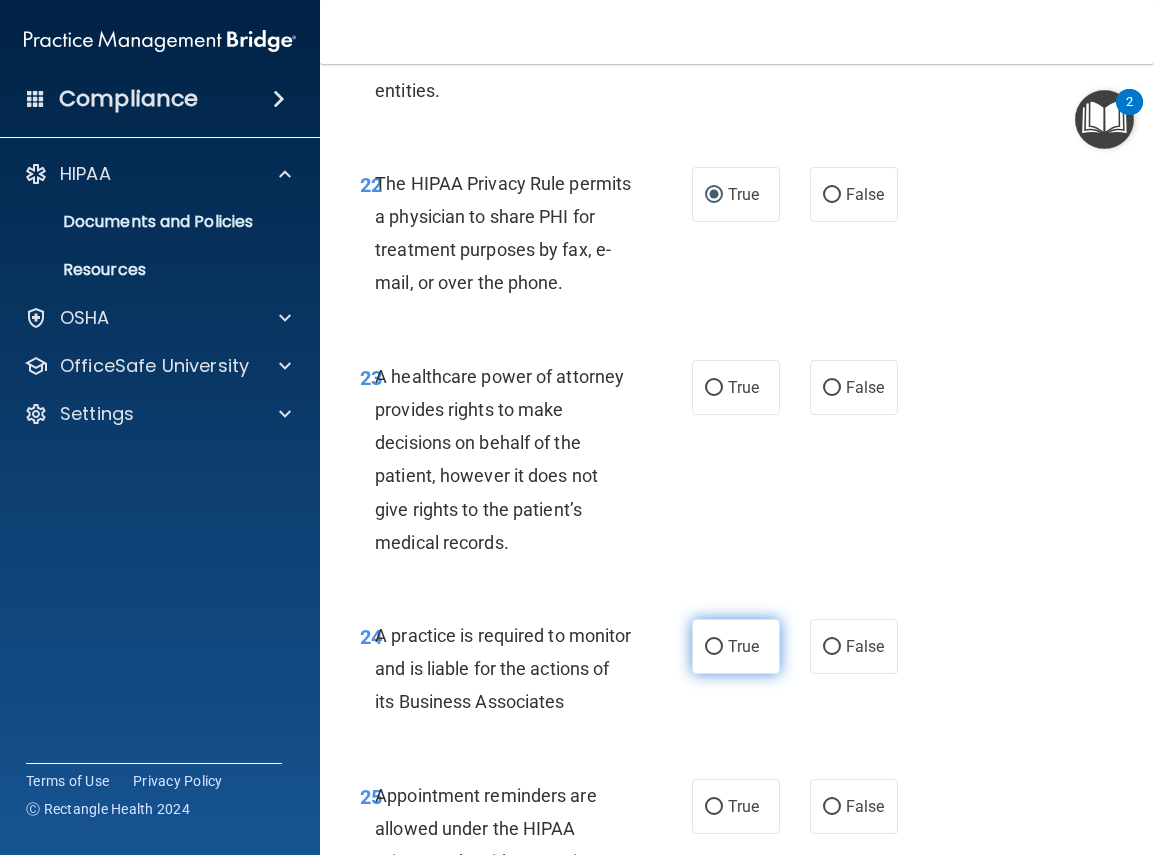 click on "True" at bounding box center (714, 647) 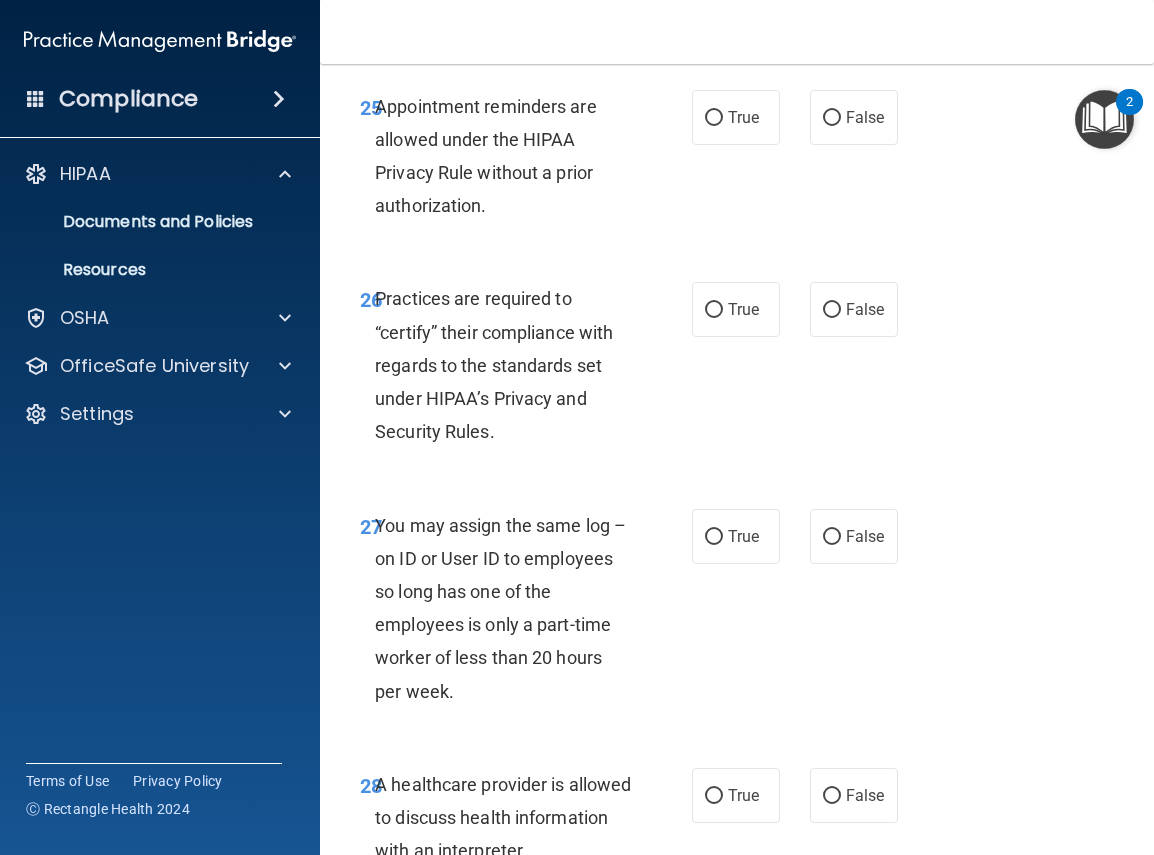 scroll, scrollTop: 5803, scrollLeft: 0, axis: vertical 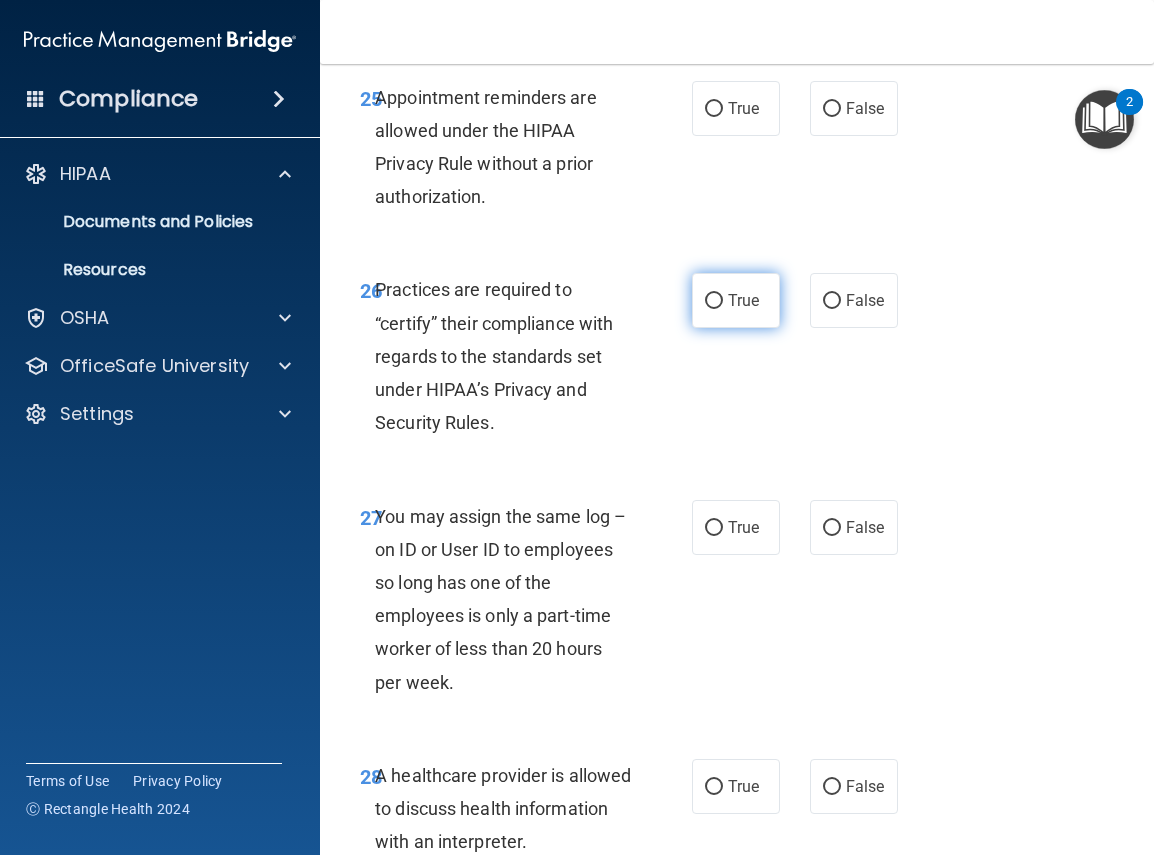 click on "True" at bounding box center [714, 301] 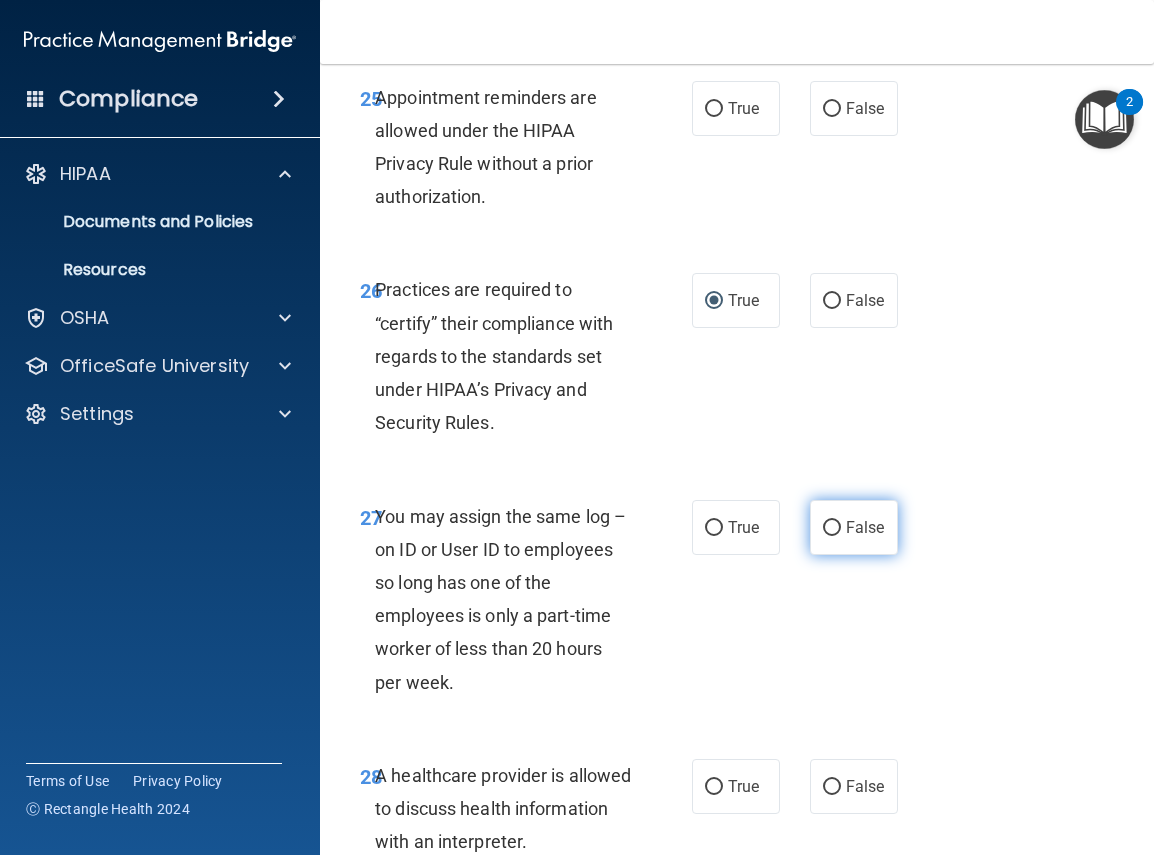 click on "False" at bounding box center [832, 528] 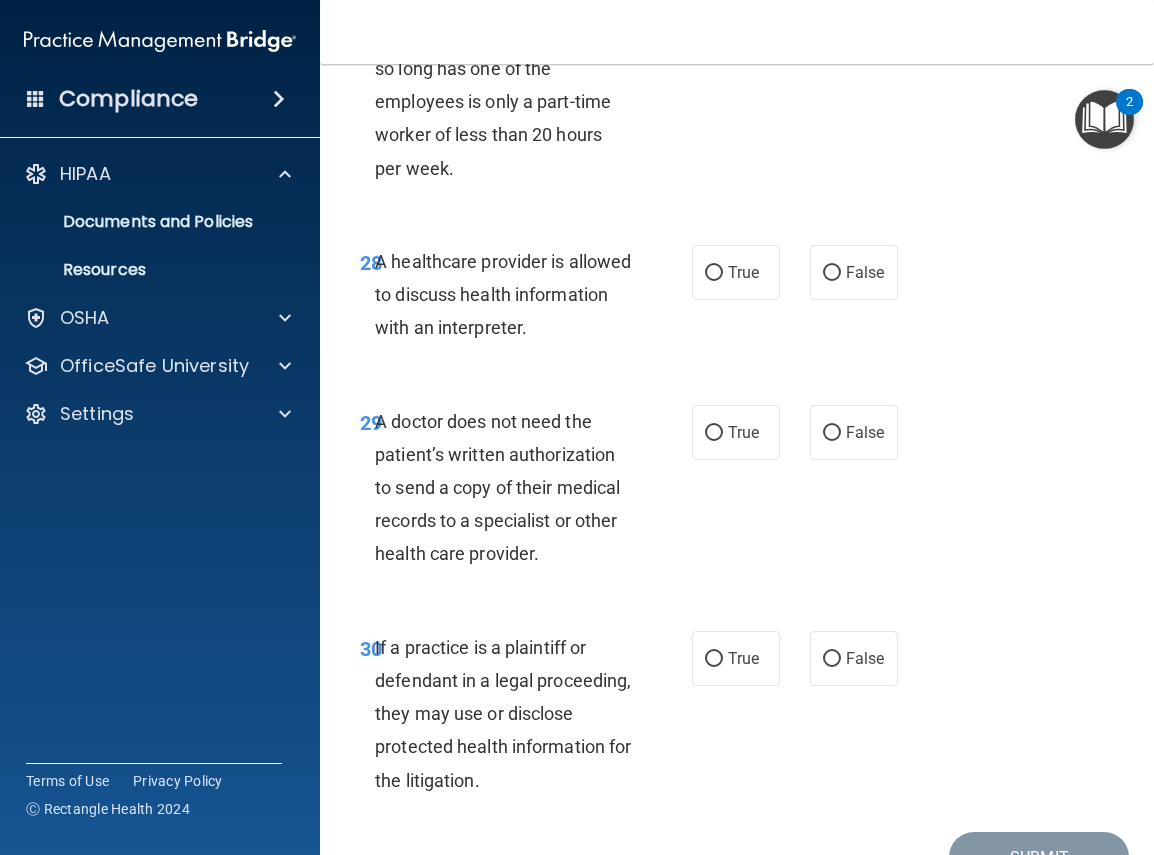 scroll, scrollTop: 6307, scrollLeft: 0, axis: vertical 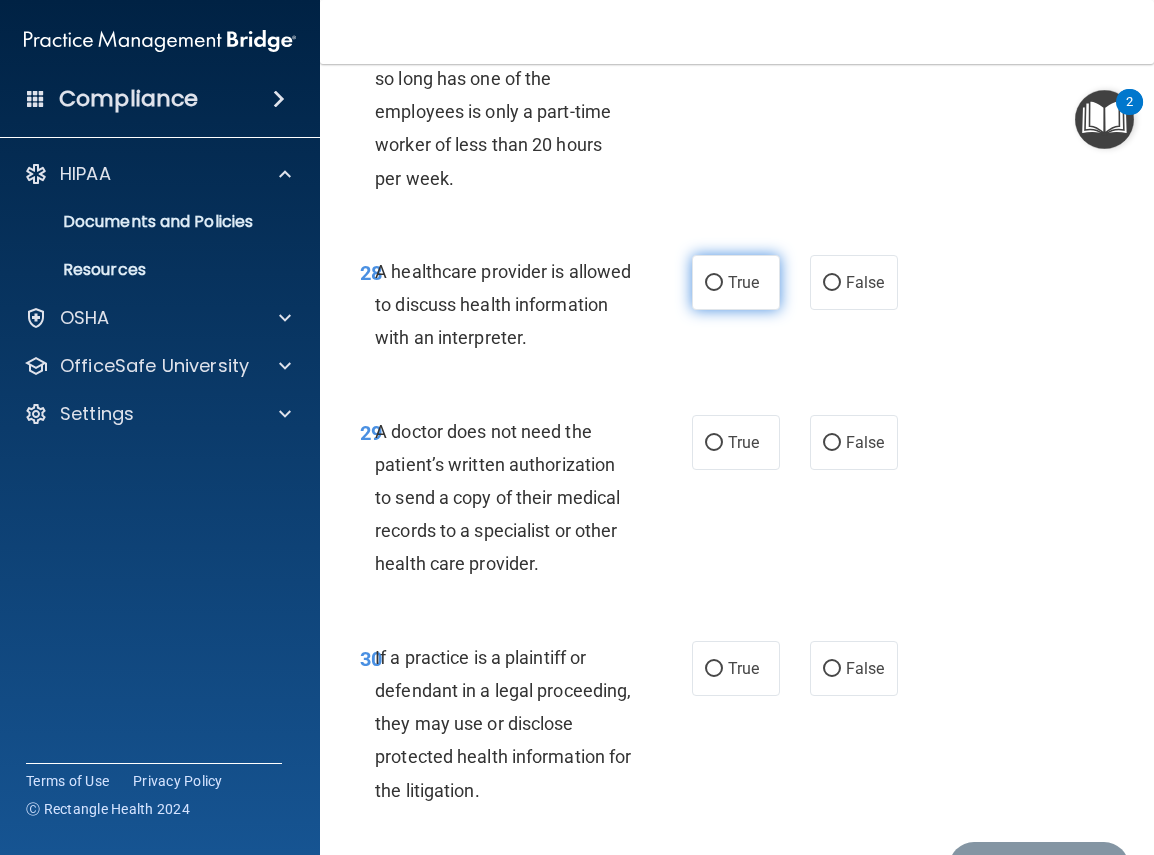 click on "True" at bounding box center [714, 283] 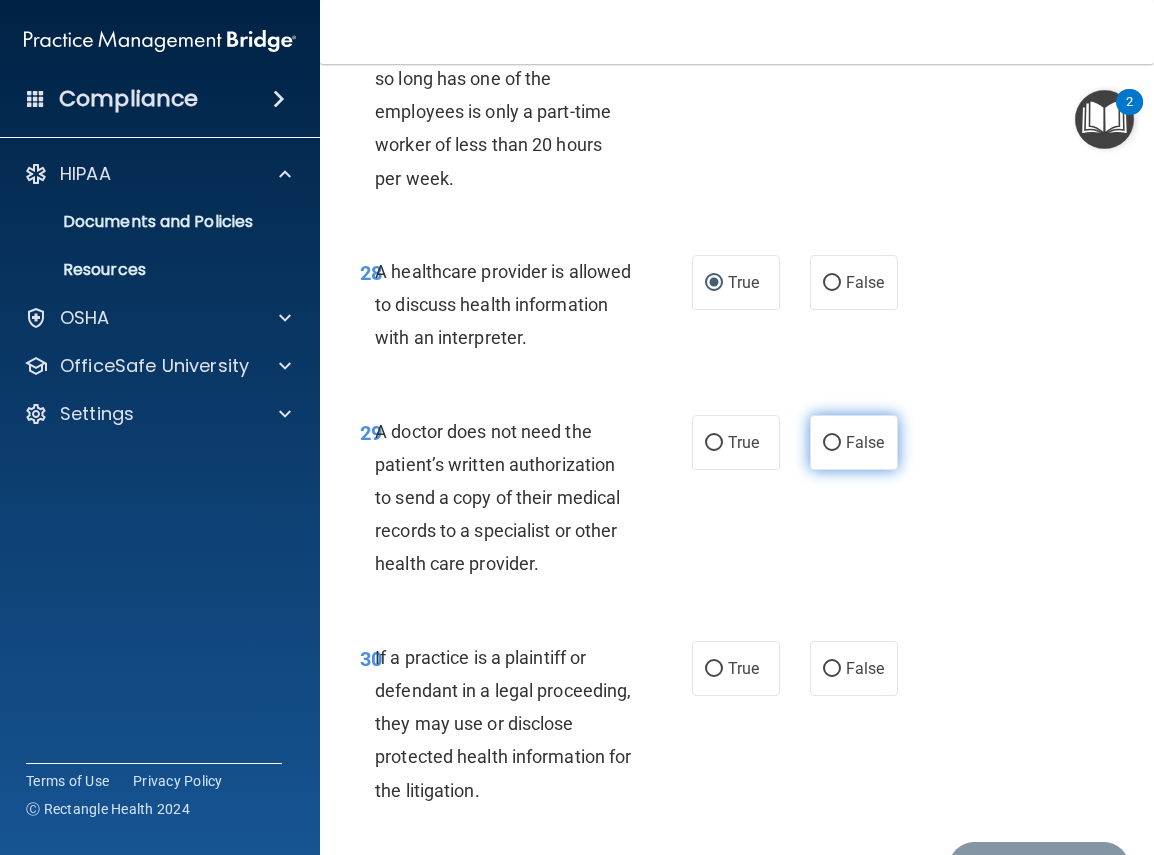 click on "False" at bounding box center [832, 443] 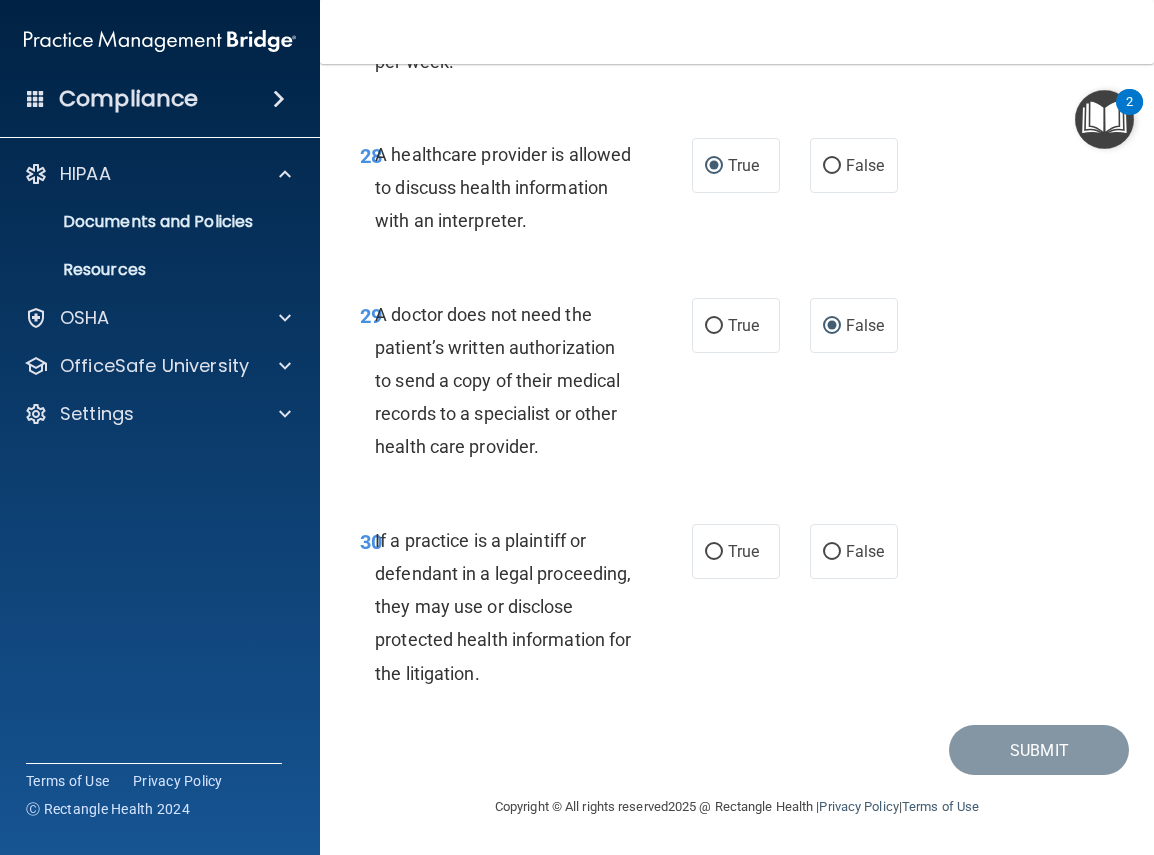scroll, scrollTop: 6521, scrollLeft: 0, axis: vertical 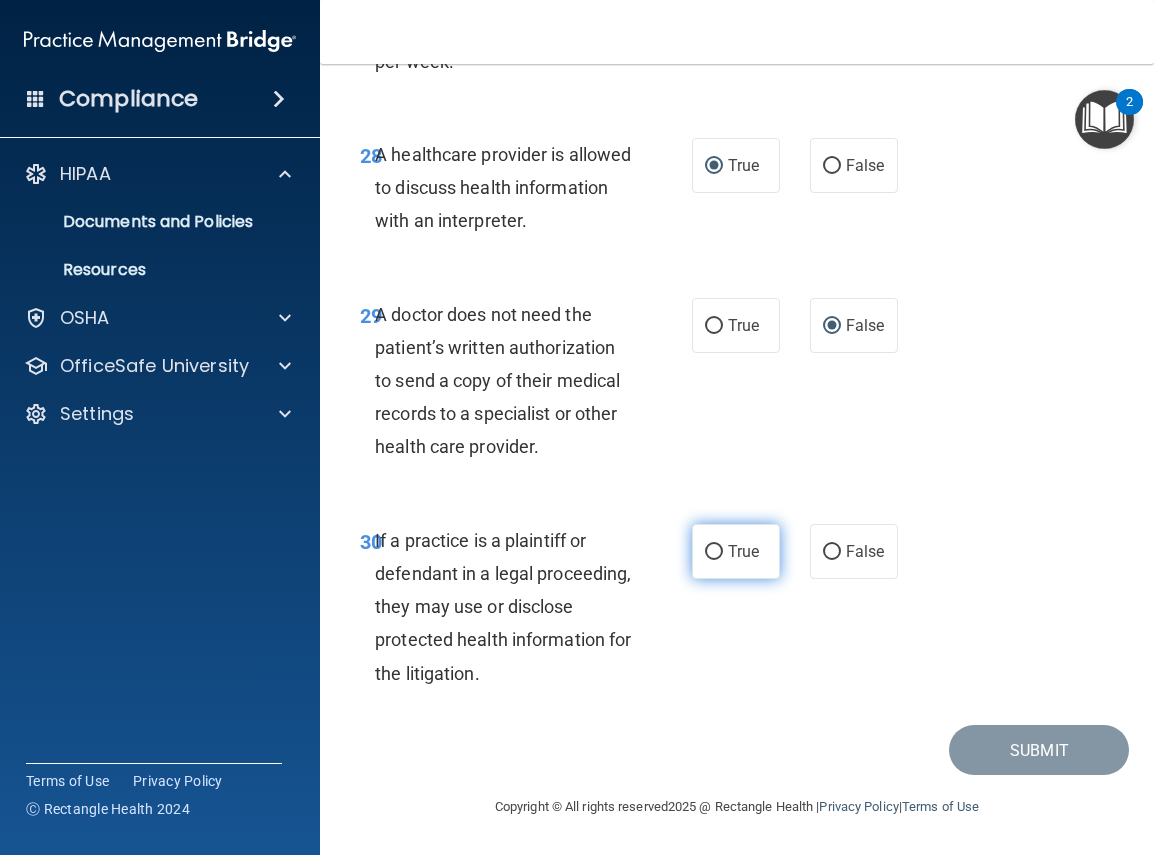 click on "True" at bounding box center (714, 552) 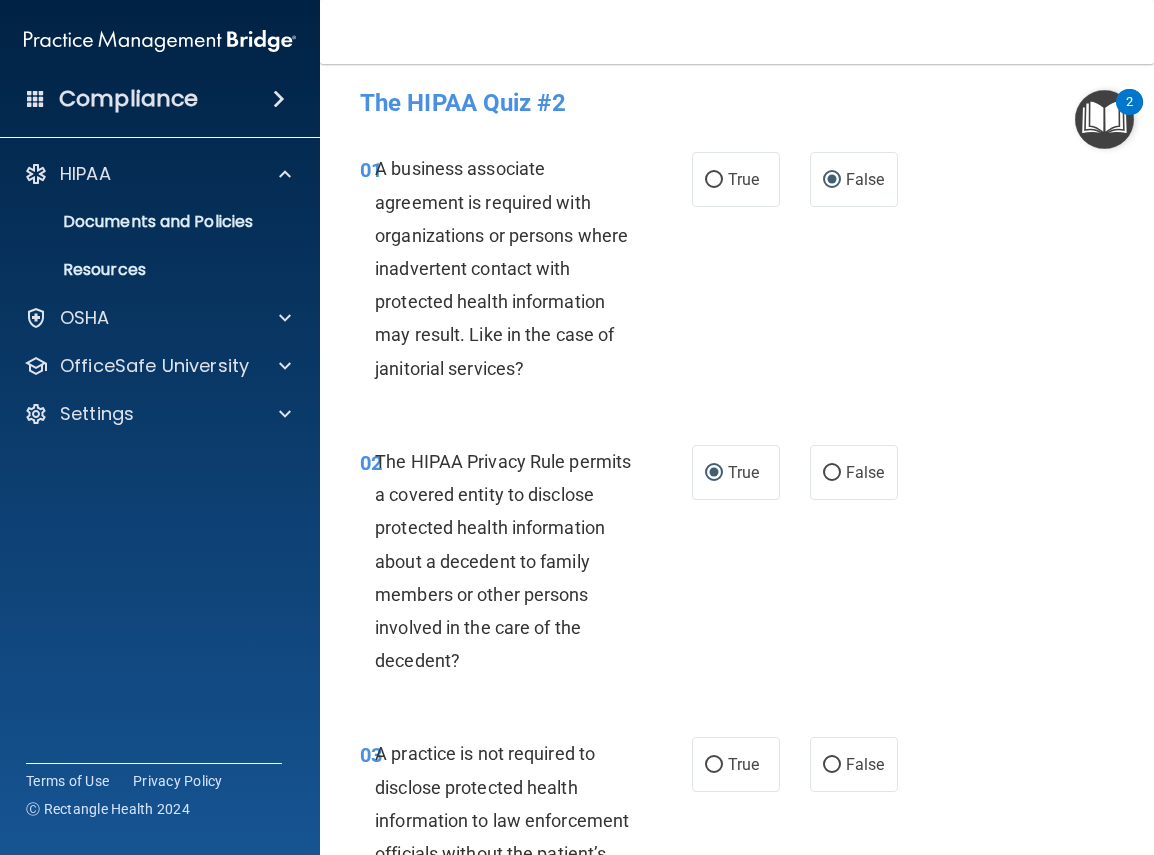 scroll, scrollTop: 0, scrollLeft: 0, axis: both 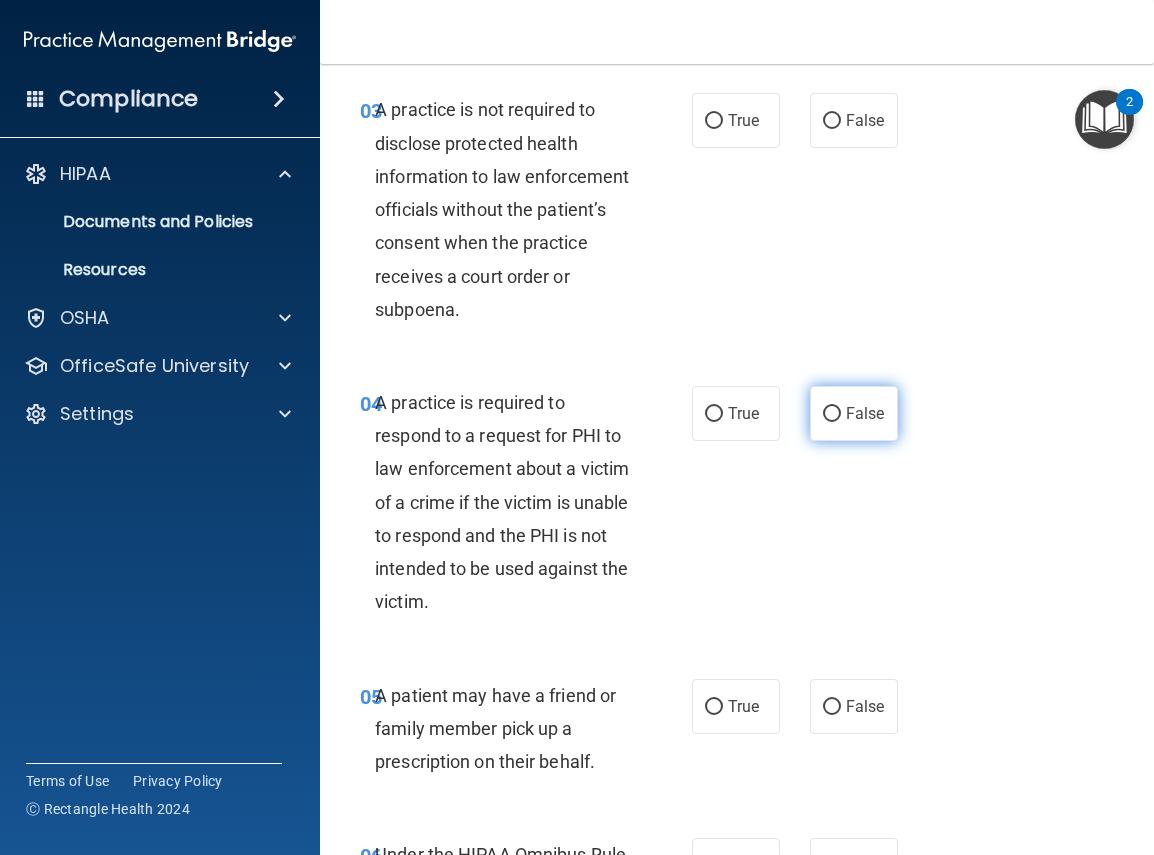 click on "False" at bounding box center [832, 414] 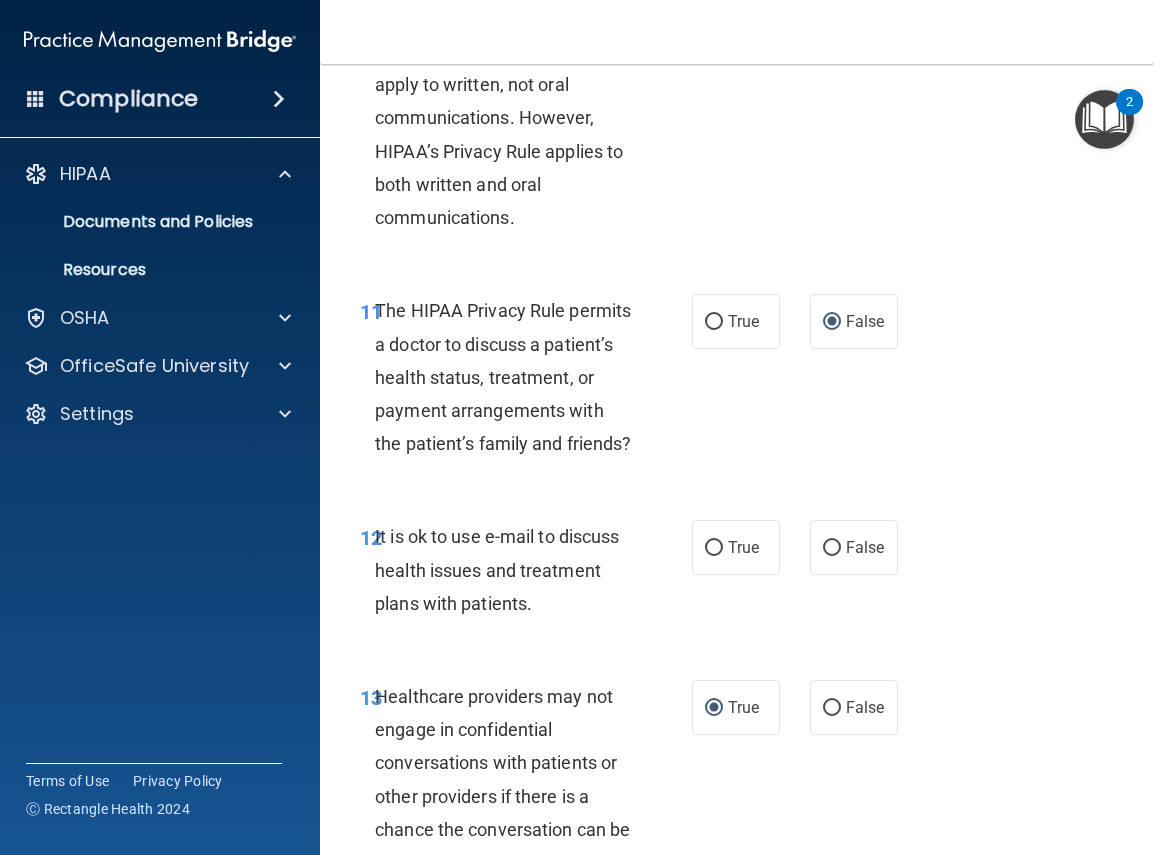 scroll, scrollTop: 2404, scrollLeft: 0, axis: vertical 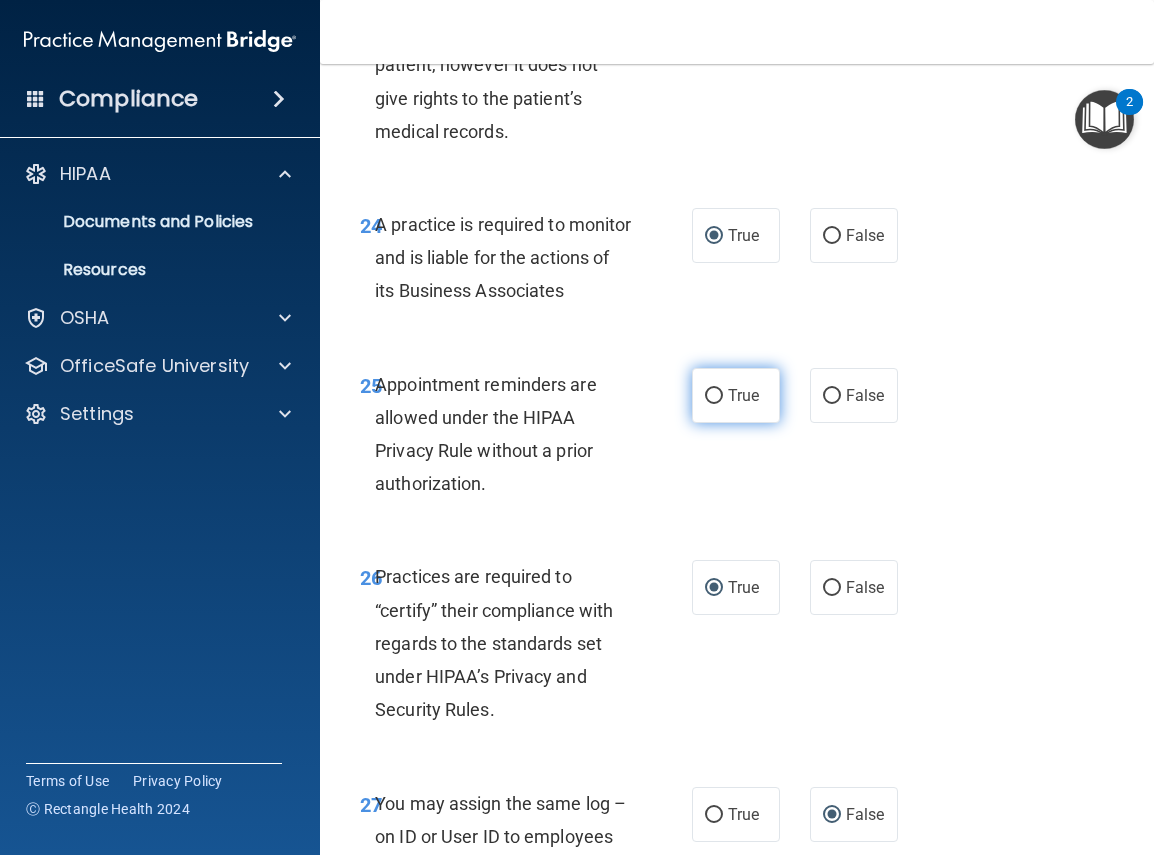 click on "True" at bounding box center [714, 396] 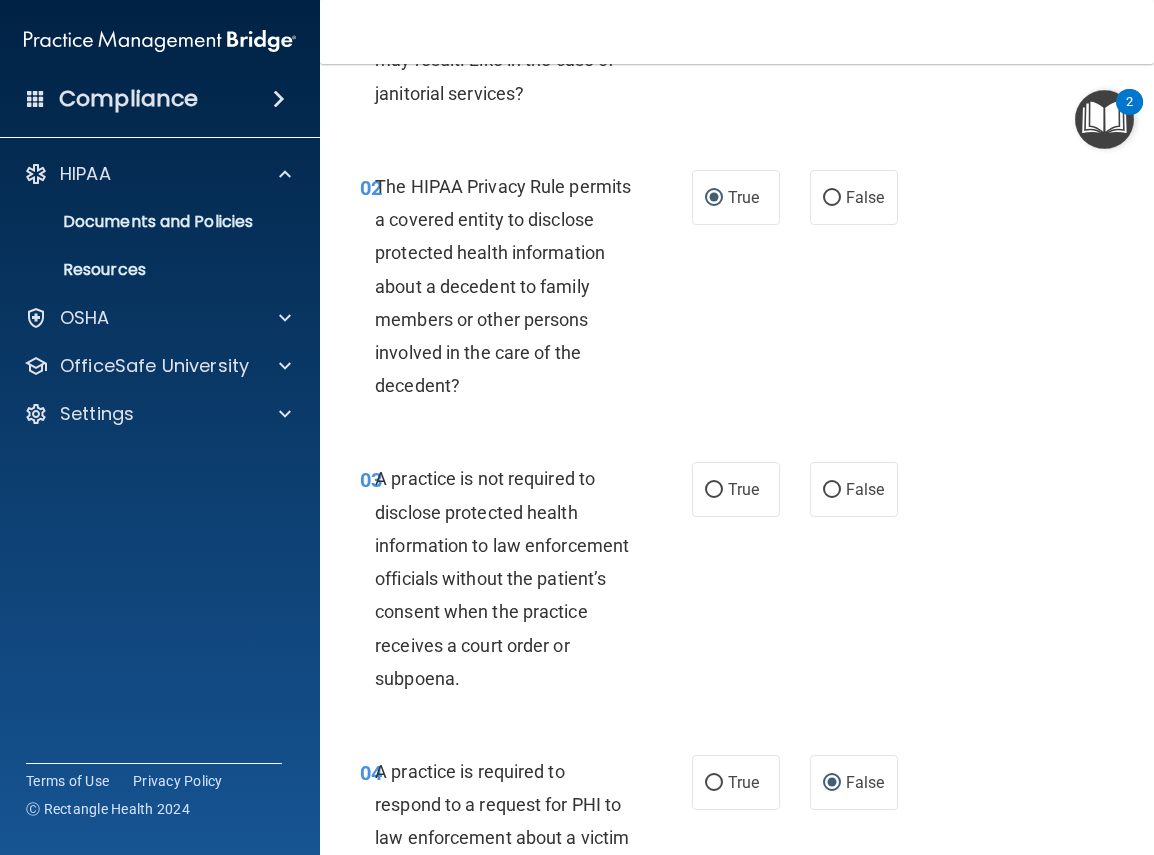 scroll, scrollTop: 0, scrollLeft: 0, axis: both 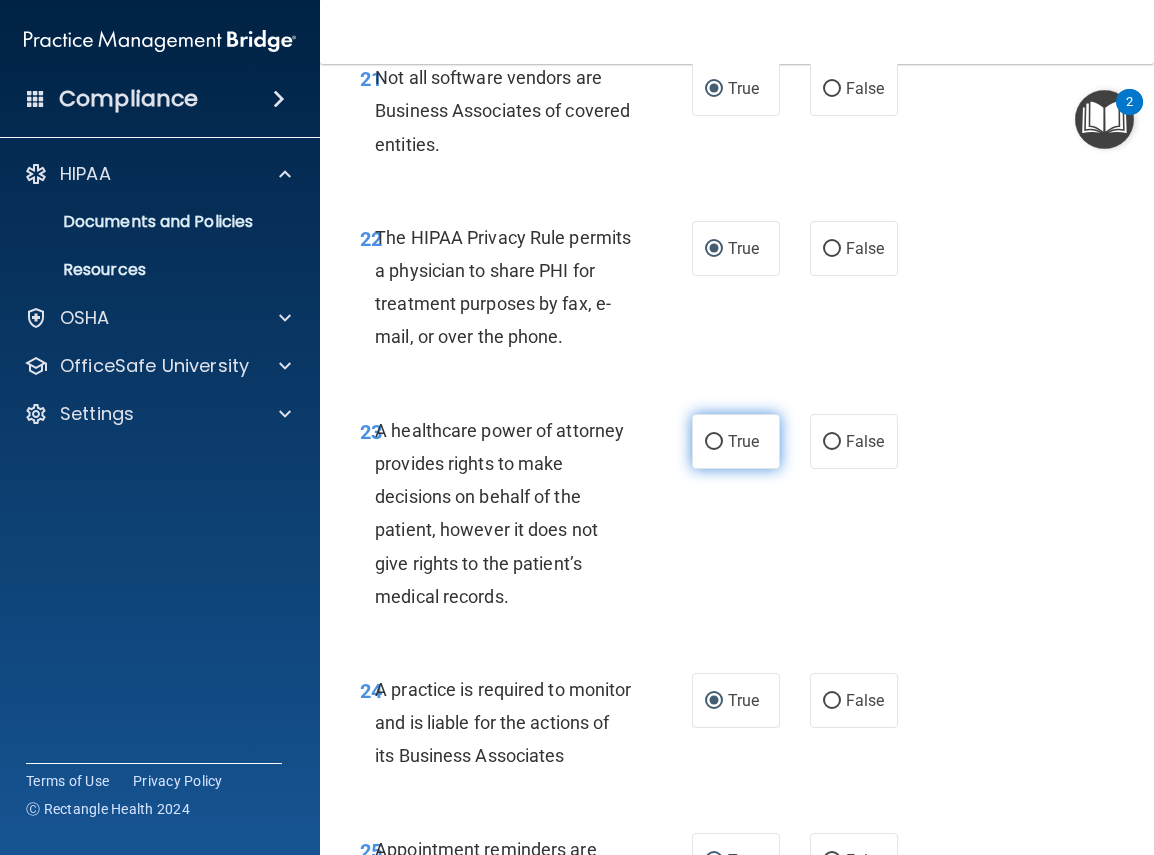click on "True" at bounding box center [714, 442] 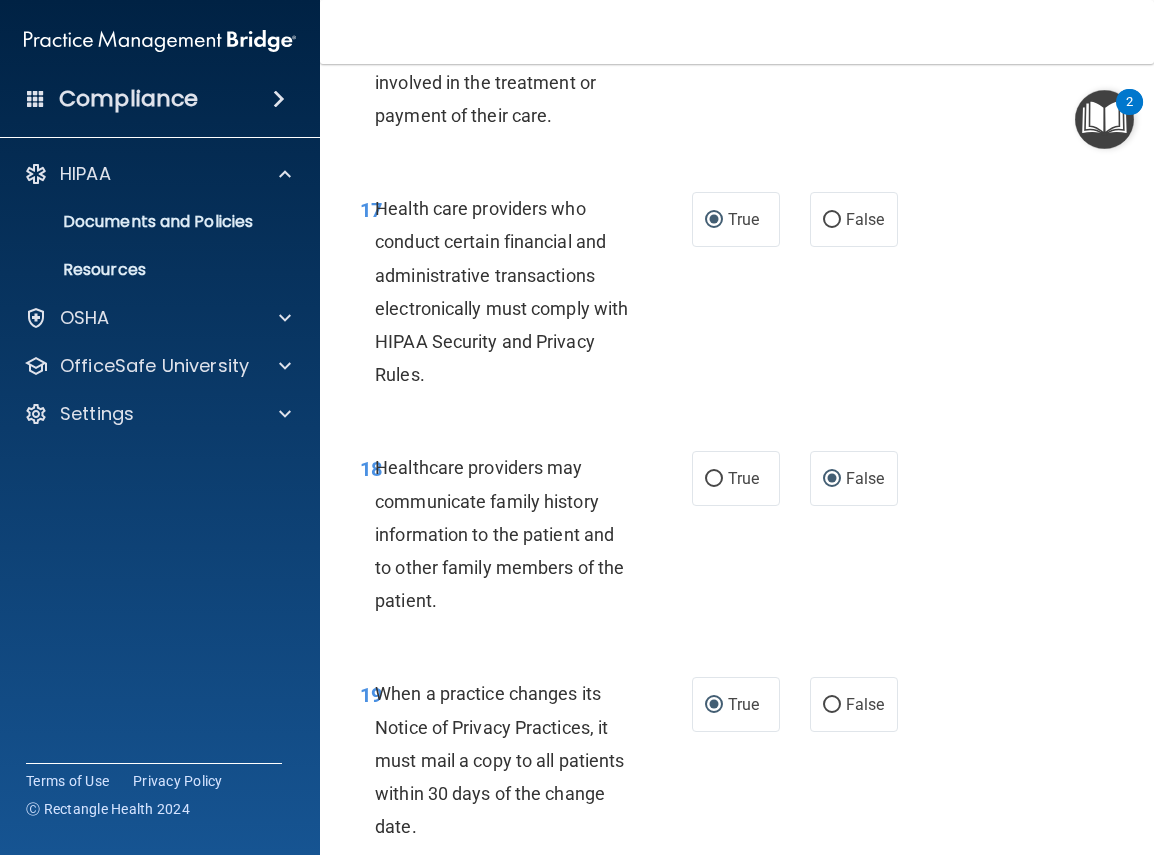 scroll, scrollTop: 3907, scrollLeft: 0, axis: vertical 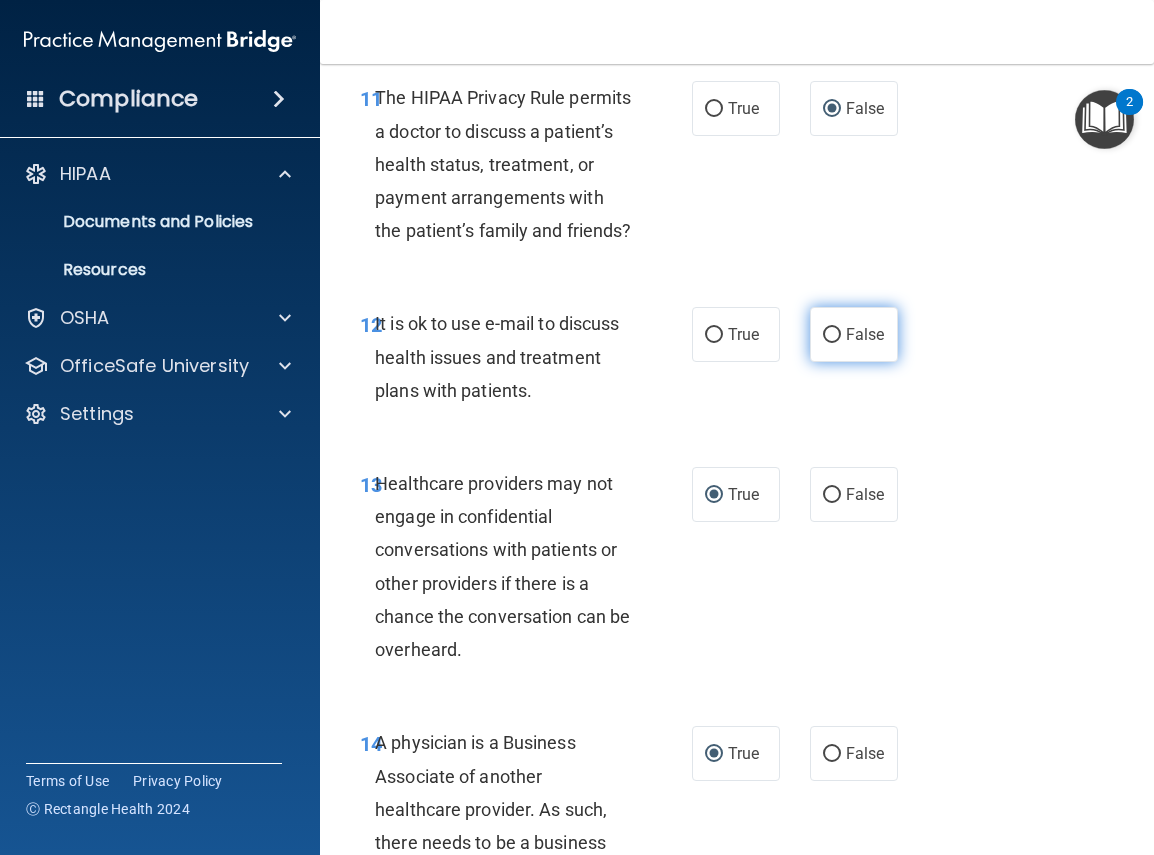 click on "False" at bounding box center (832, 335) 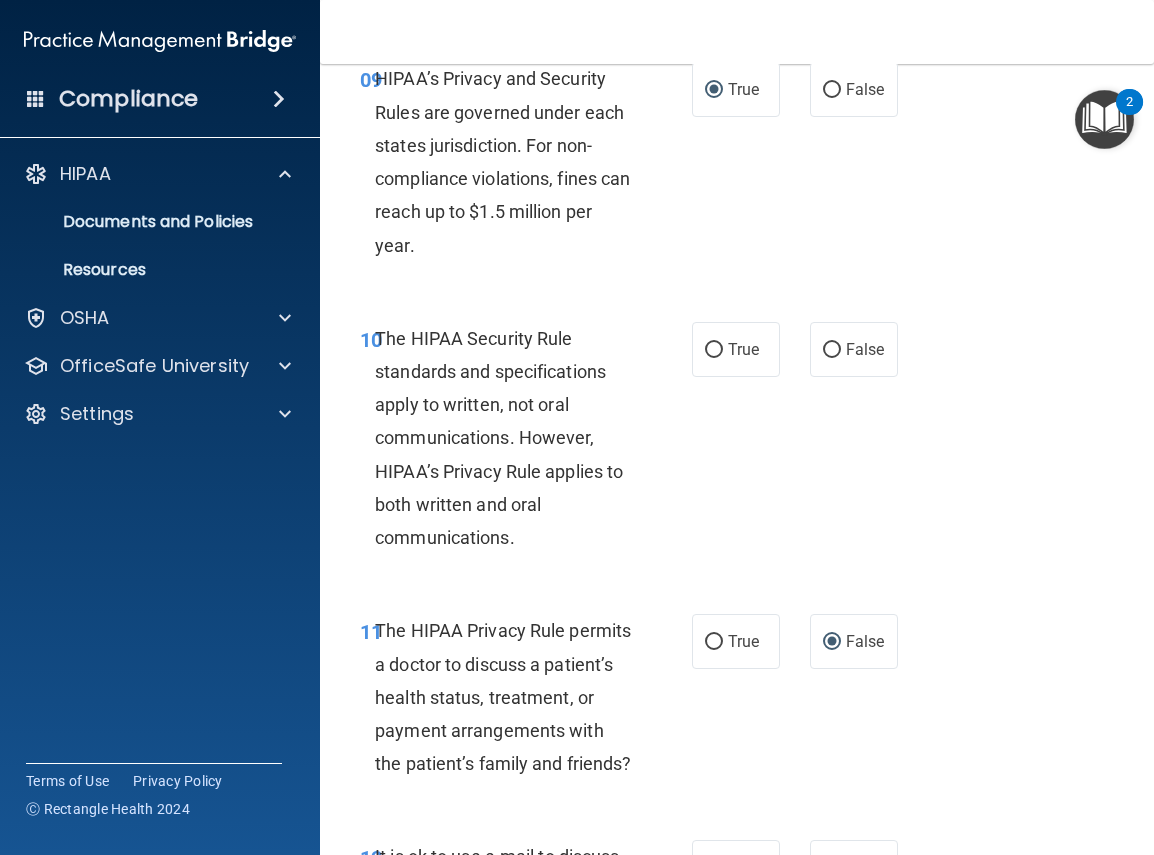 scroll, scrollTop: 2123, scrollLeft: 0, axis: vertical 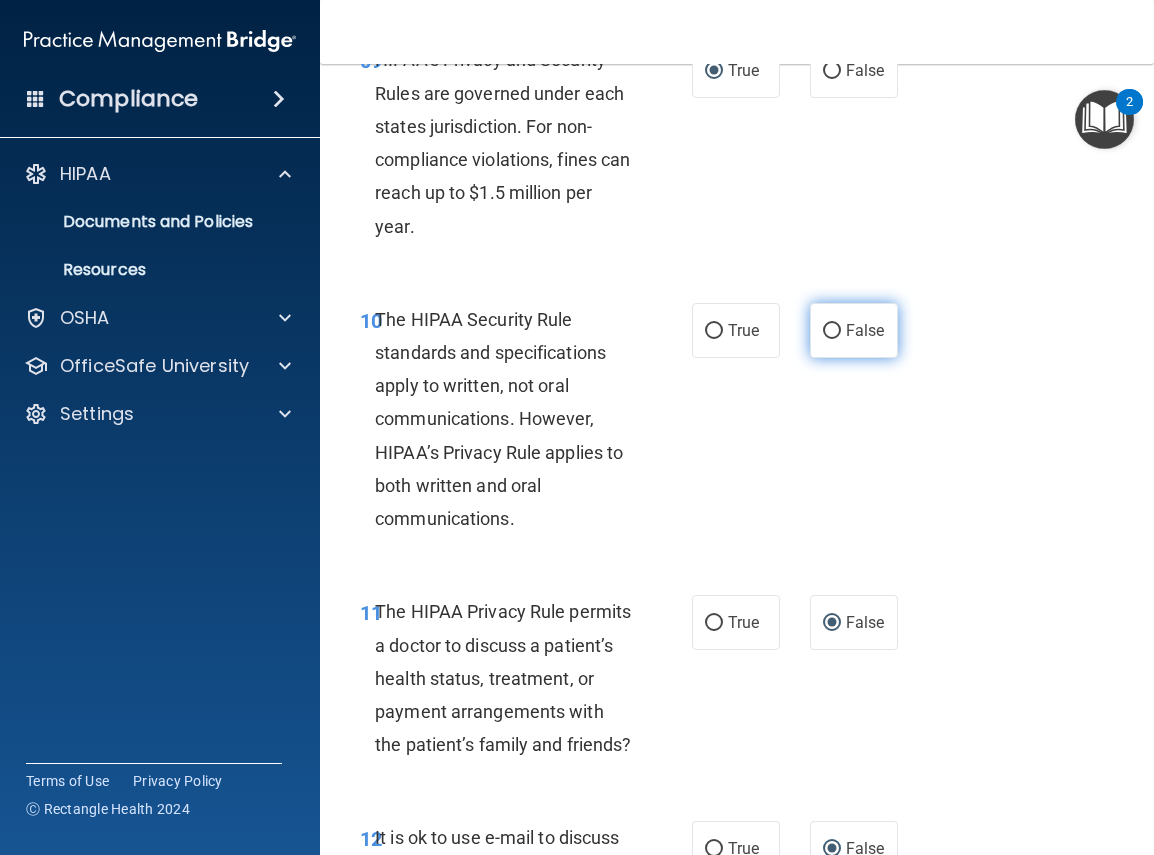 click on "False" at bounding box center (832, 331) 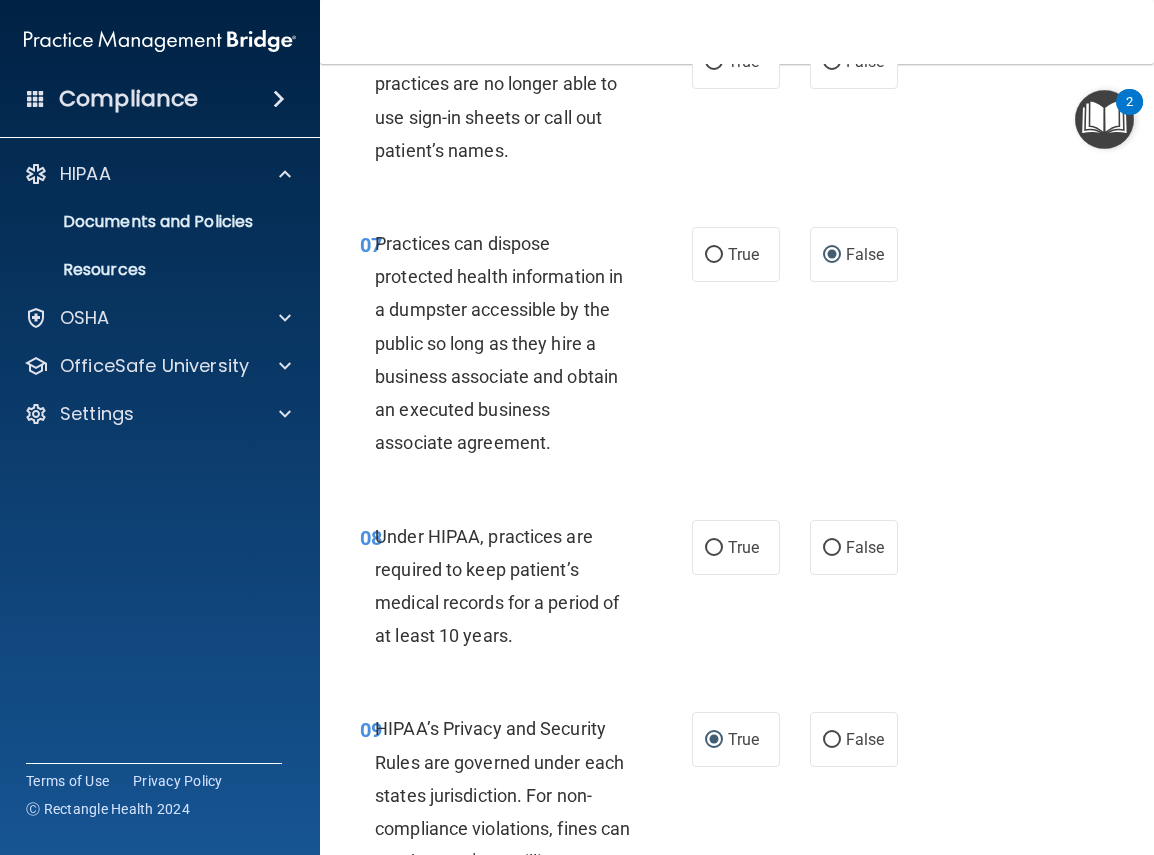 scroll, scrollTop: 1464, scrollLeft: 0, axis: vertical 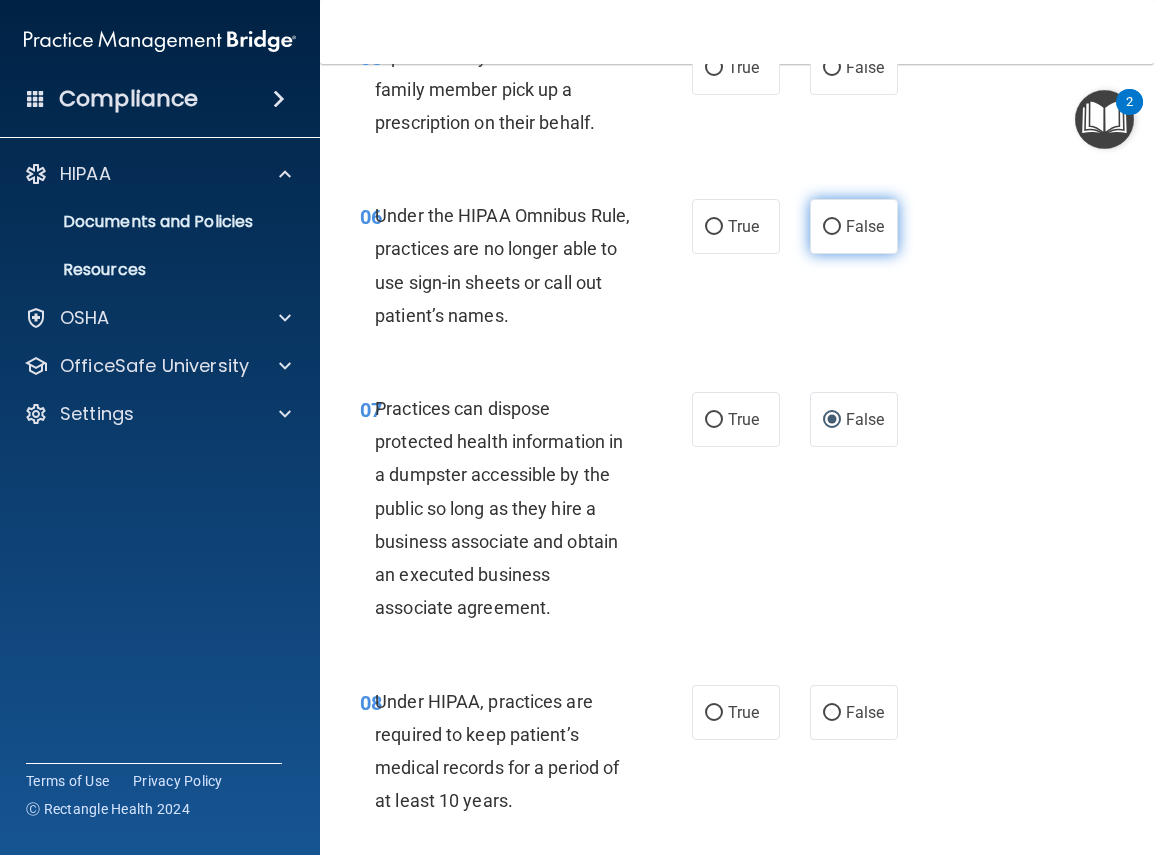 click on "False" at bounding box center [832, 227] 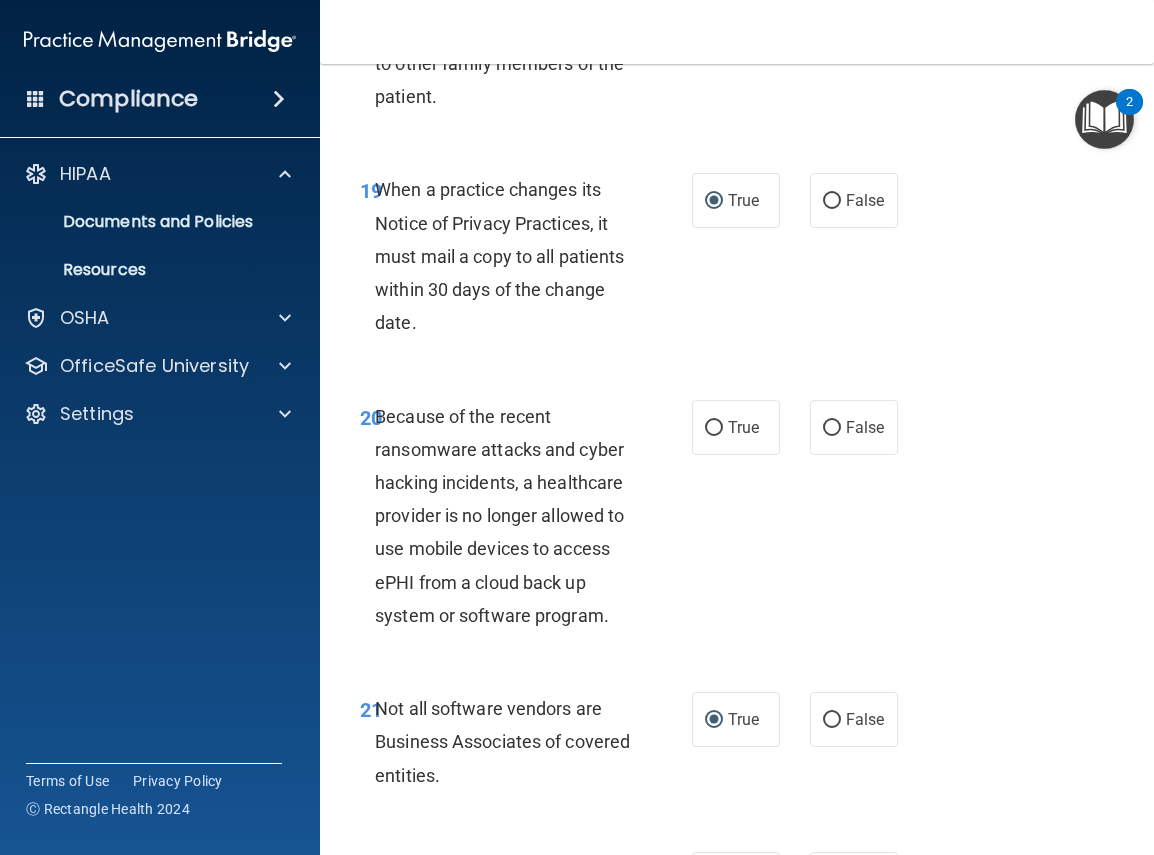 scroll, scrollTop: 4440, scrollLeft: 0, axis: vertical 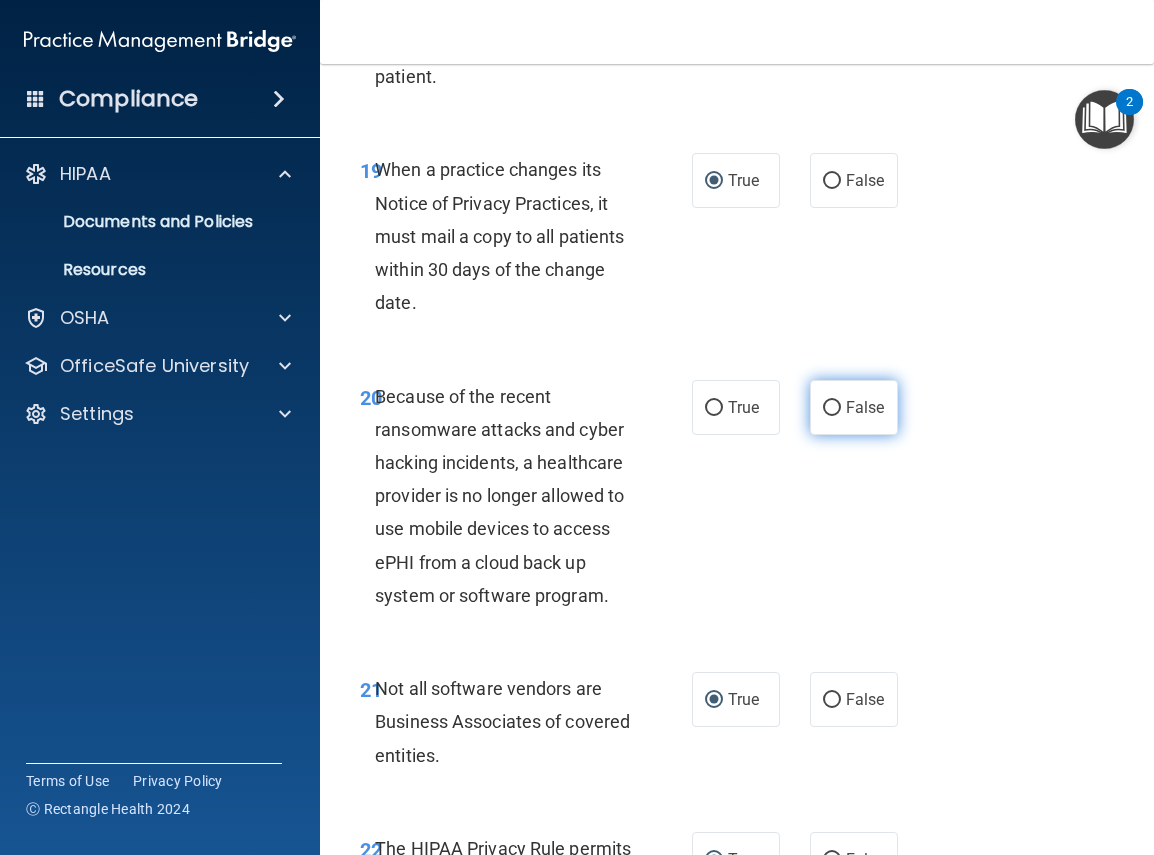 click on "False" at bounding box center (832, 408) 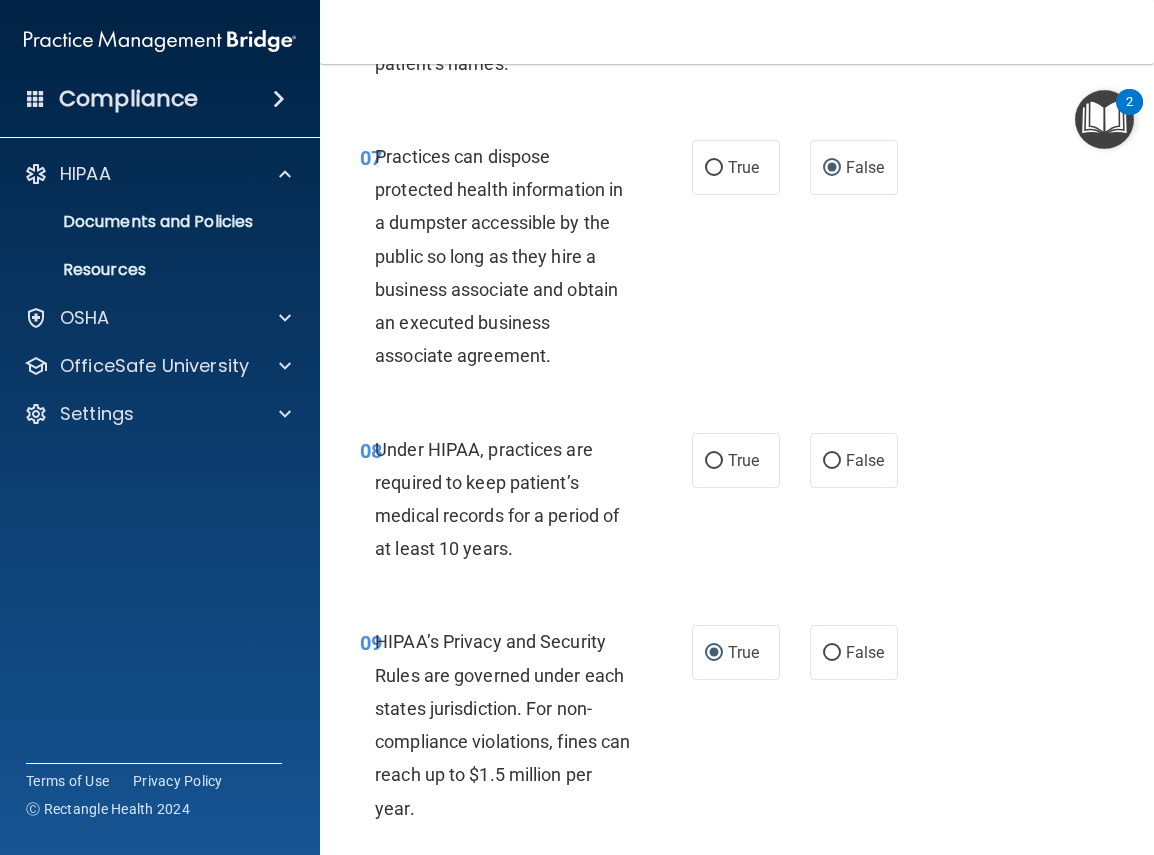 scroll, scrollTop: 1551, scrollLeft: 0, axis: vertical 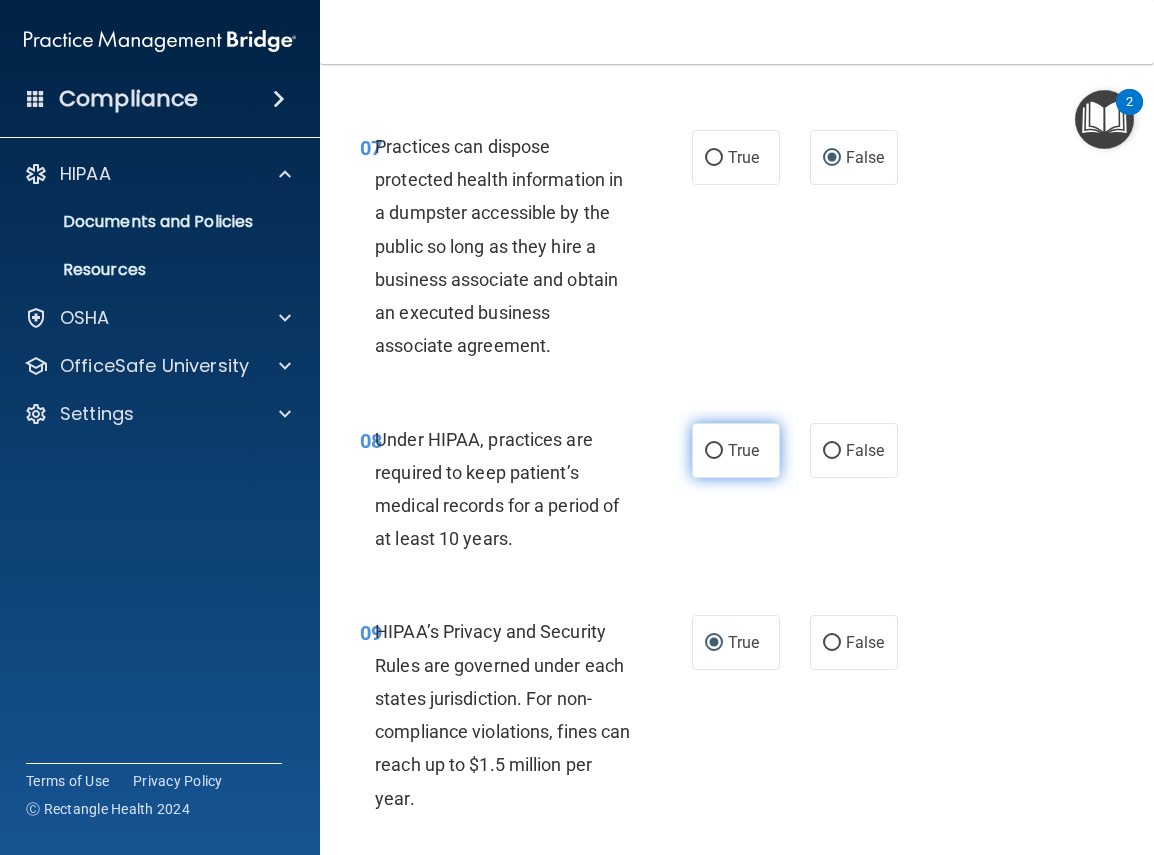 click on "True" at bounding box center (714, 451) 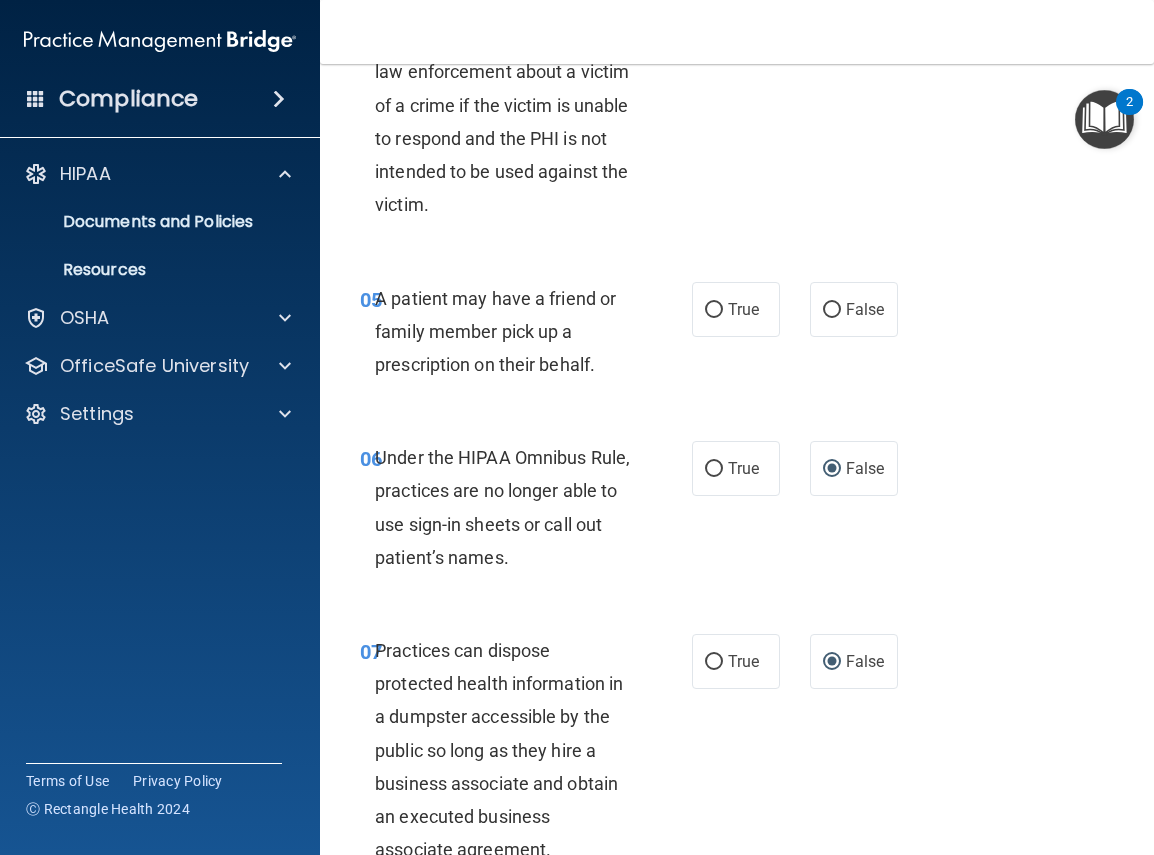 scroll, scrollTop: 1028, scrollLeft: 0, axis: vertical 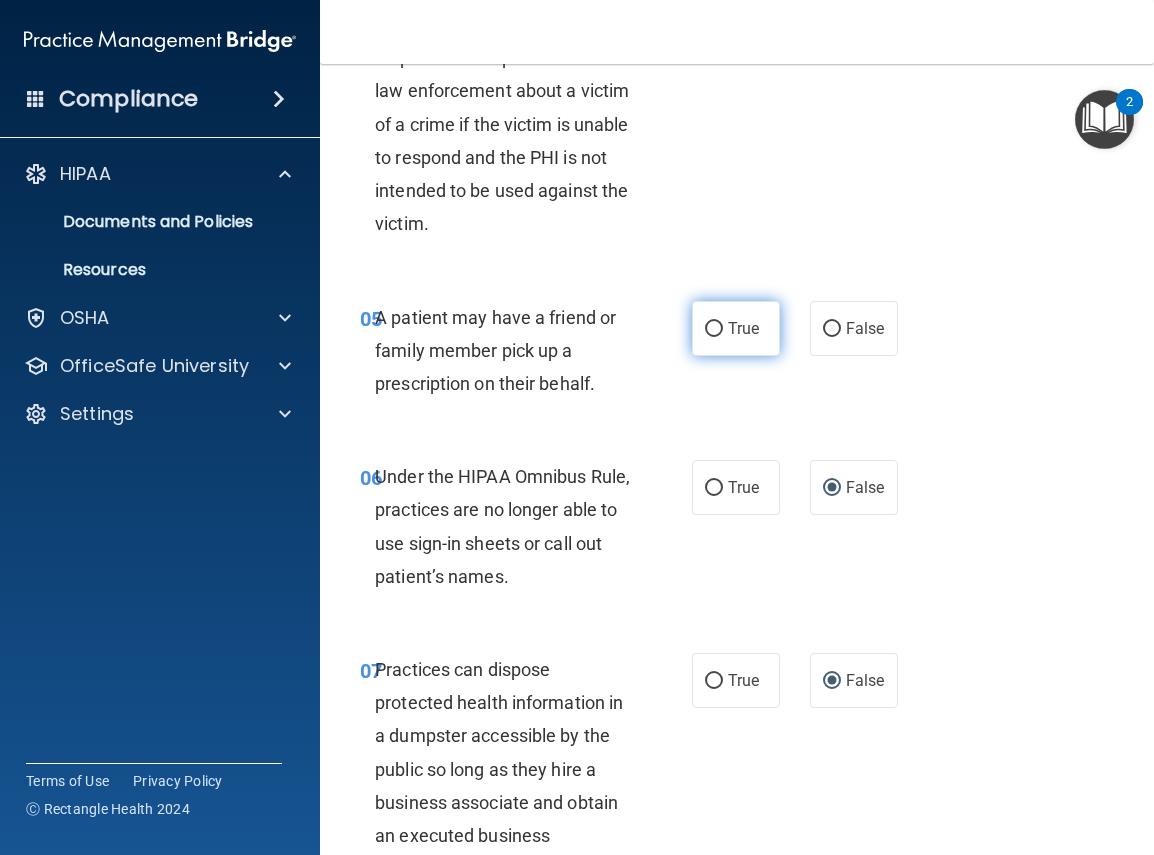click on "True" at bounding box center [714, 329] 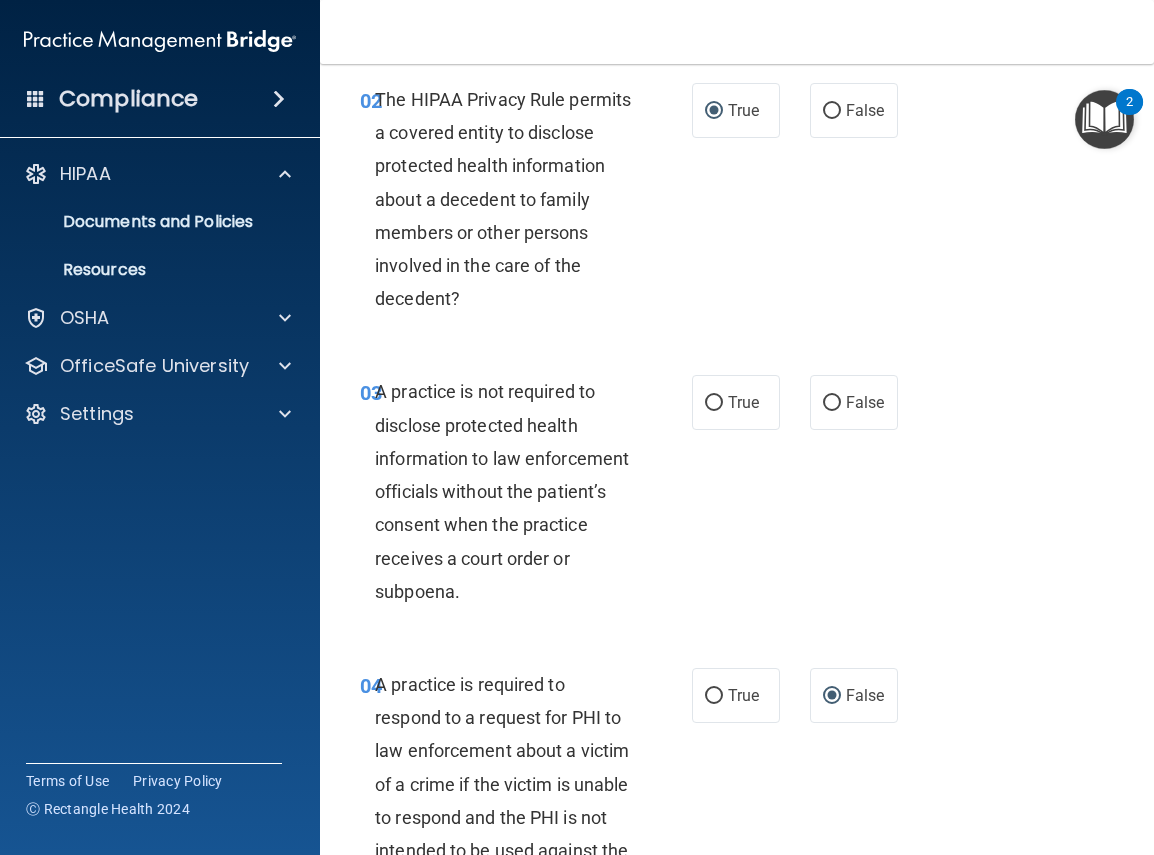 scroll, scrollTop: 339, scrollLeft: 0, axis: vertical 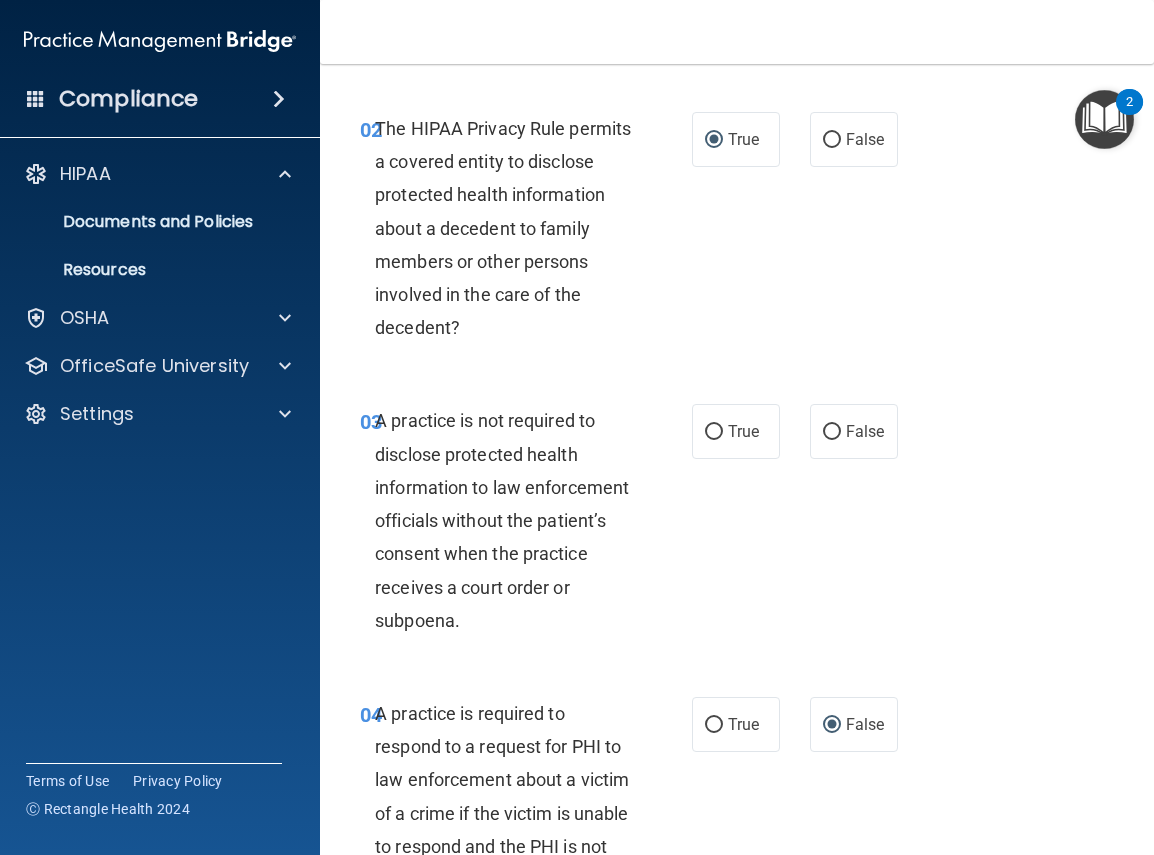 click on "A practice is not required to disclose protected health information to law enforcement officials without the patient’s consent when the practice receives  a court order or subpoena." at bounding box center [502, 520] 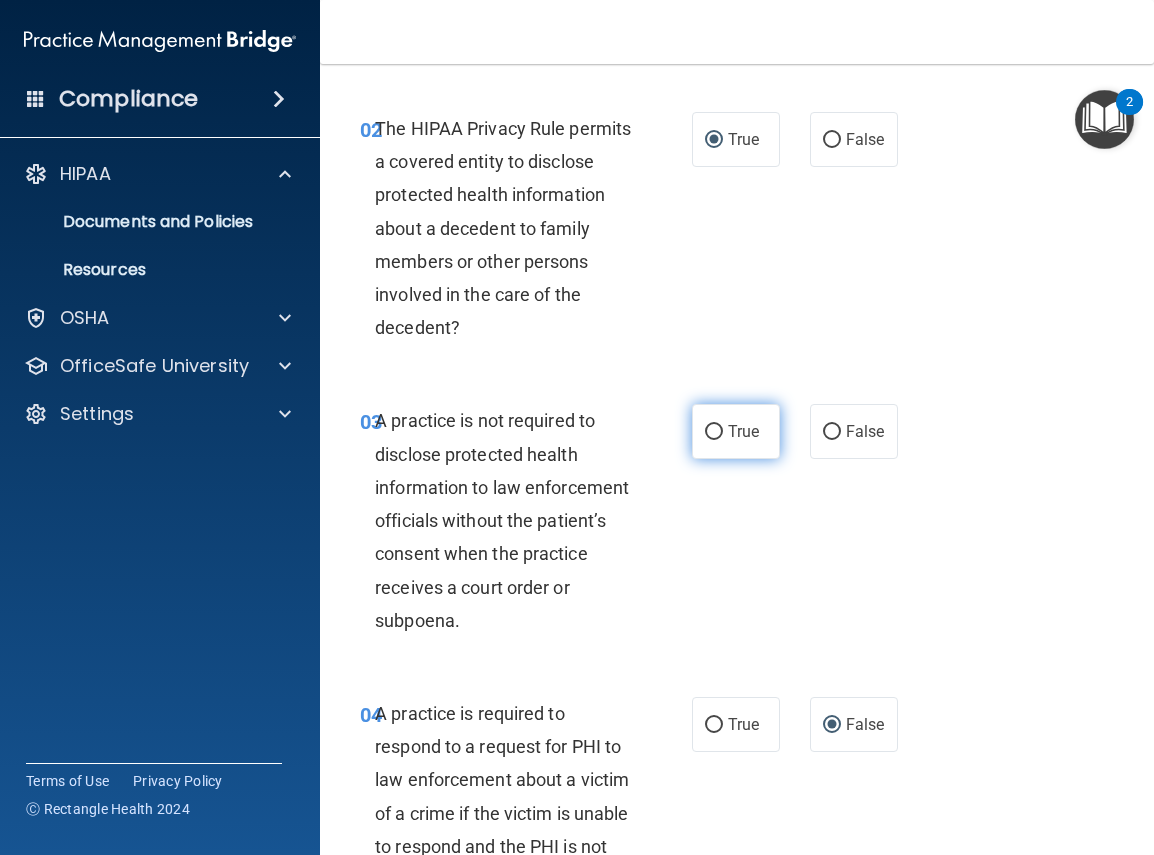 click on "True" at bounding box center (714, 432) 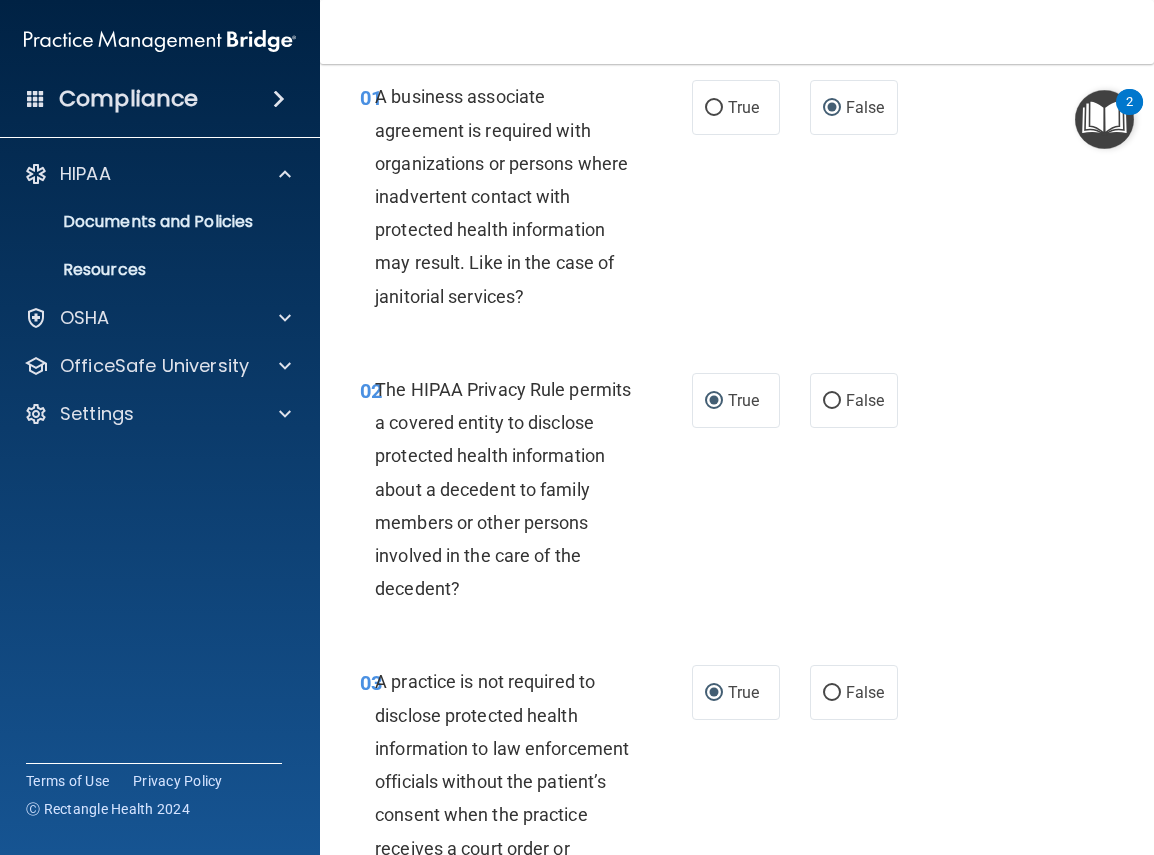 scroll, scrollTop: 0, scrollLeft: 0, axis: both 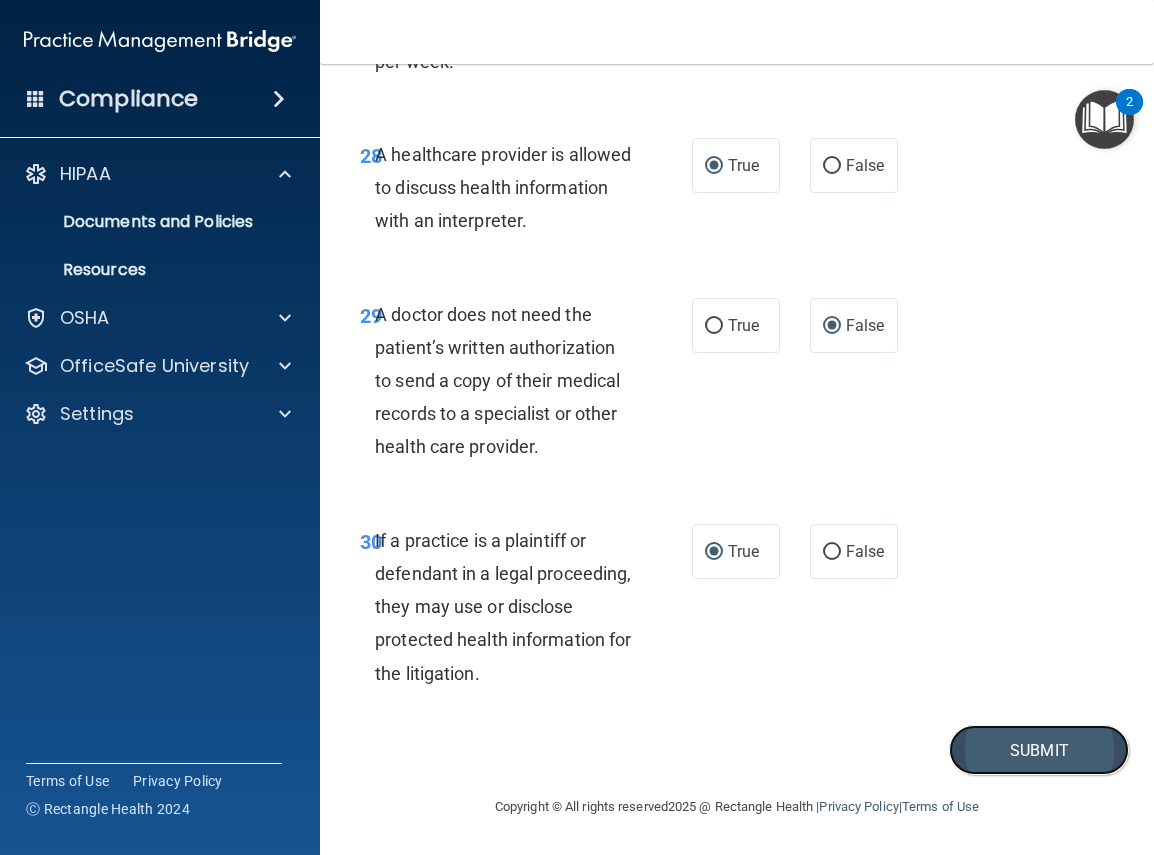 click on "Submit" at bounding box center (1039, 750) 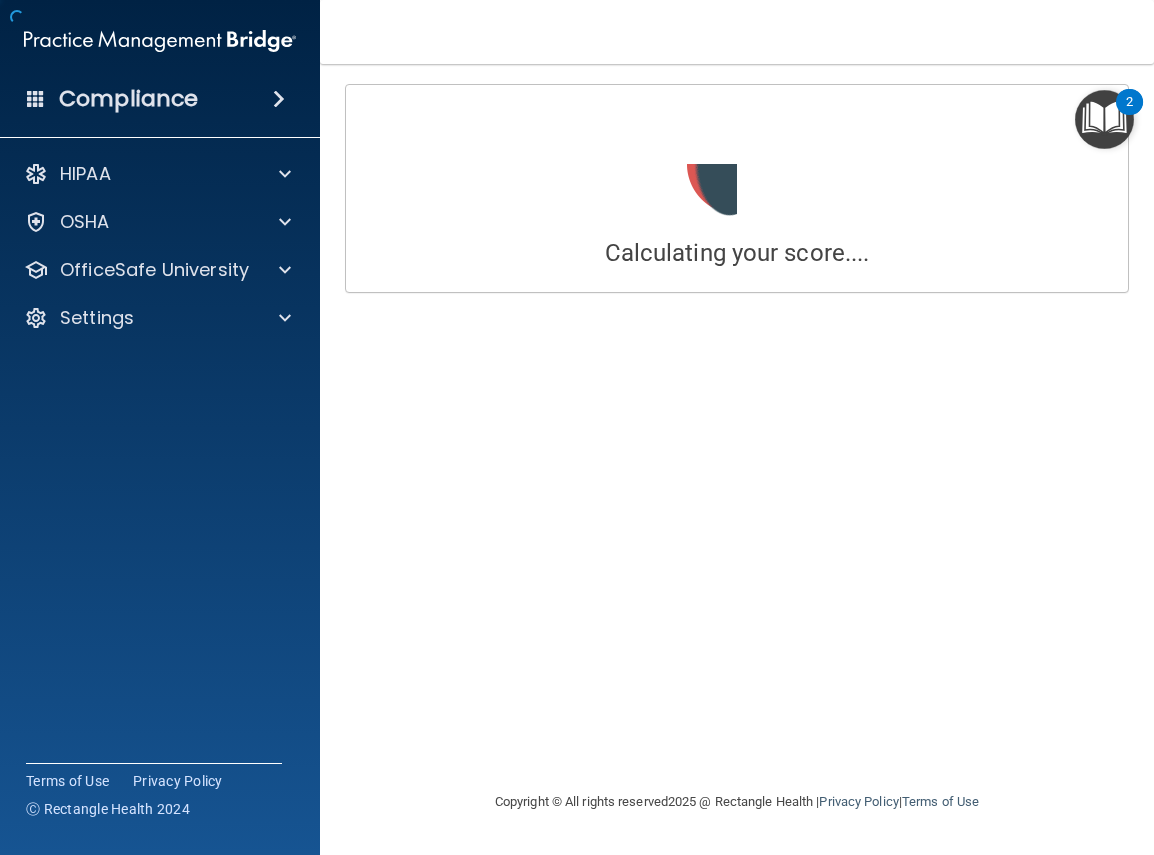 scroll, scrollTop: 0, scrollLeft: 0, axis: both 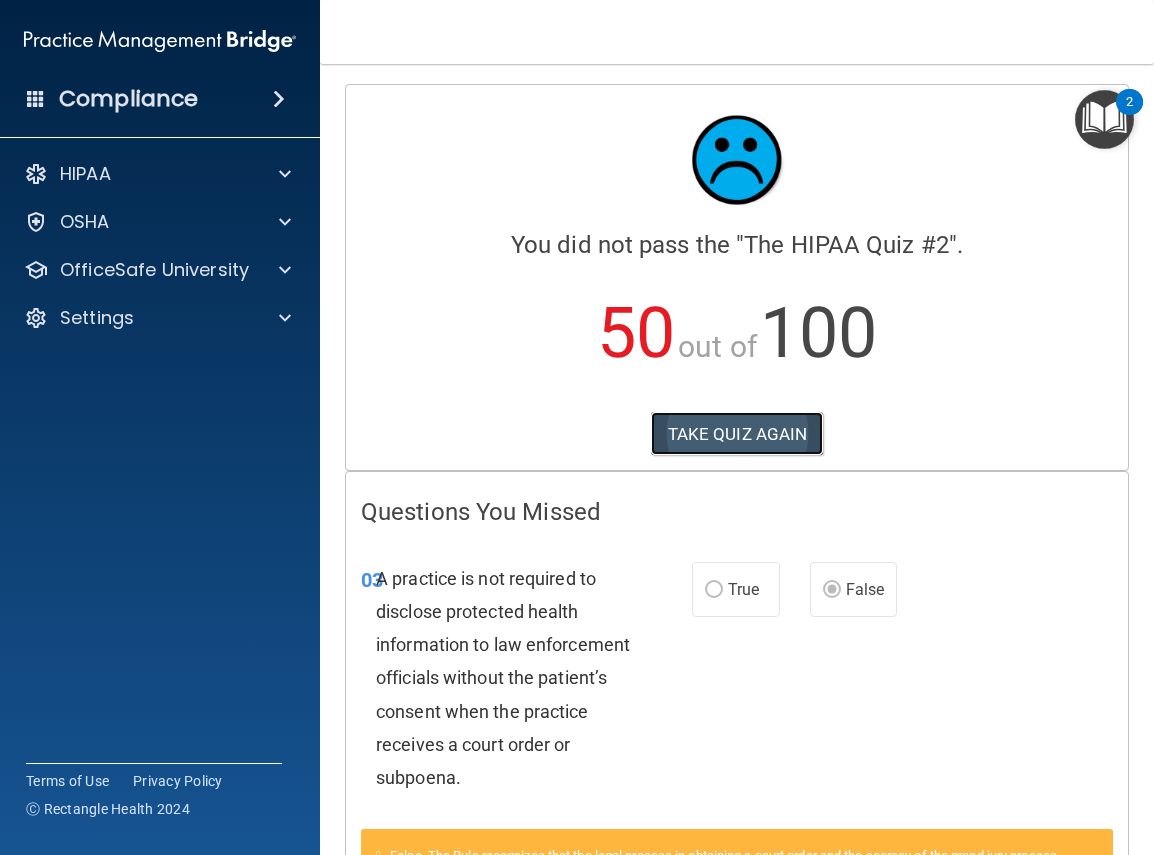 click on "TAKE QUIZ AGAIN" at bounding box center (737, 434) 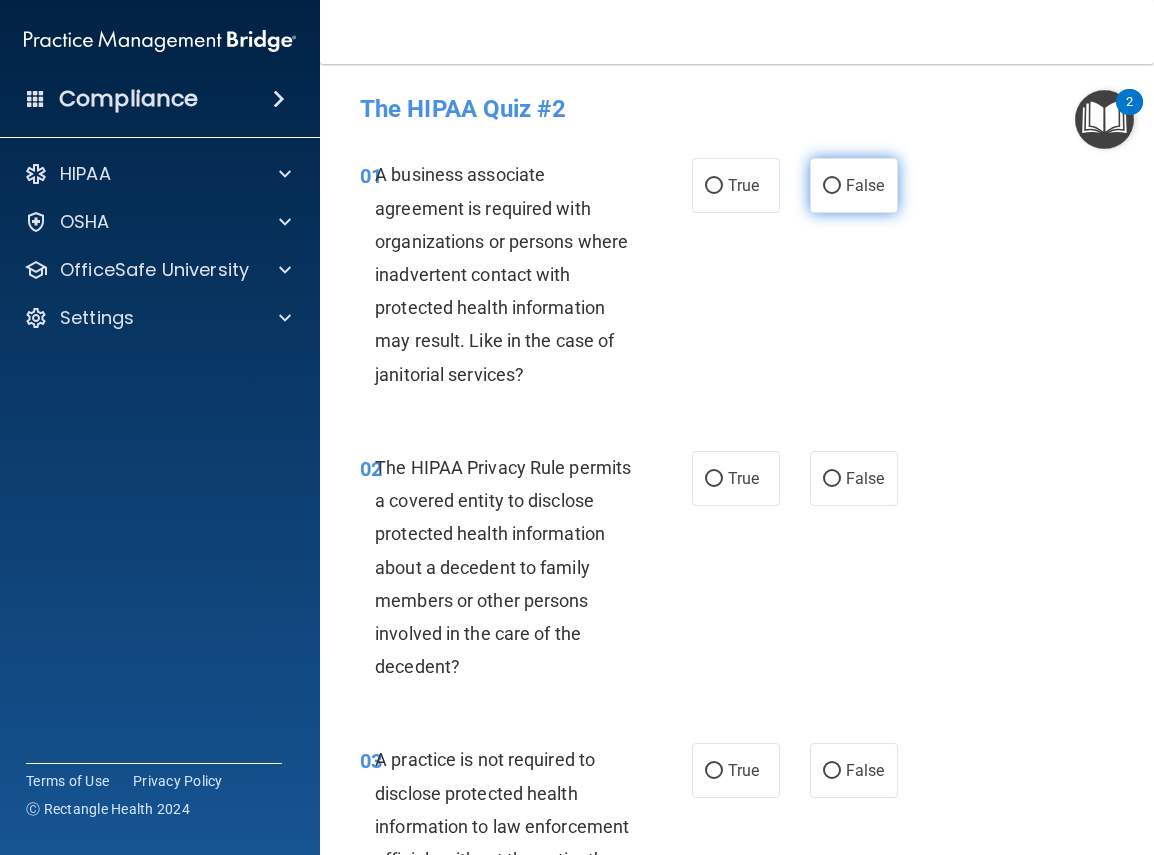 click on "False" at bounding box center (832, 186) 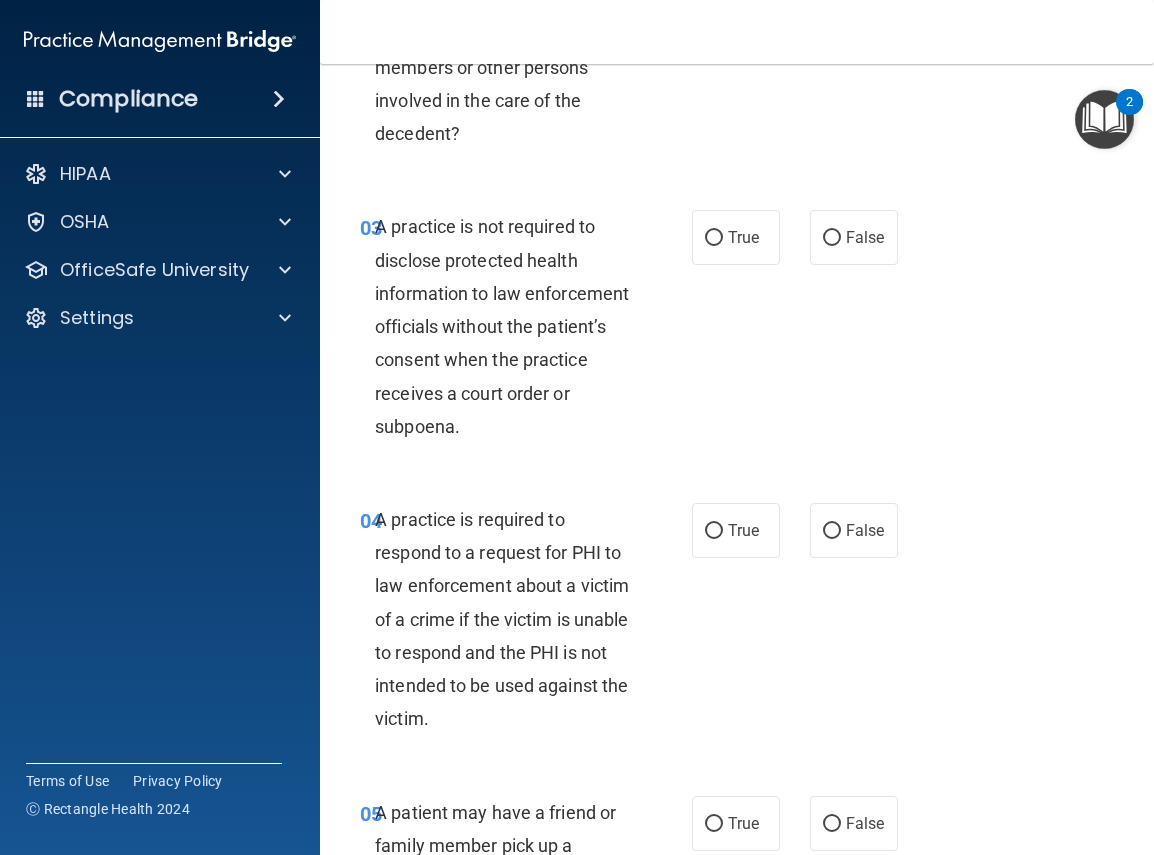 scroll, scrollTop: 543, scrollLeft: 0, axis: vertical 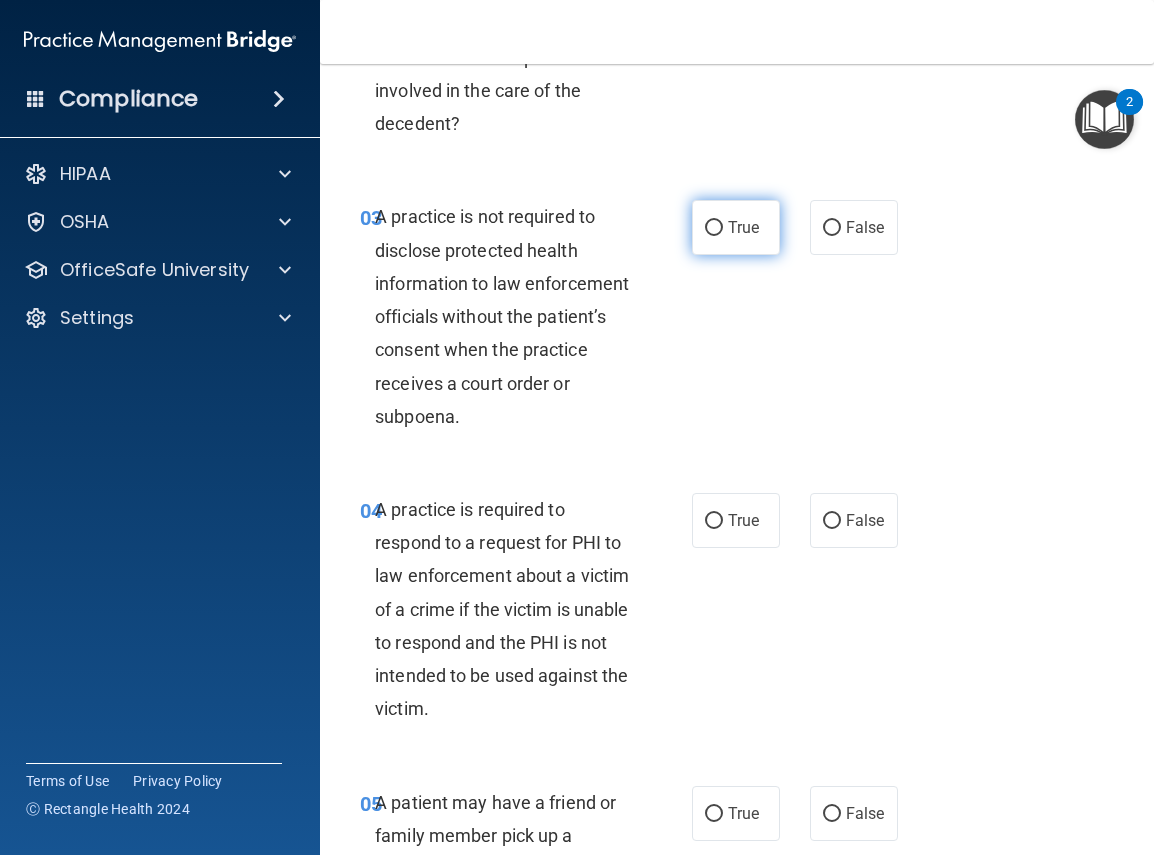 click on "True" at bounding box center (714, 228) 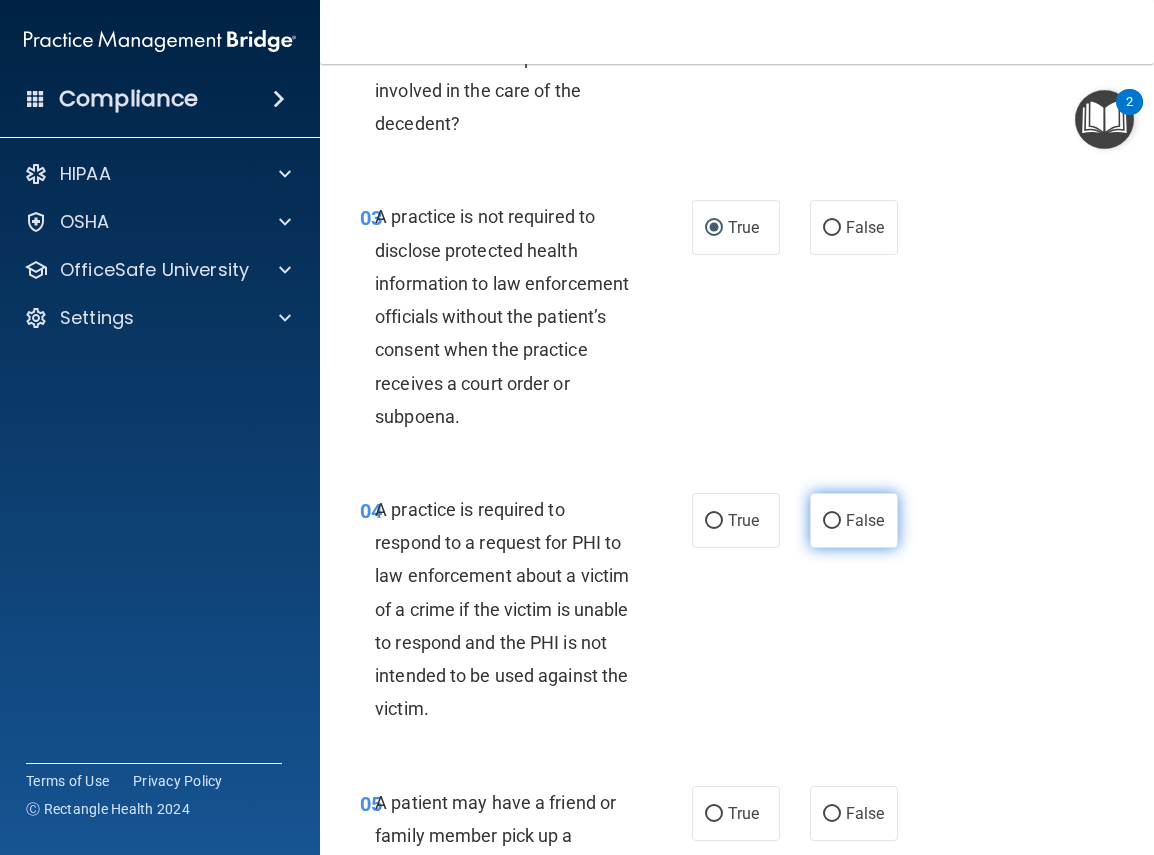 click on "False" at bounding box center [832, 521] 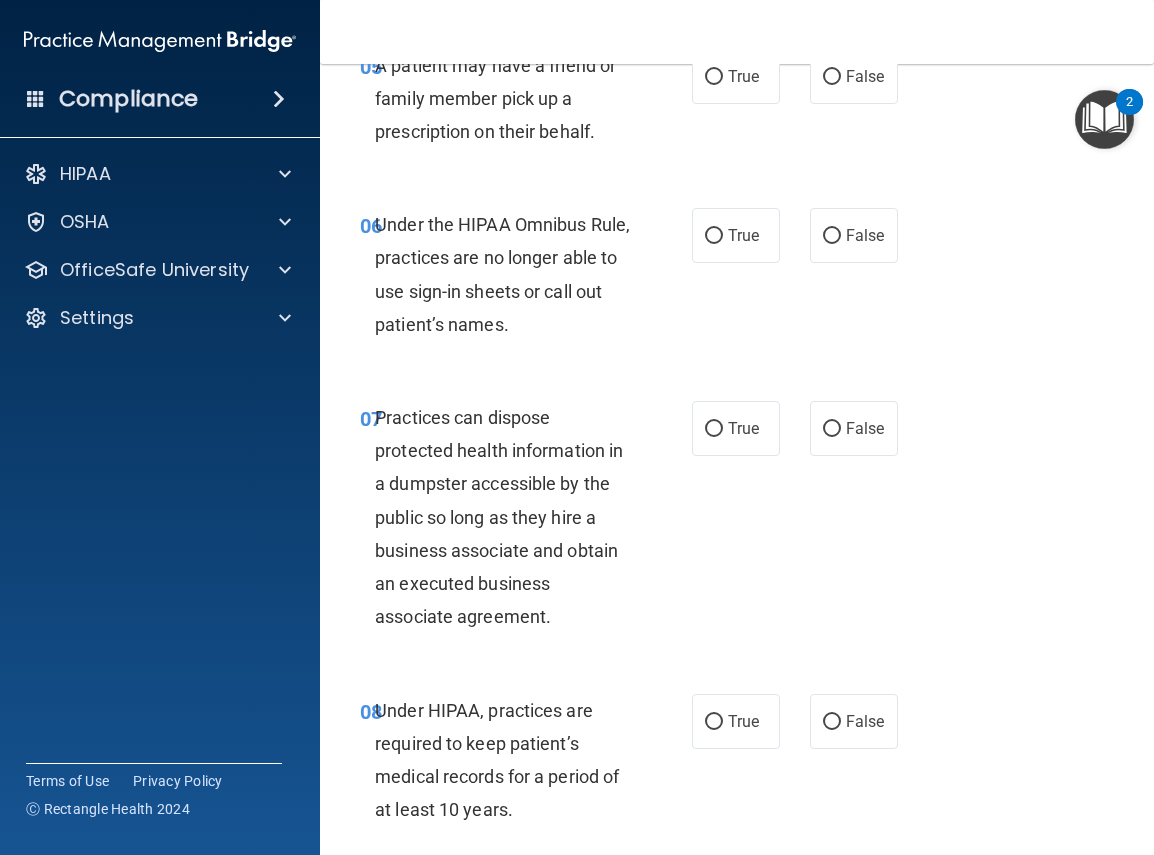 scroll, scrollTop: 1289, scrollLeft: 0, axis: vertical 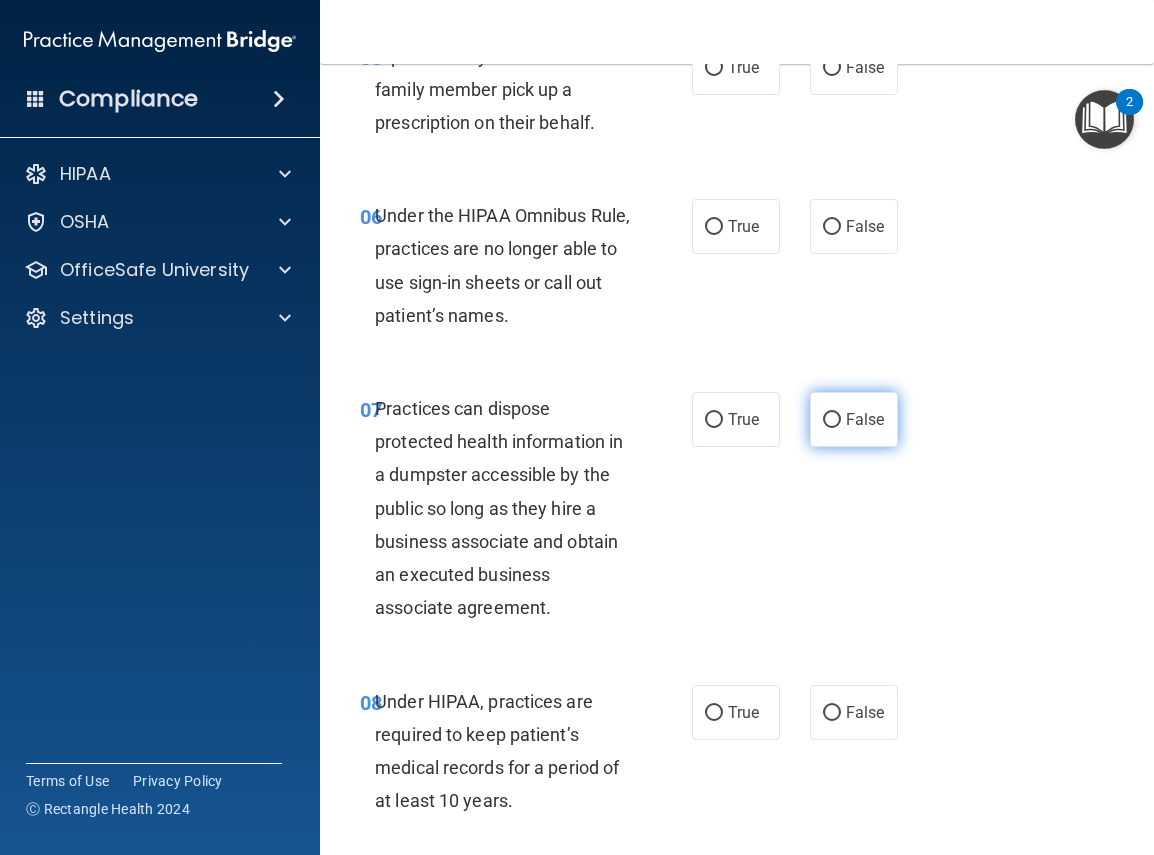 click on "False" at bounding box center [832, 420] 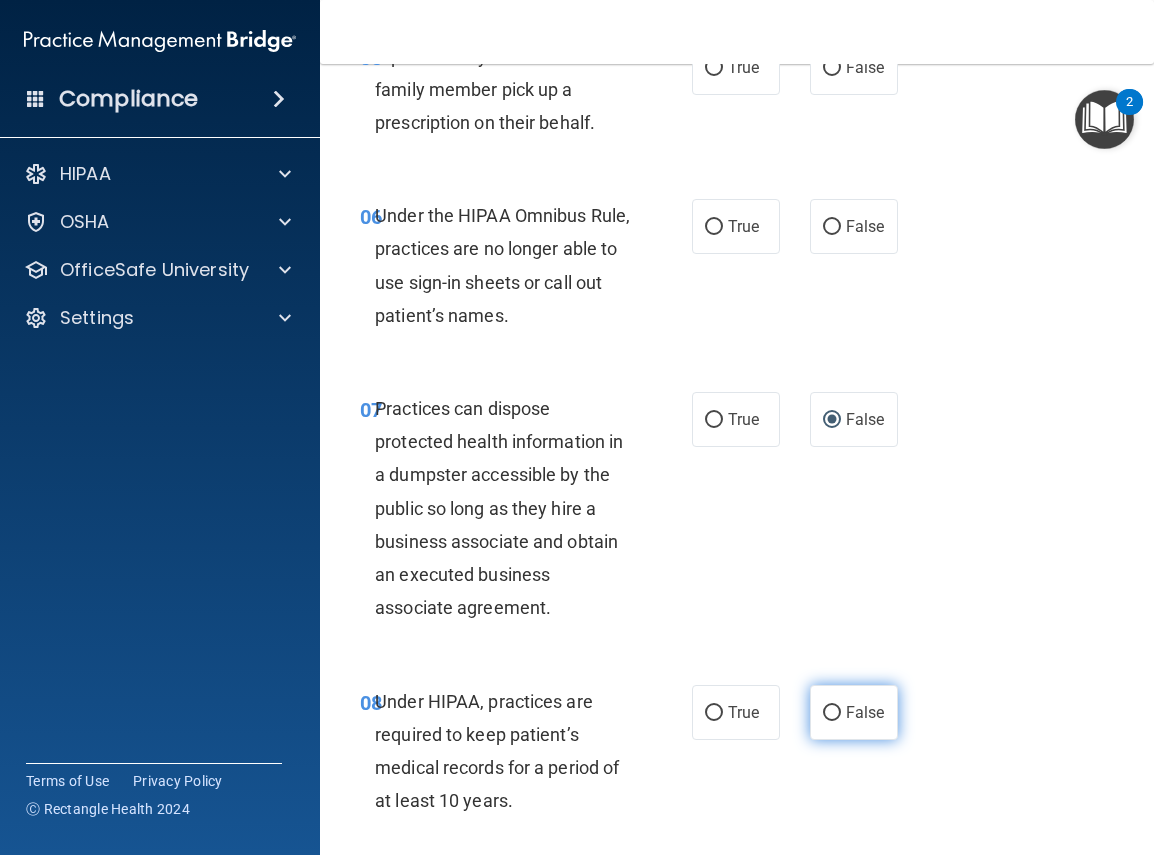 click on "False" at bounding box center [832, 713] 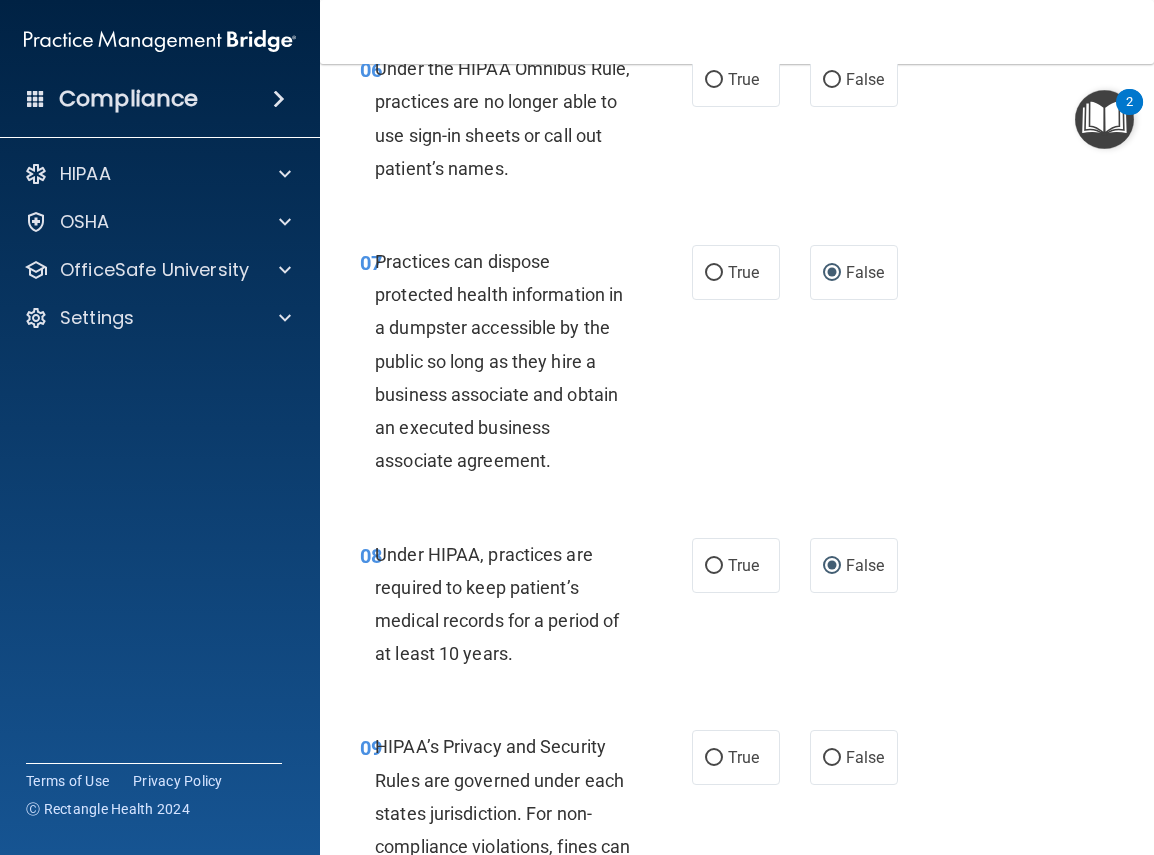 scroll, scrollTop: 1622, scrollLeft: 0, axis: vertical 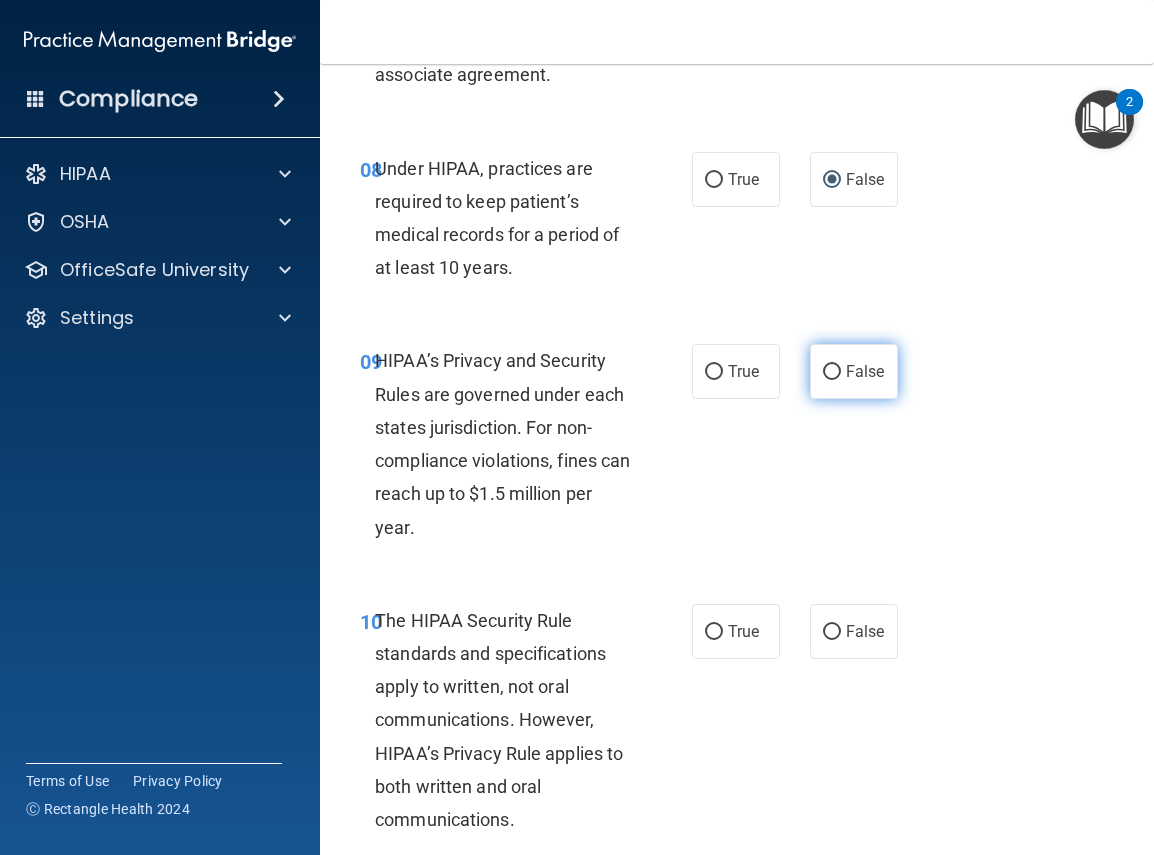 click on "False" at bounding box center (832, 372) 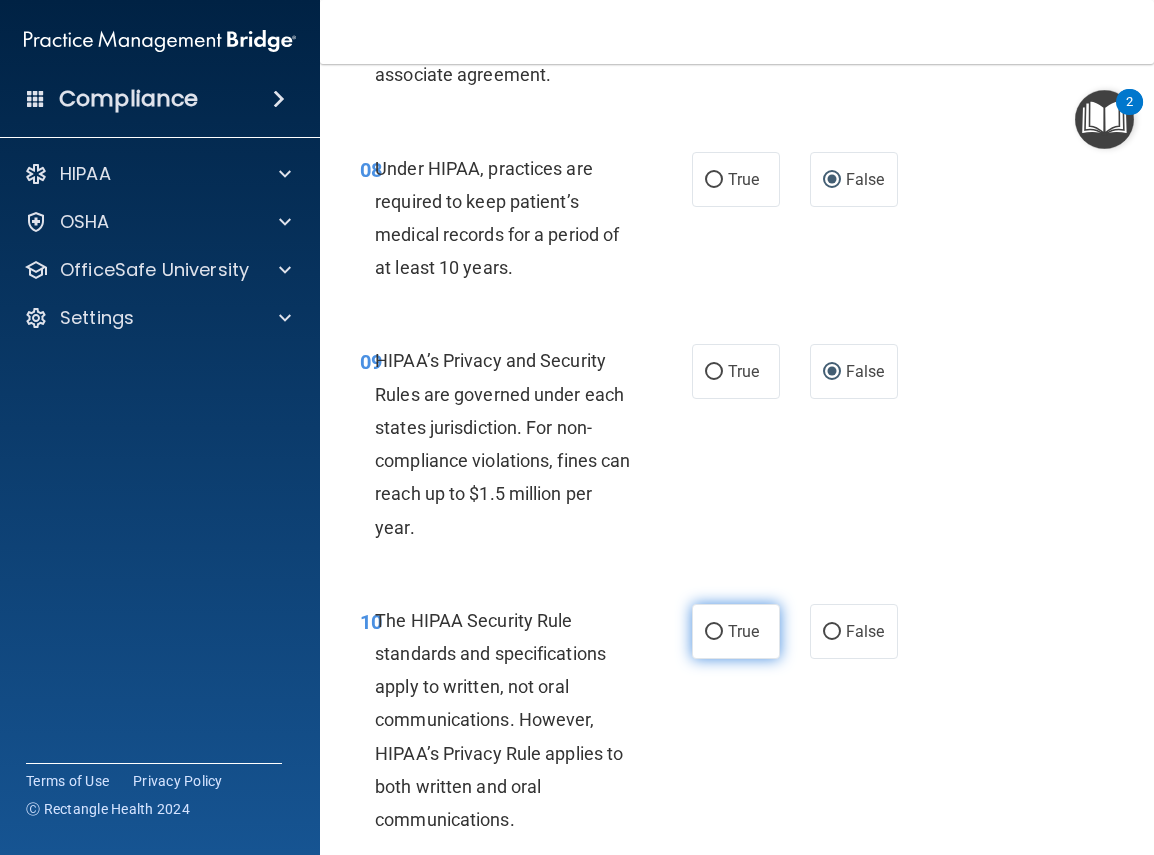click on "True" at bounding box center (714, 632) 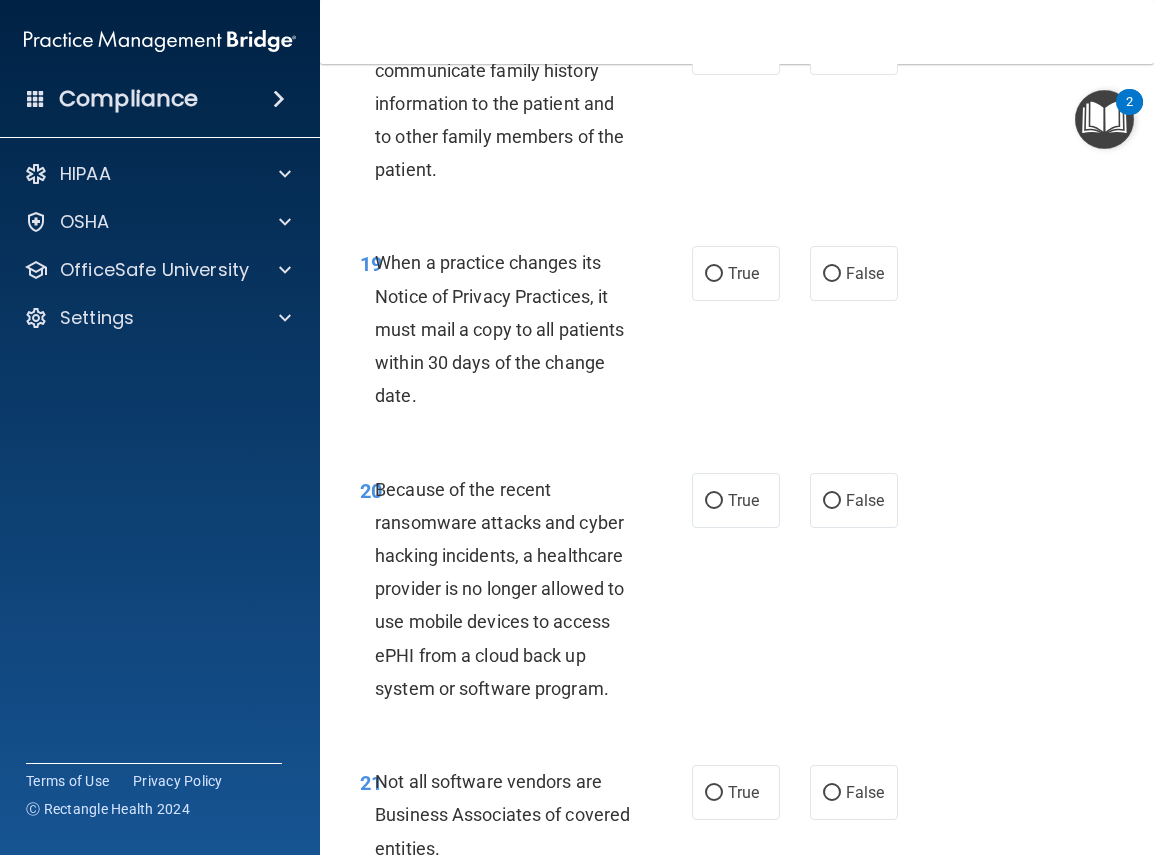 scroll, scrollTop: 4359, scrollLeft: 0, axis: vertical 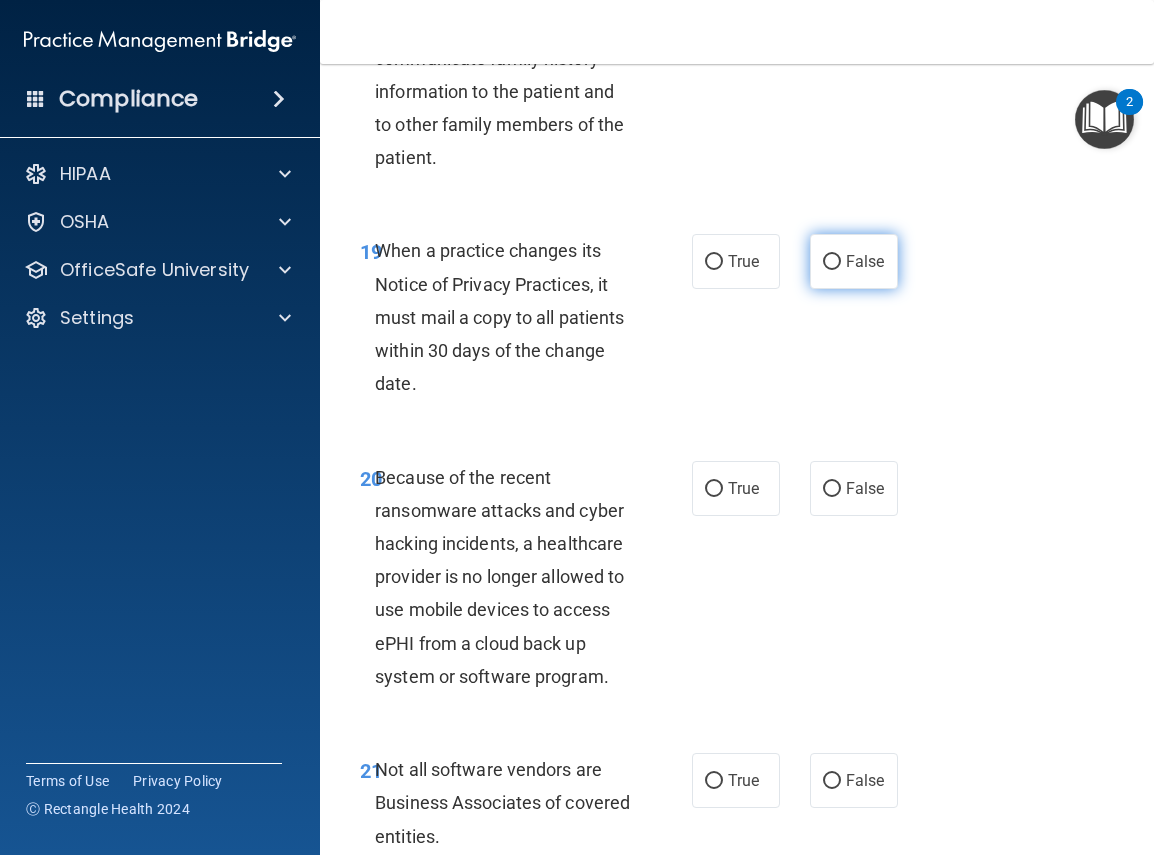 click on "False" at bounding box center (832, 262) 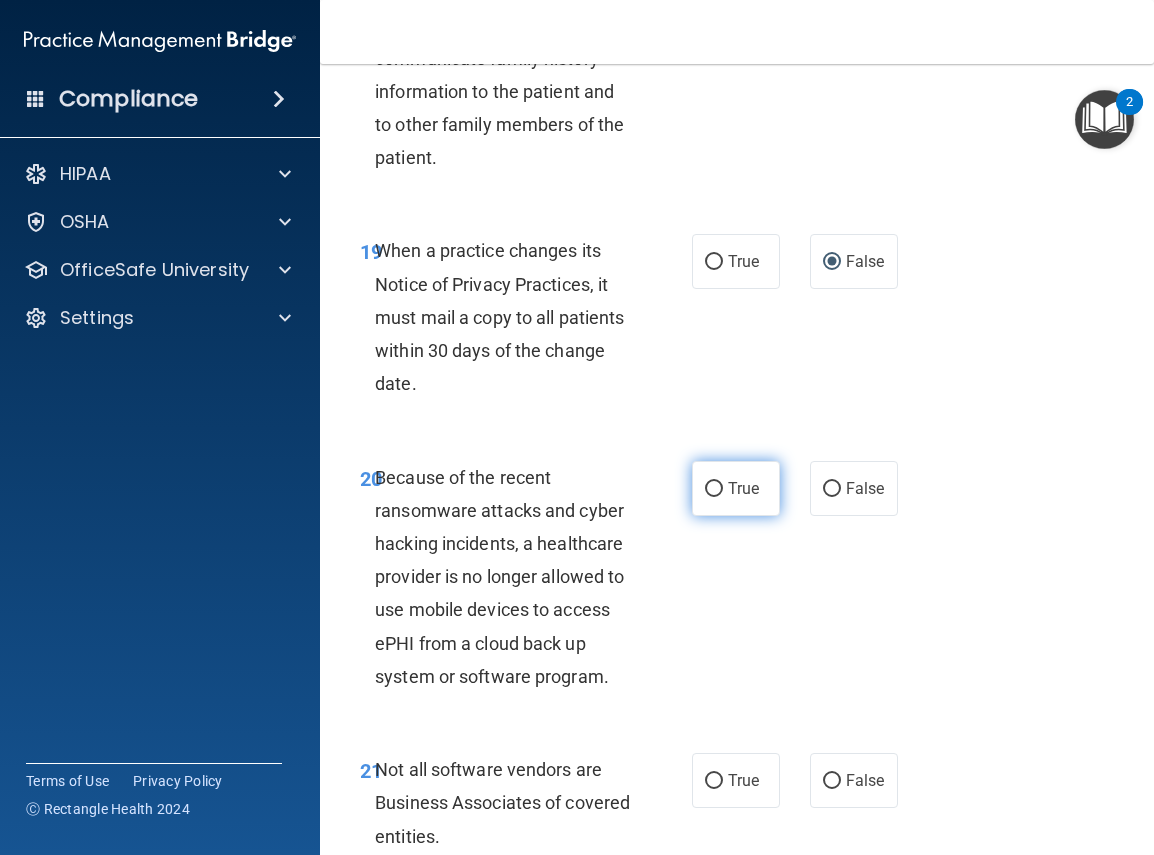 click on "True" at bounding box center [714, 489] 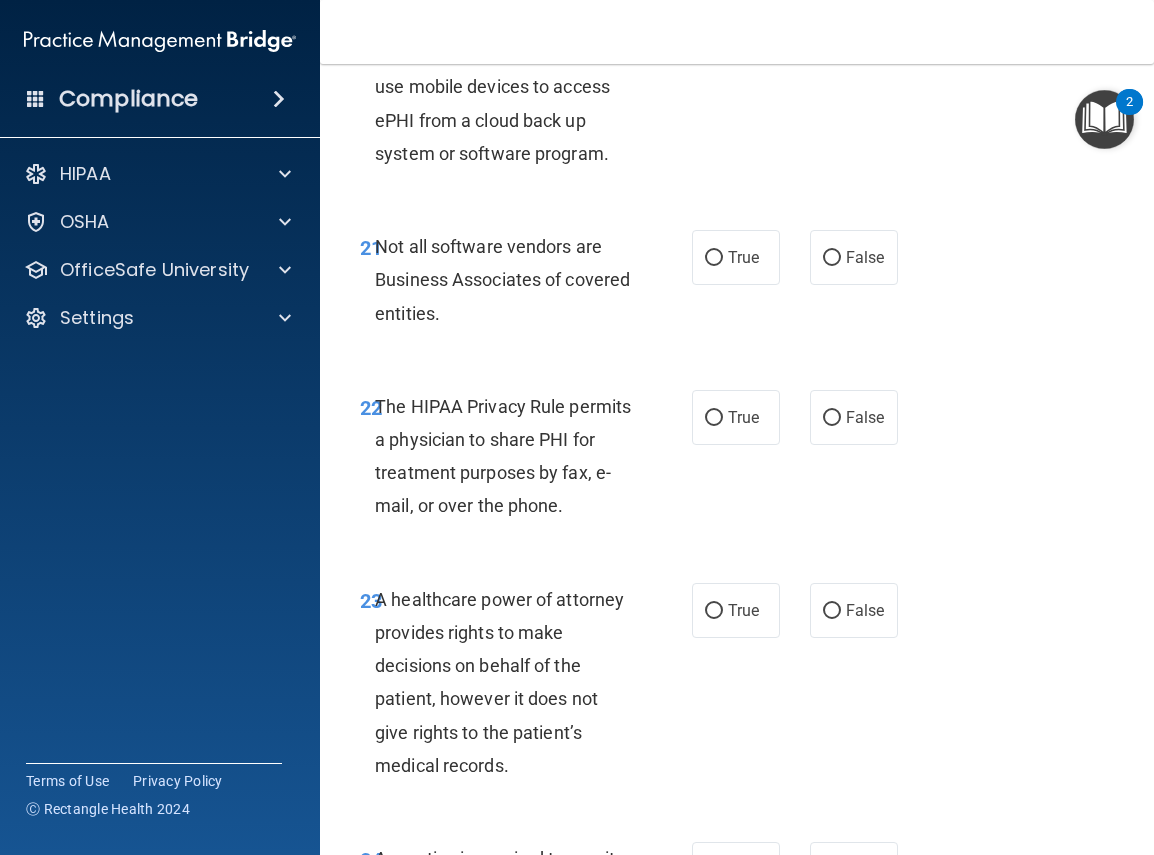 scroll, scrollTop: 4970, scrollLeft: 0, axis: vertical 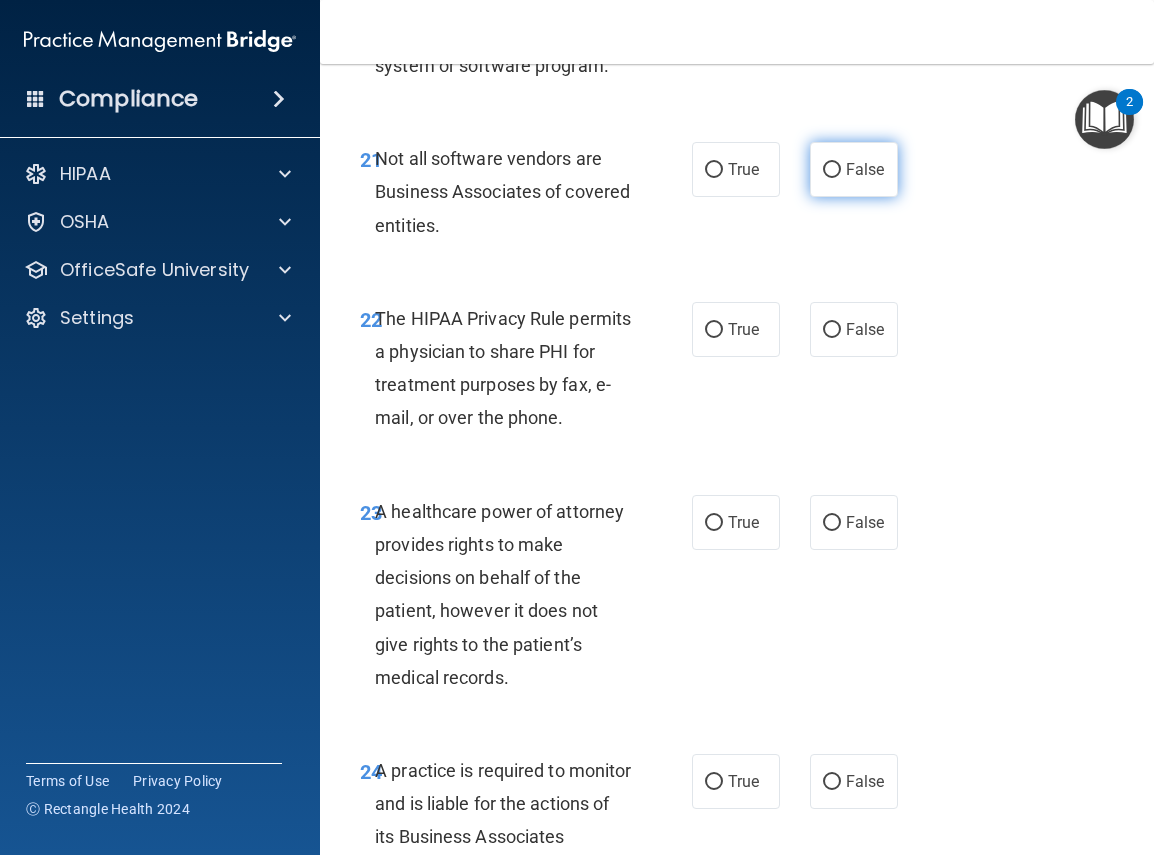 click on "False" at bounding box center (832, 170) 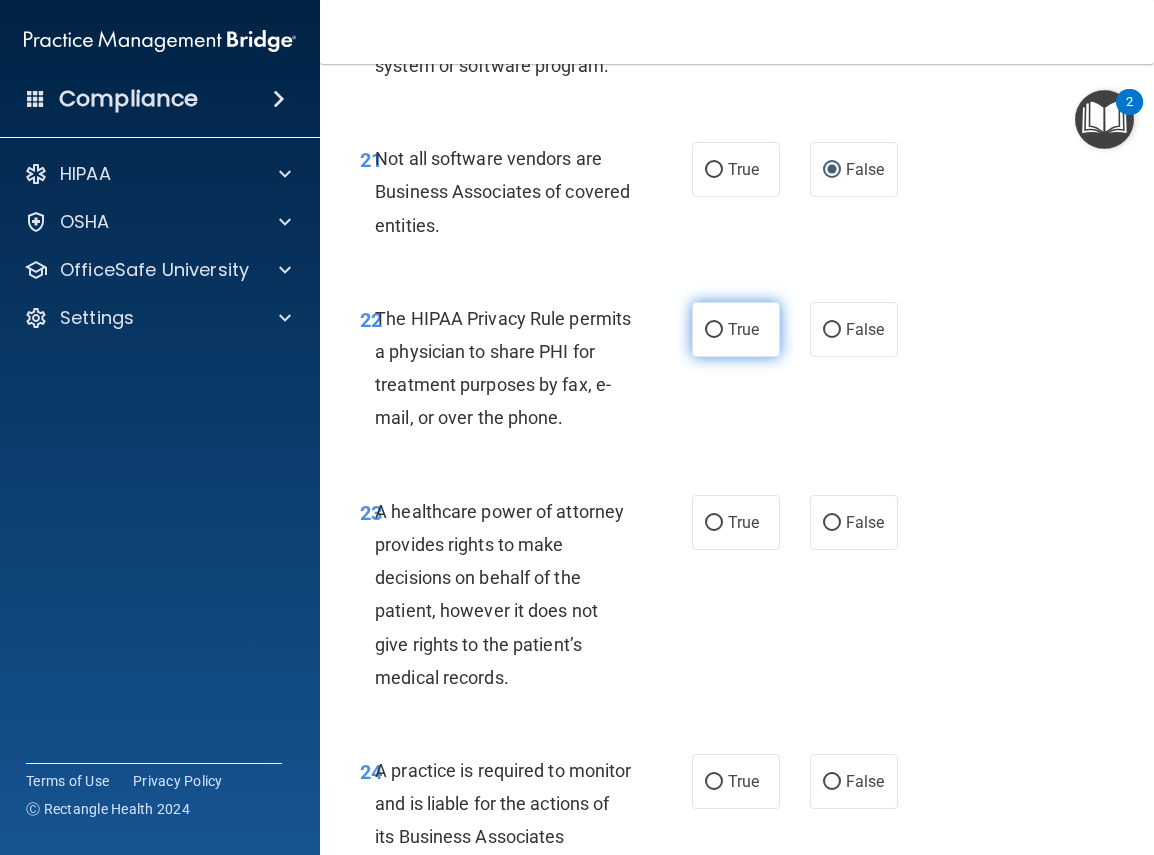 click on "True" at bounding box center (736, 329) 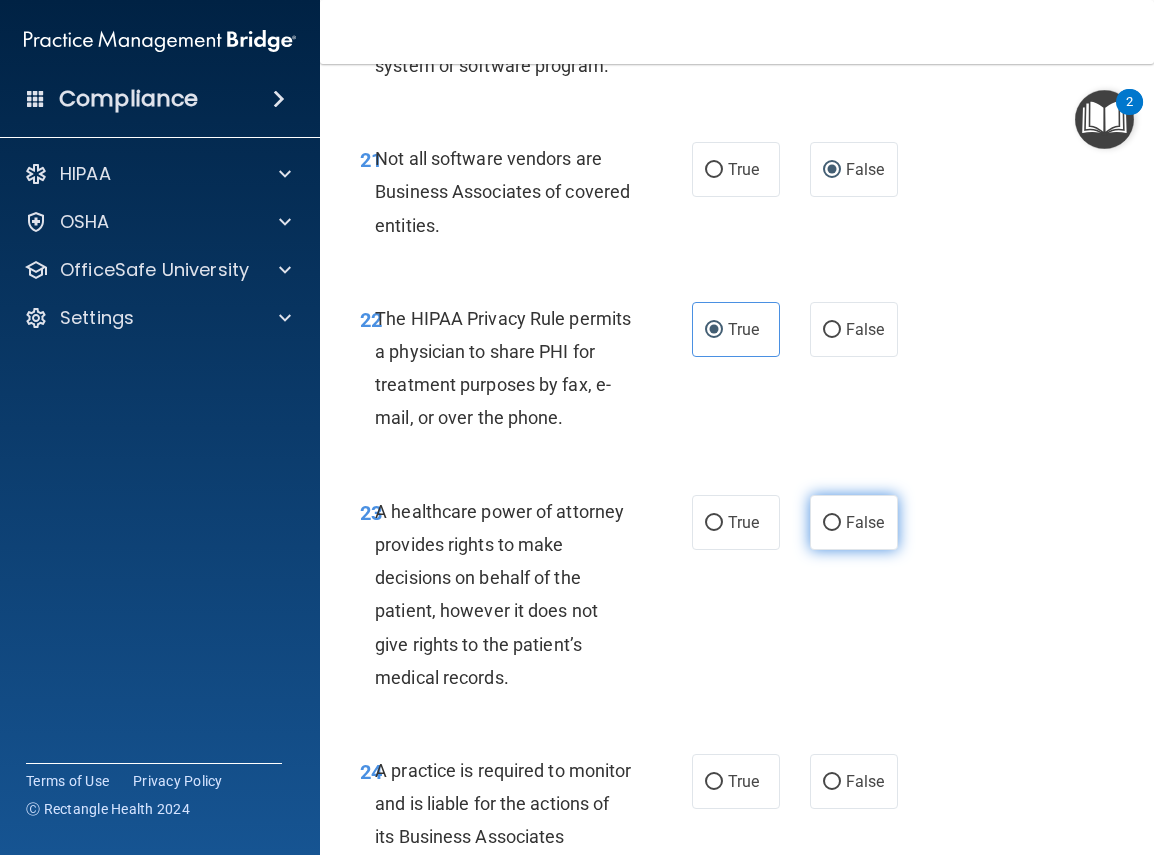 click on "False" at bounding box center [832, 523] 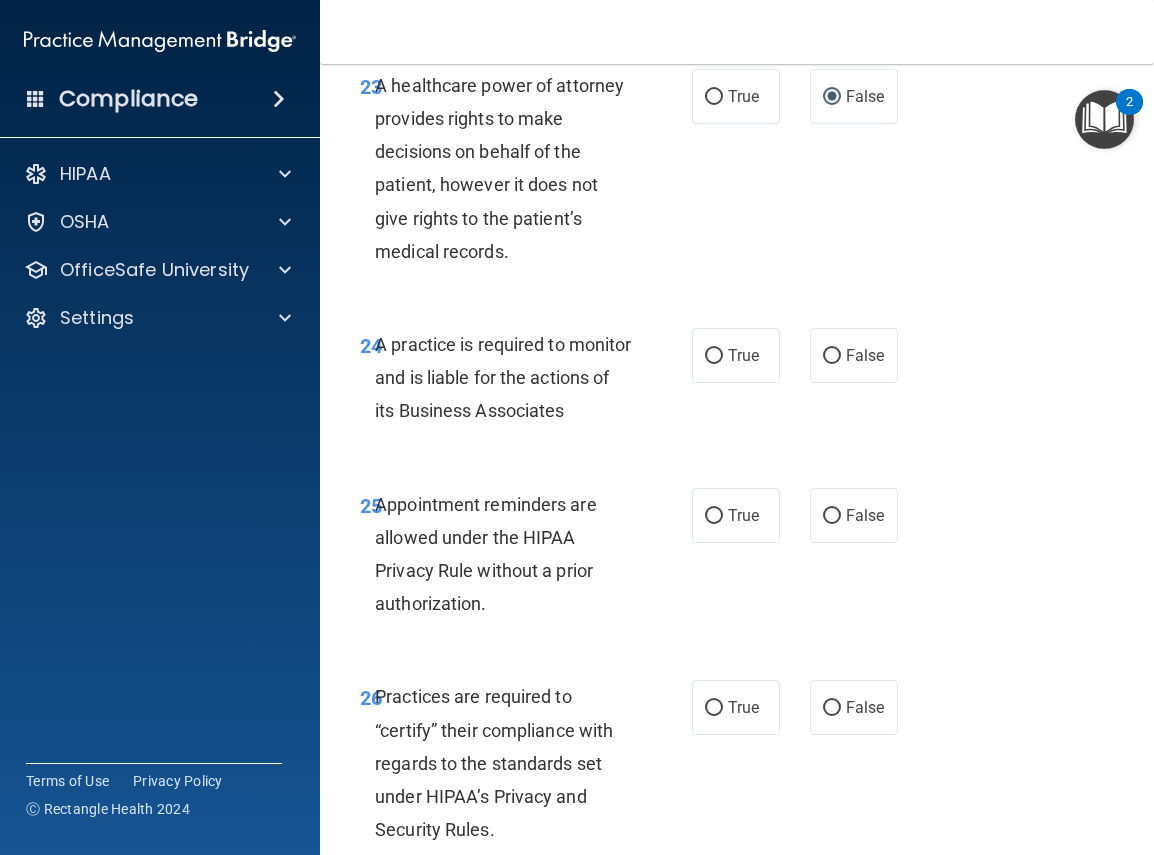 scroll, scrollTop: 5435, scrollLeft: 0, axis: vertical 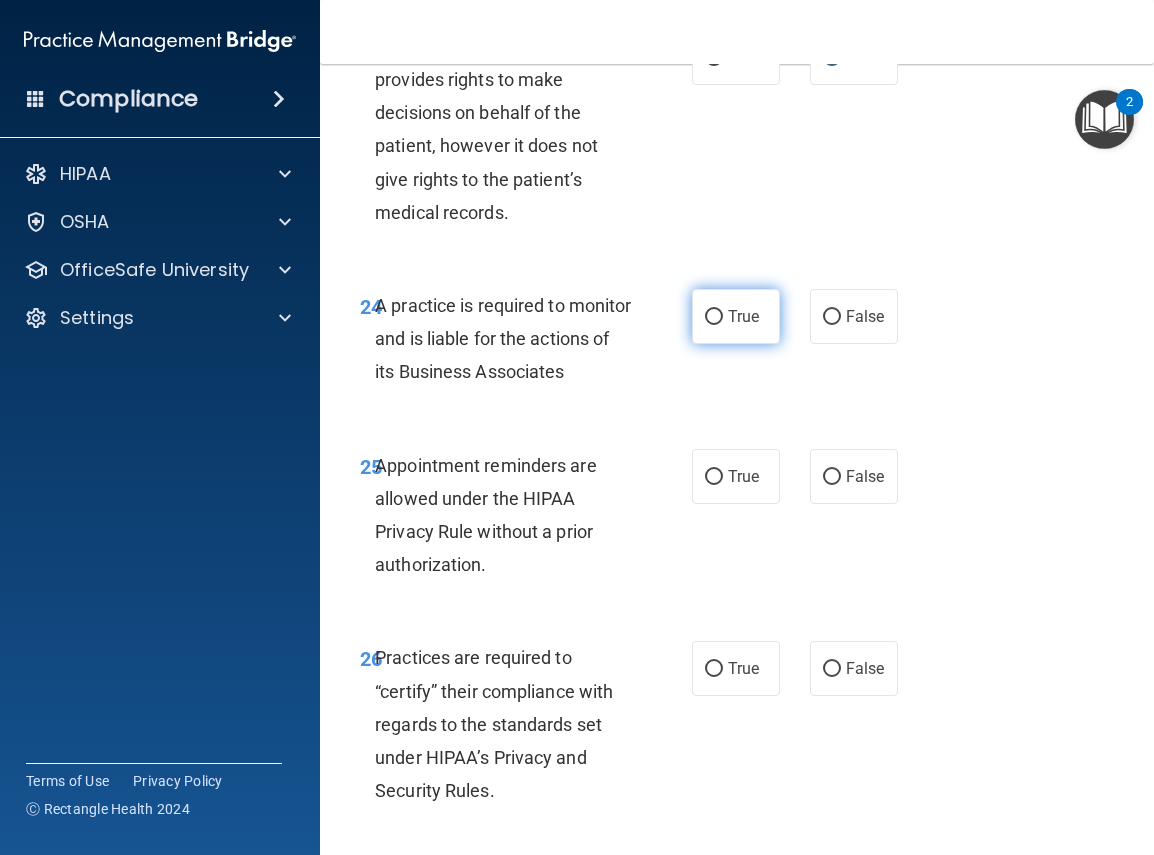 click on "True" at bounding box center [714, 317] 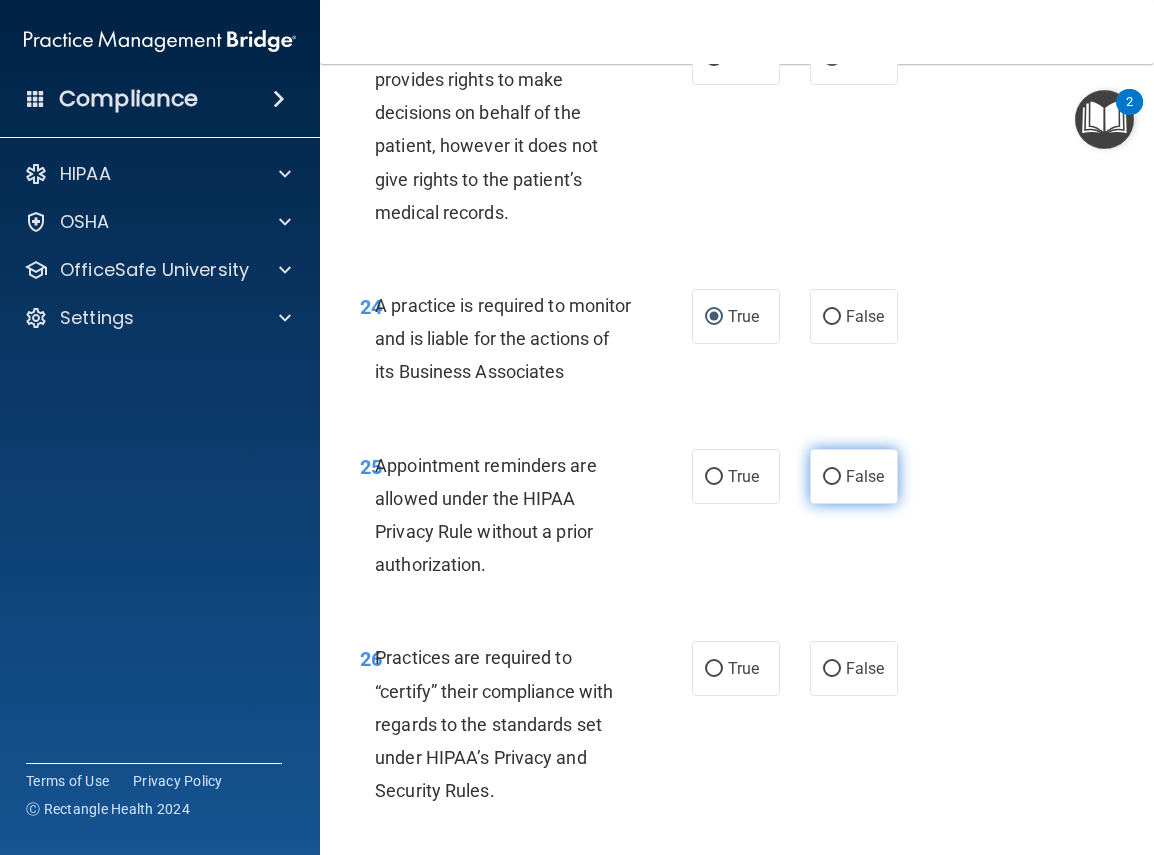 click on "False" at bounding box center [832, 477] 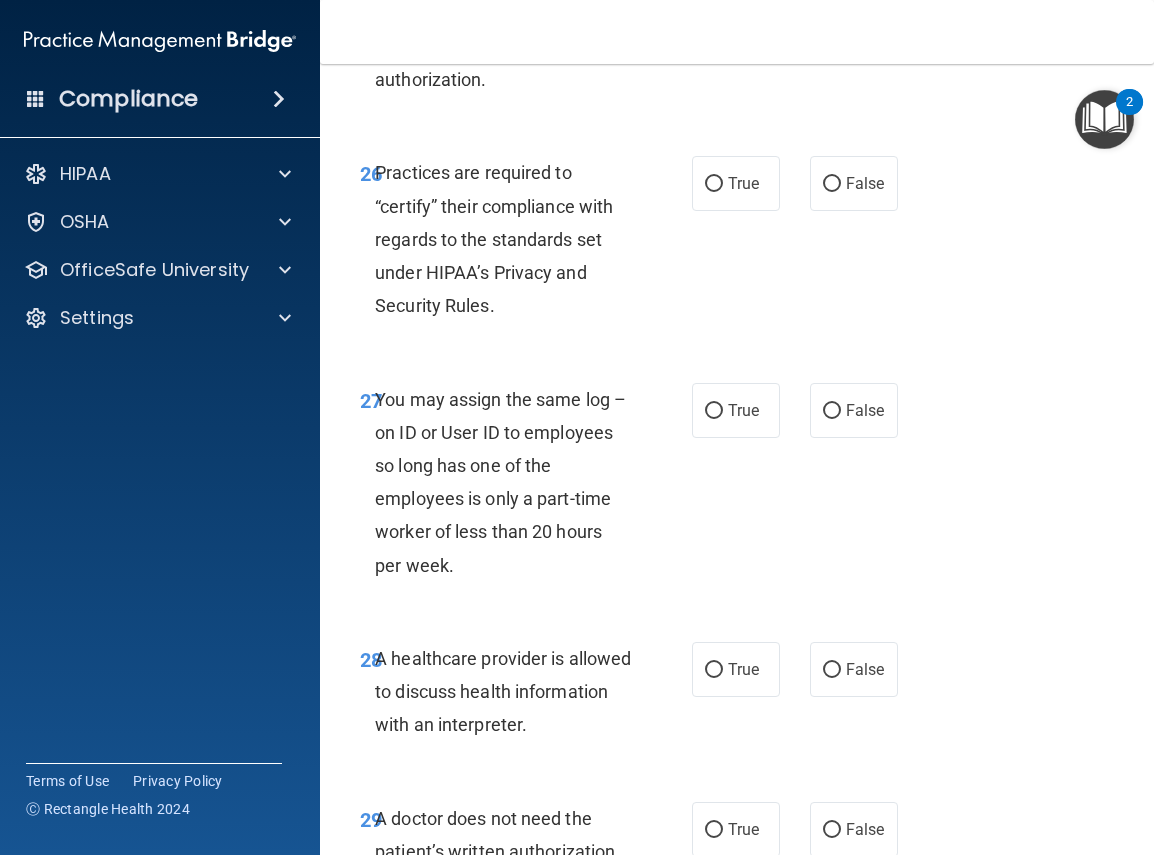 scroll, scrollTop: 5929, scrollLeft: 0, axis: vertical 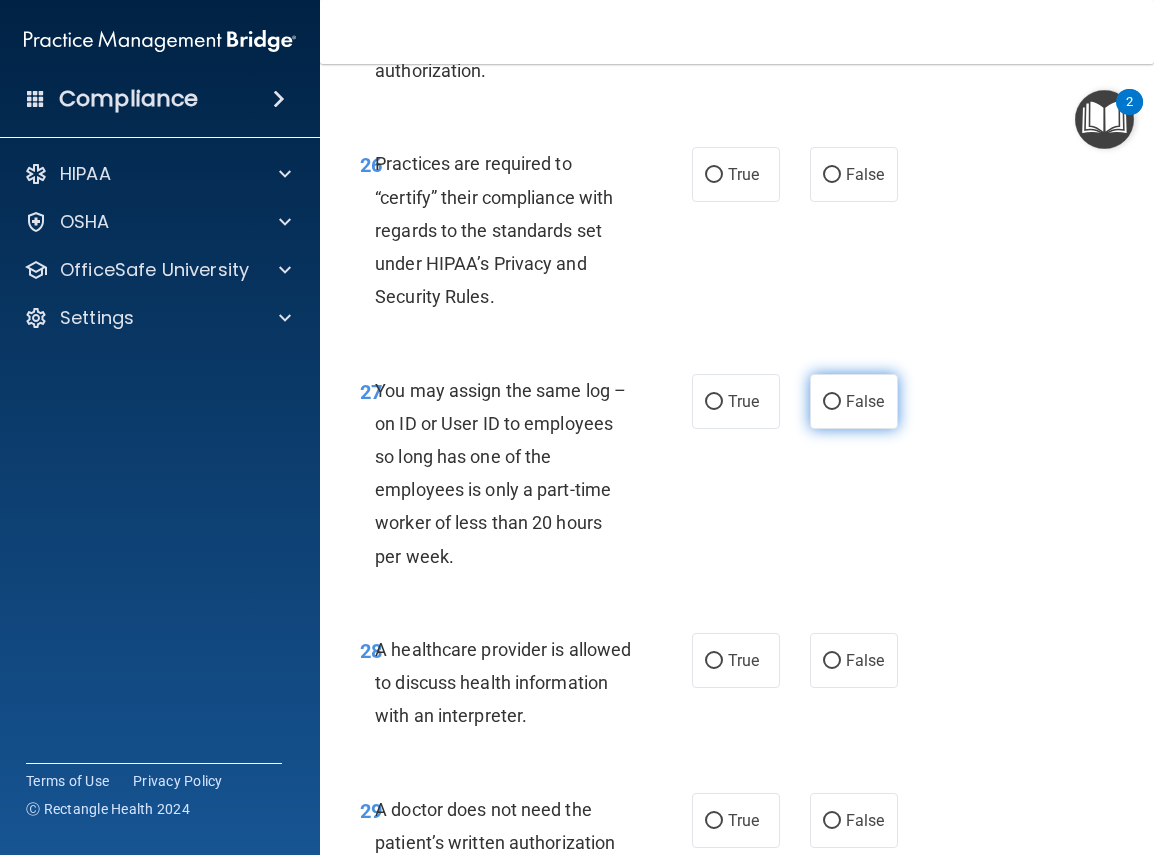 click on "False" at bounding box center (832, 402) 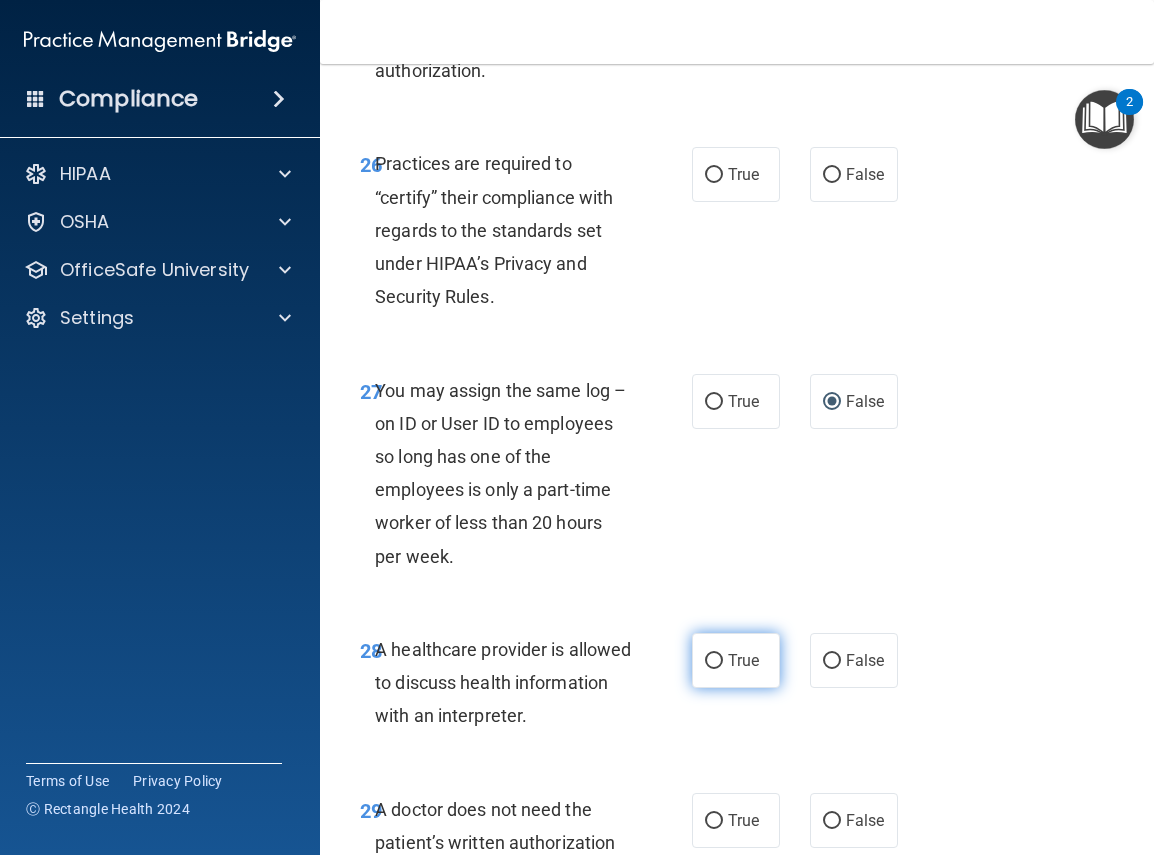 click on "True" at bounding box center [714, 661] 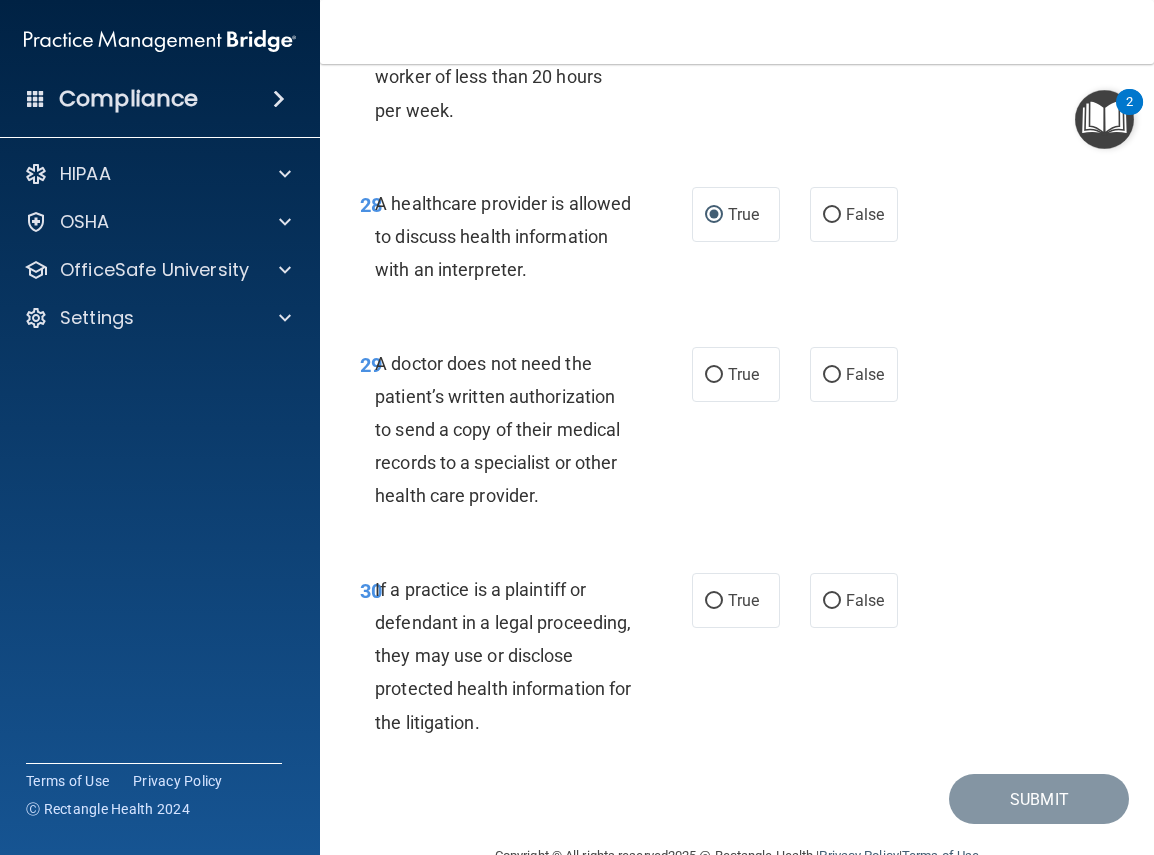 scroll, scrollTop: 6524, scrollLeft: 0, axis: vertical 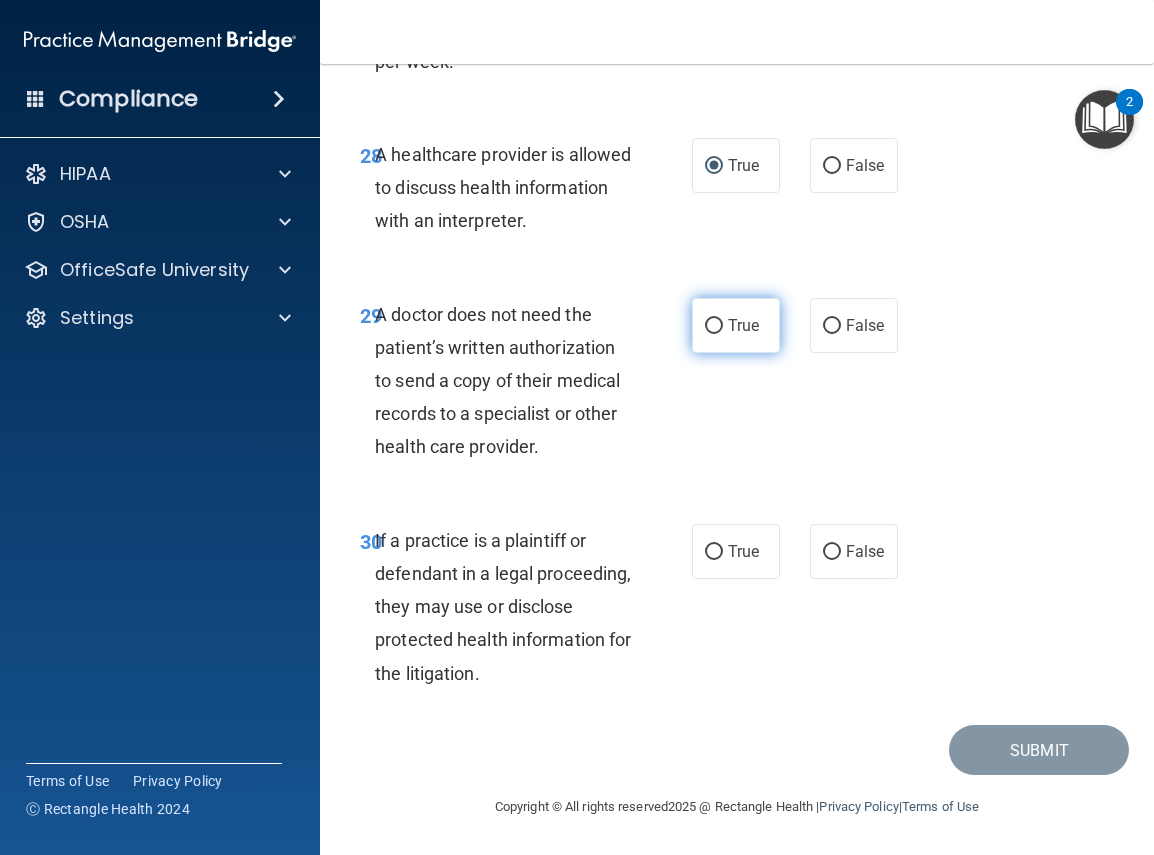 click on "True" at bounding box center [714, 326] 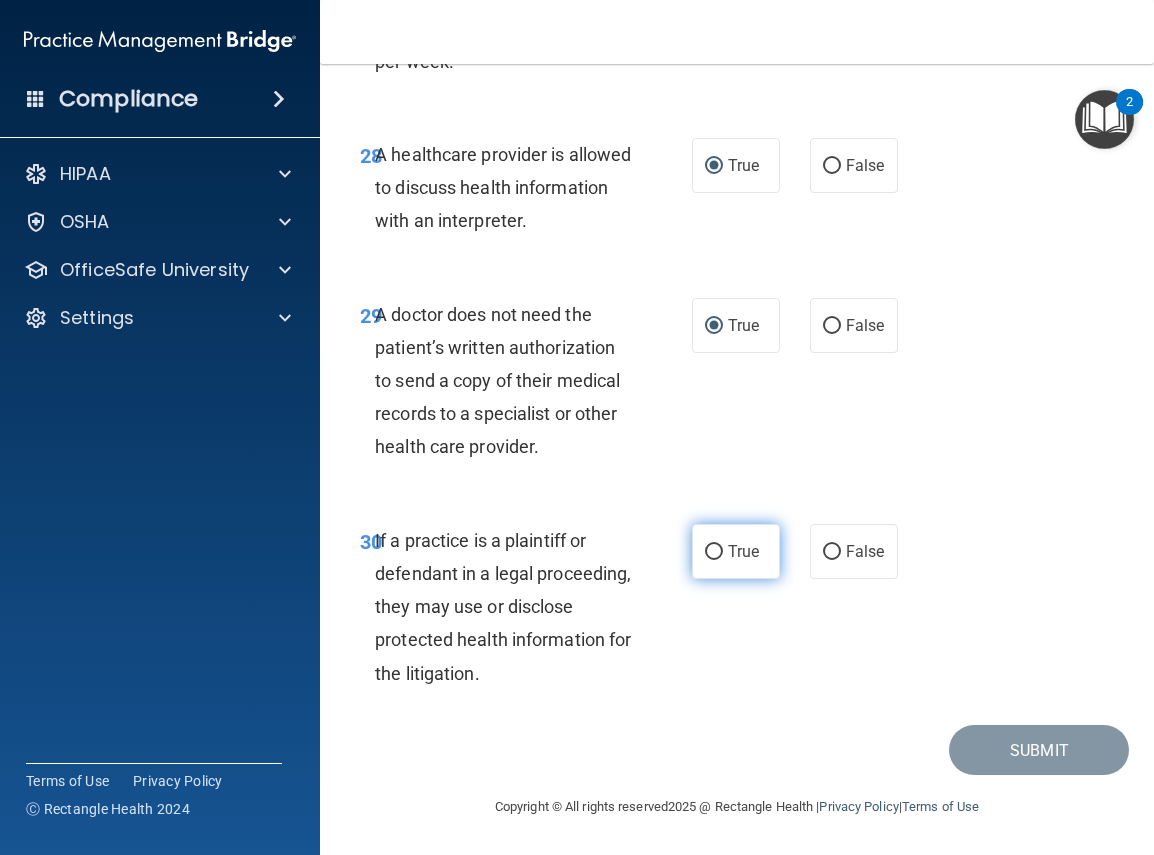click on "True" at bounding box center (714, 552) 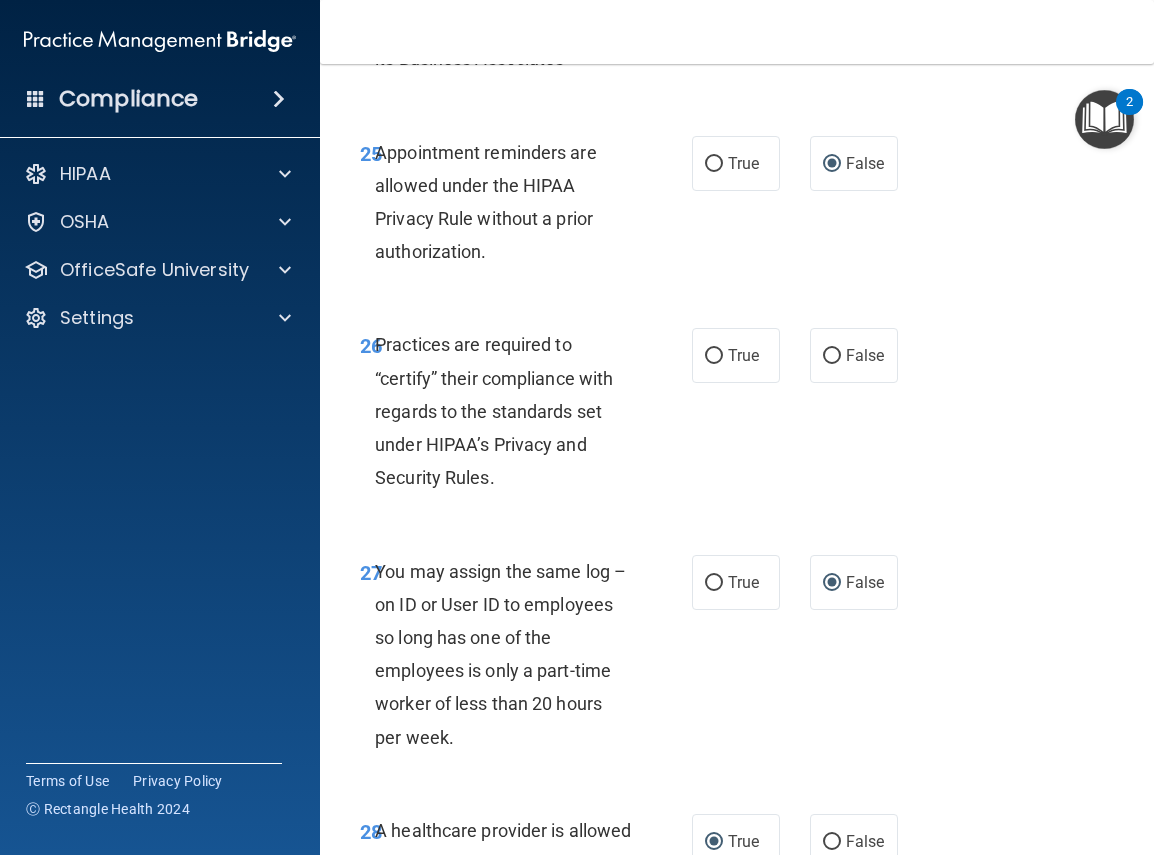 scroll, scrollTop: 5710, scrollLeft: 0, axis: vertical 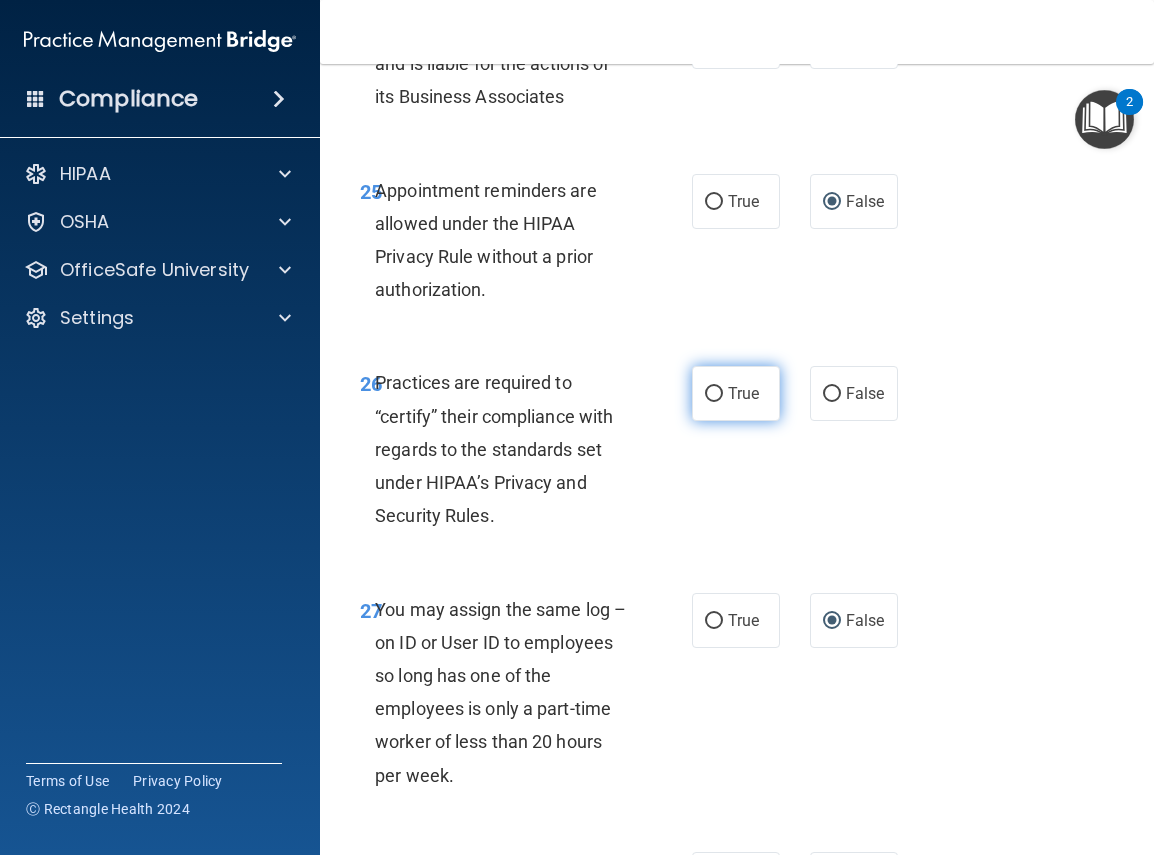 click on "True" at bounding box center [714, 394] 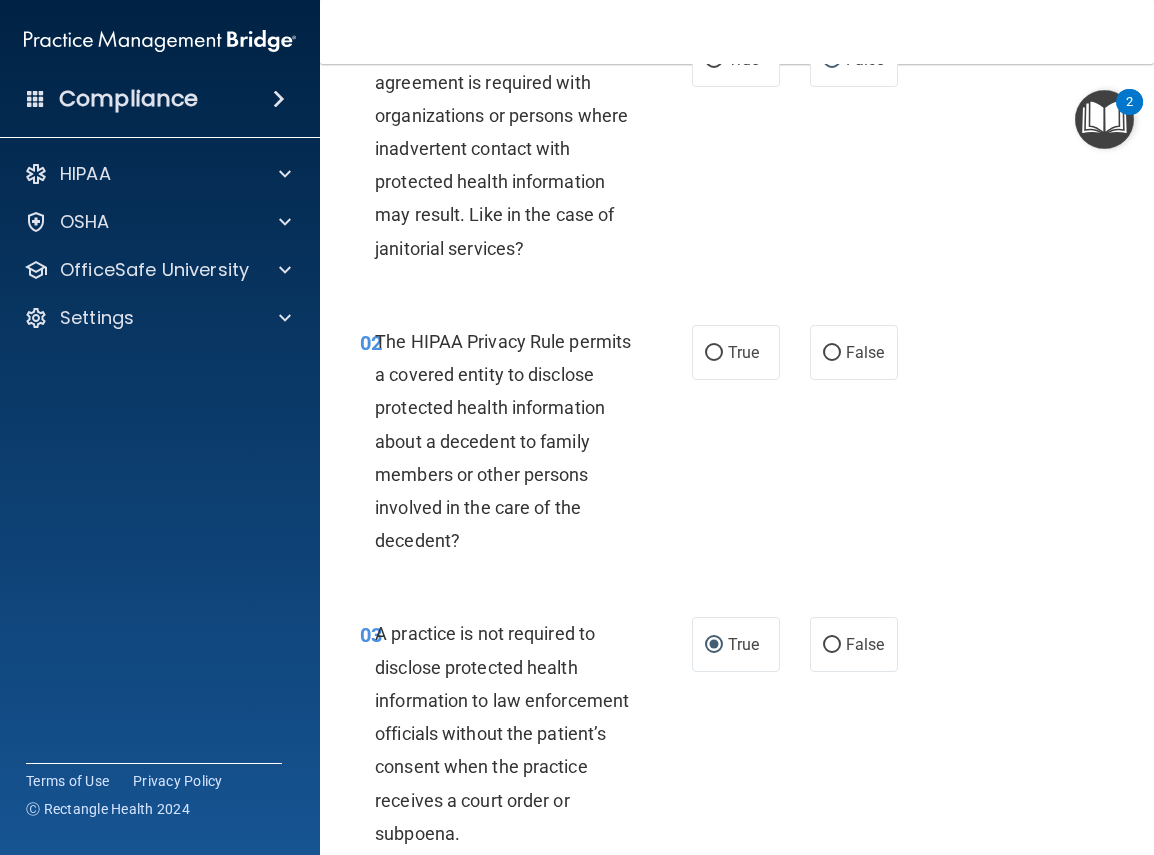 scroll, scrollTop: 0, scrollLeft: 0, axis: both 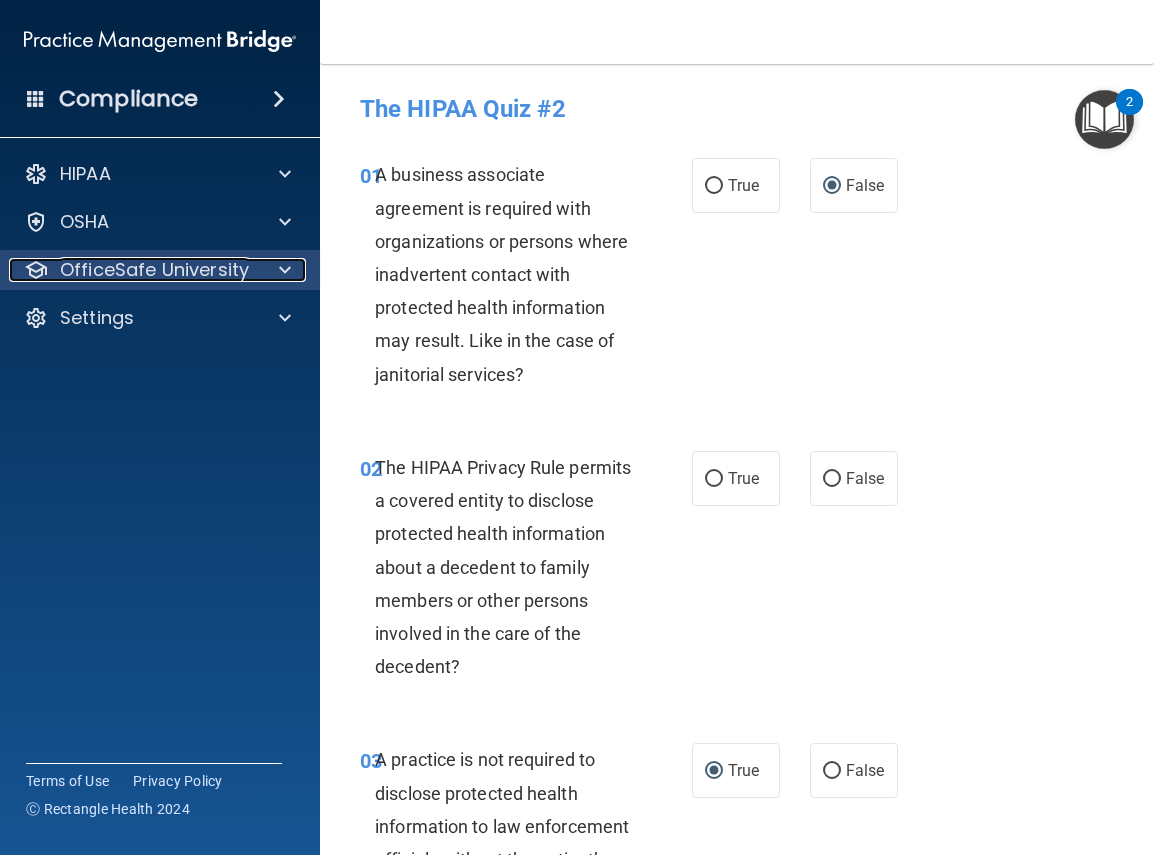 click on "OfficeSafe University" at bounding box center (154, 270) 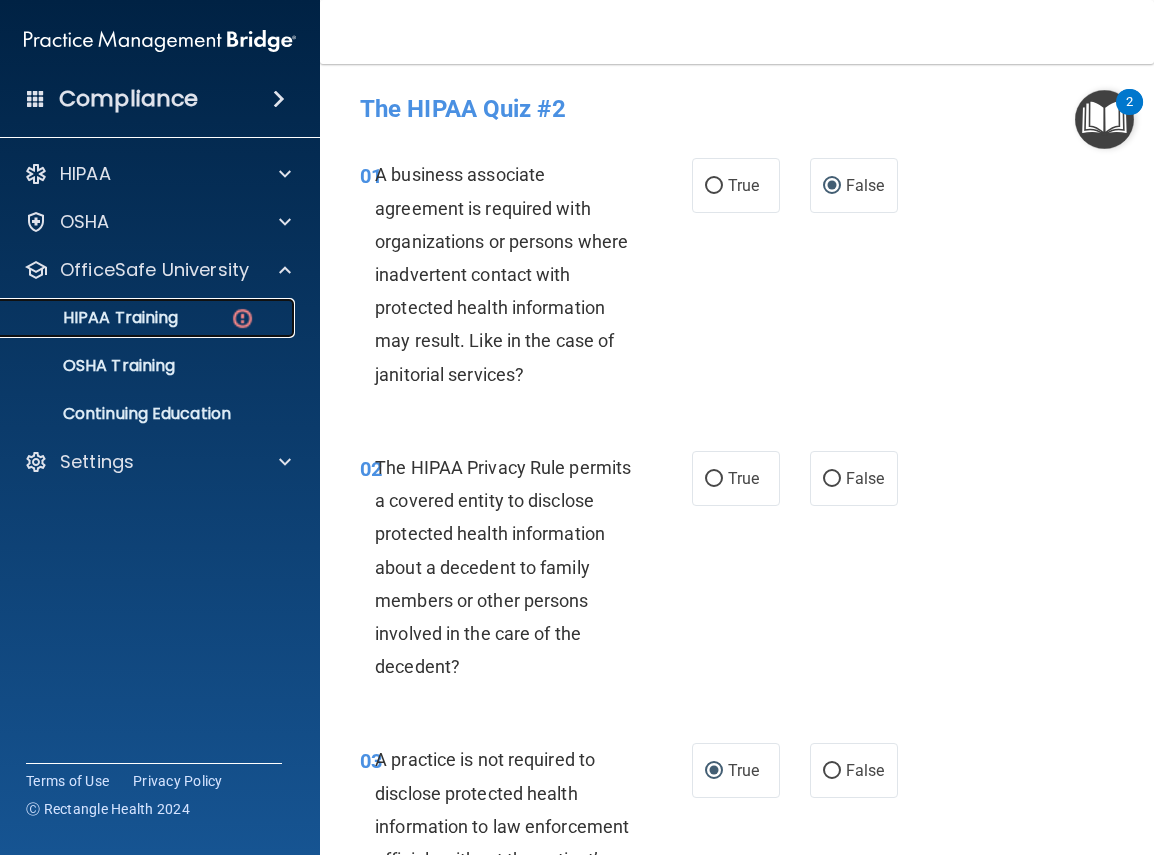 click on "HIPAA Training" at bounding box center (149, 318) 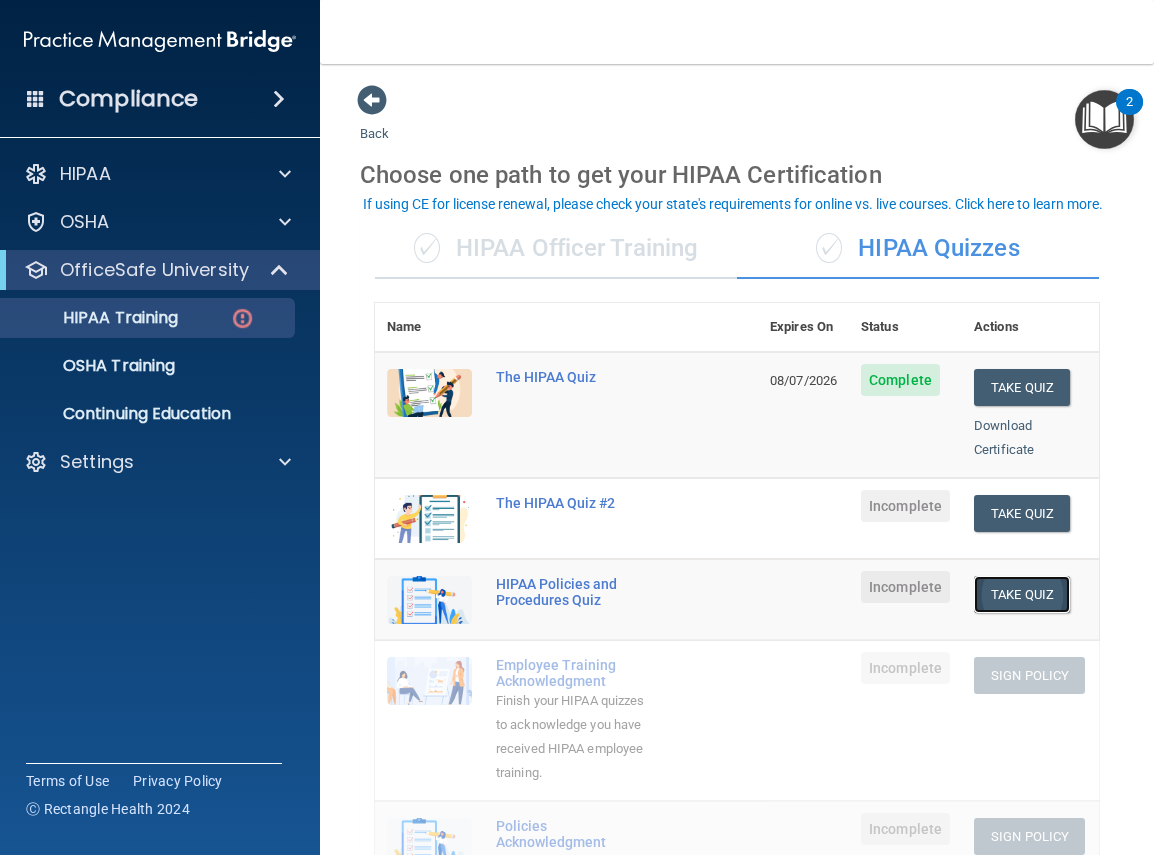 click on "Take Quiz" at bounding box center [1022, 594] 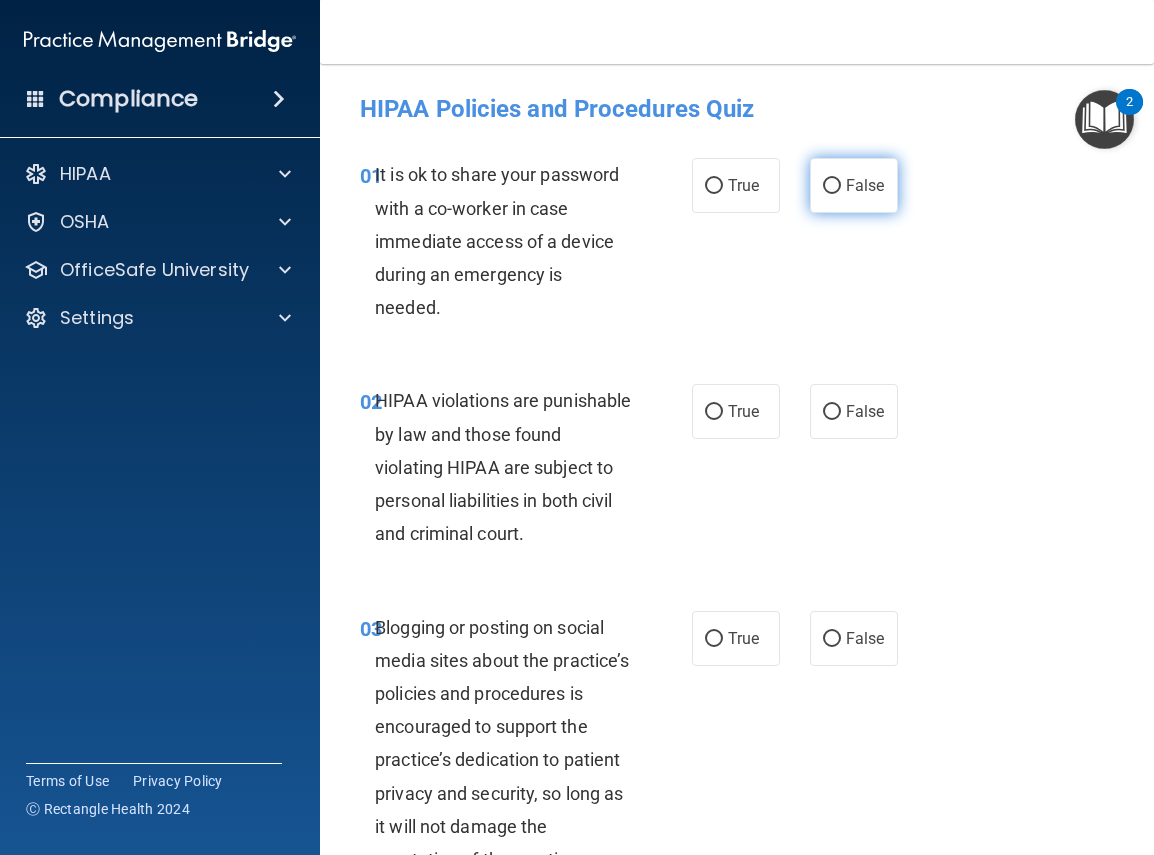 click on "False" at bounding box center (832, 186) 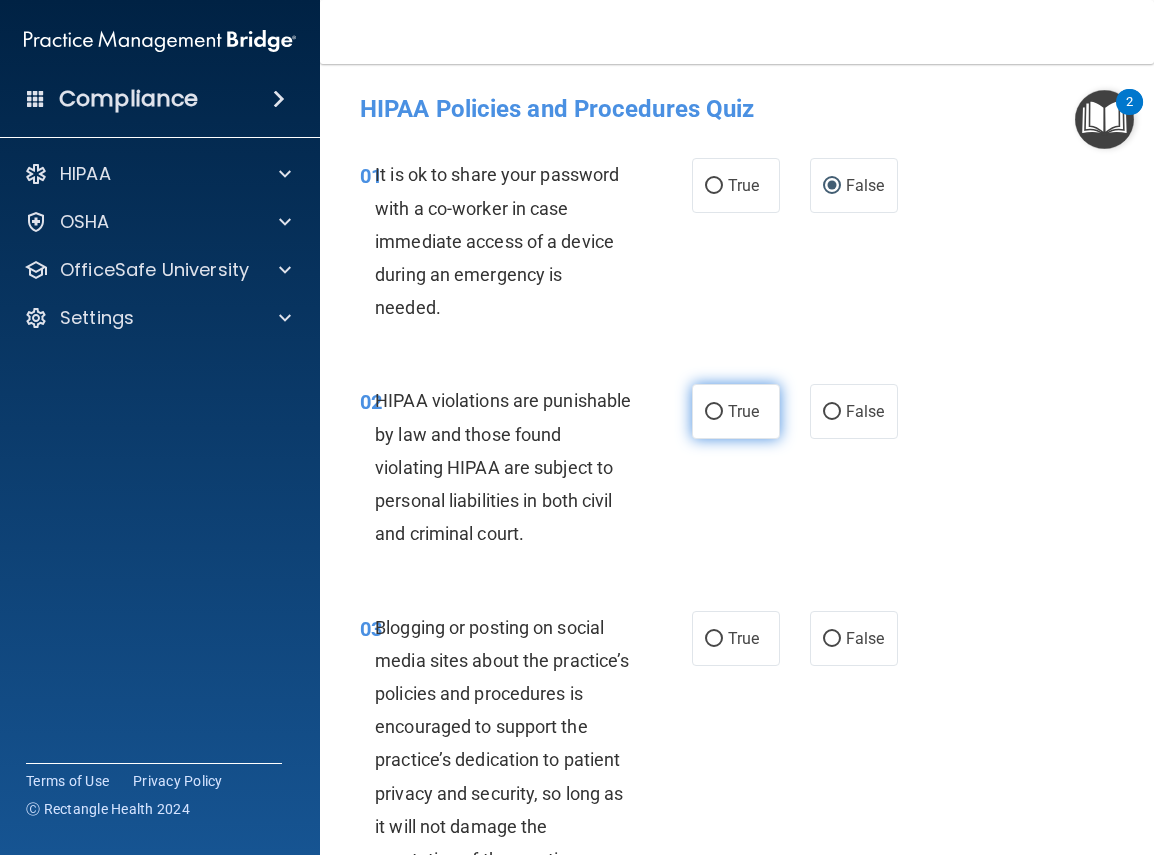 click on "True" at bounding box center [714, 412] 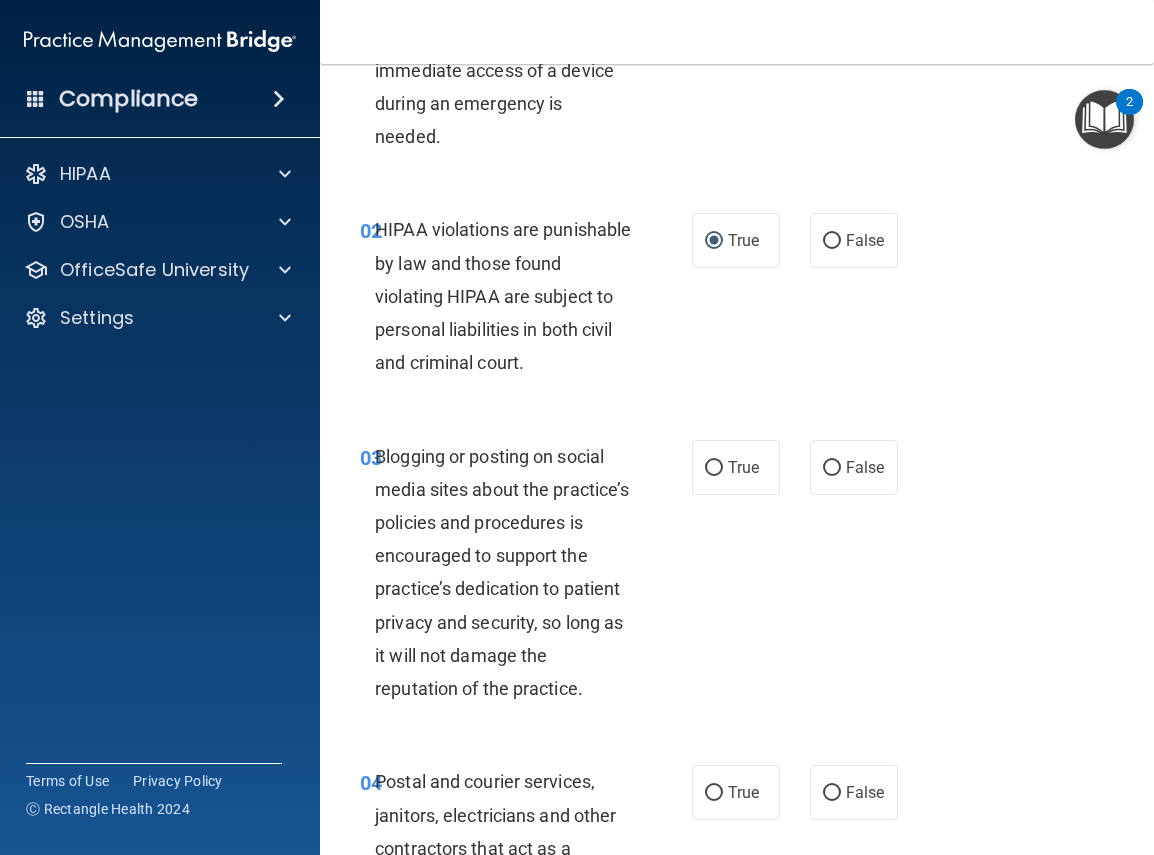 scroll, scrollTop: 200, scrollLeft: 0, axis: vertical 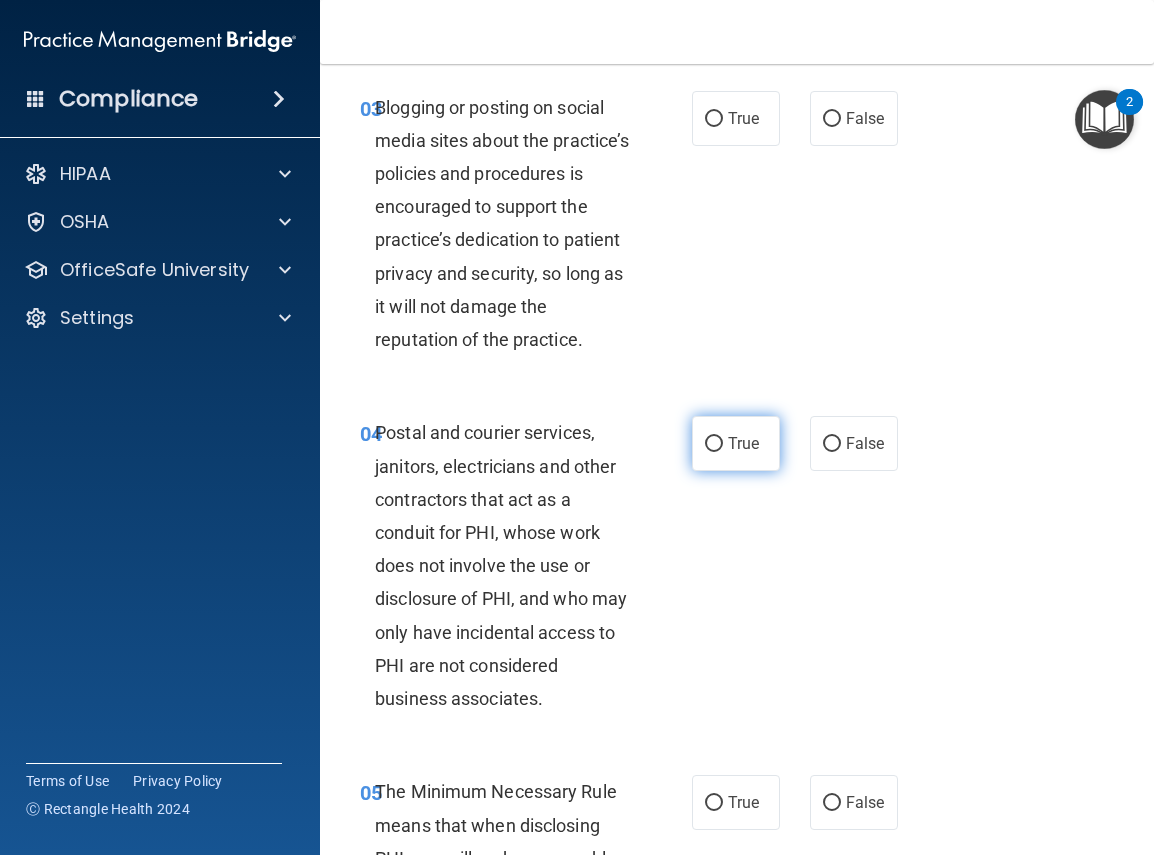 click on "True" at bounding box center [714, 444] 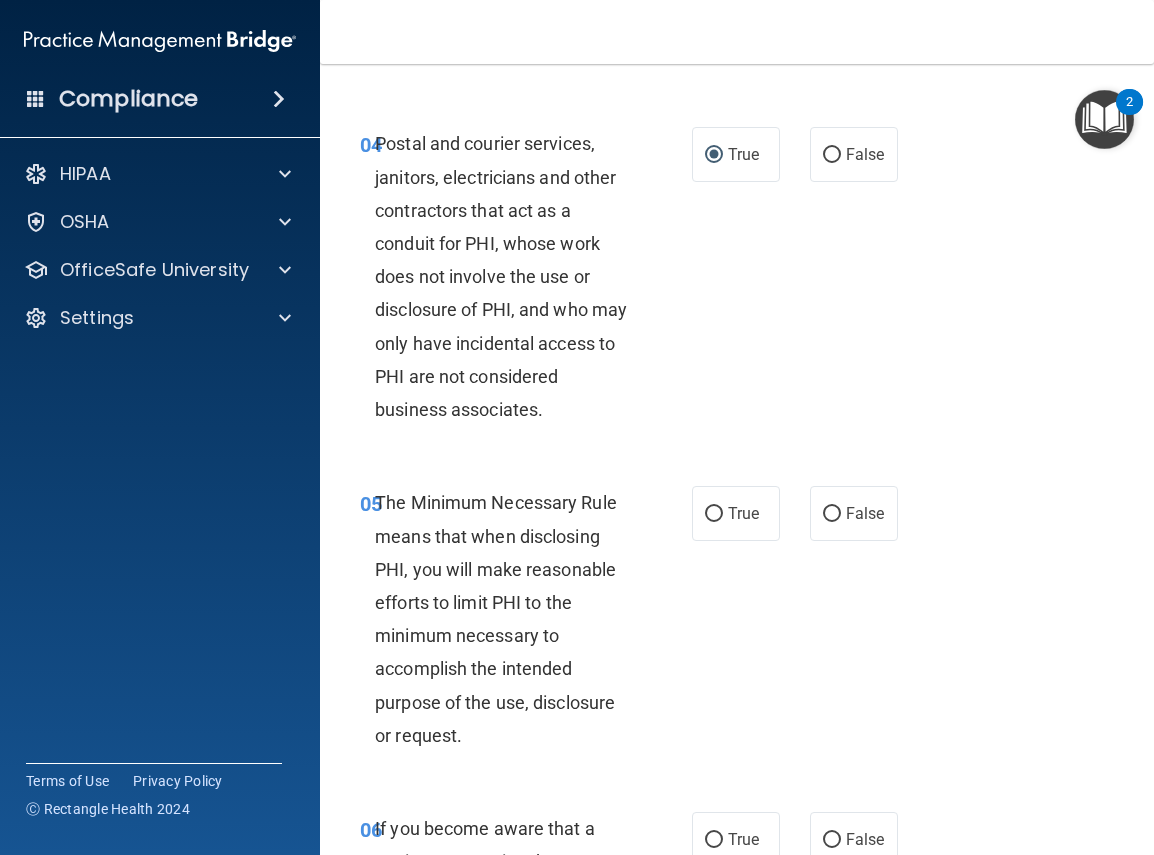 scroll, scrollTop: 840, scrollLeft: 0, axis: vertical 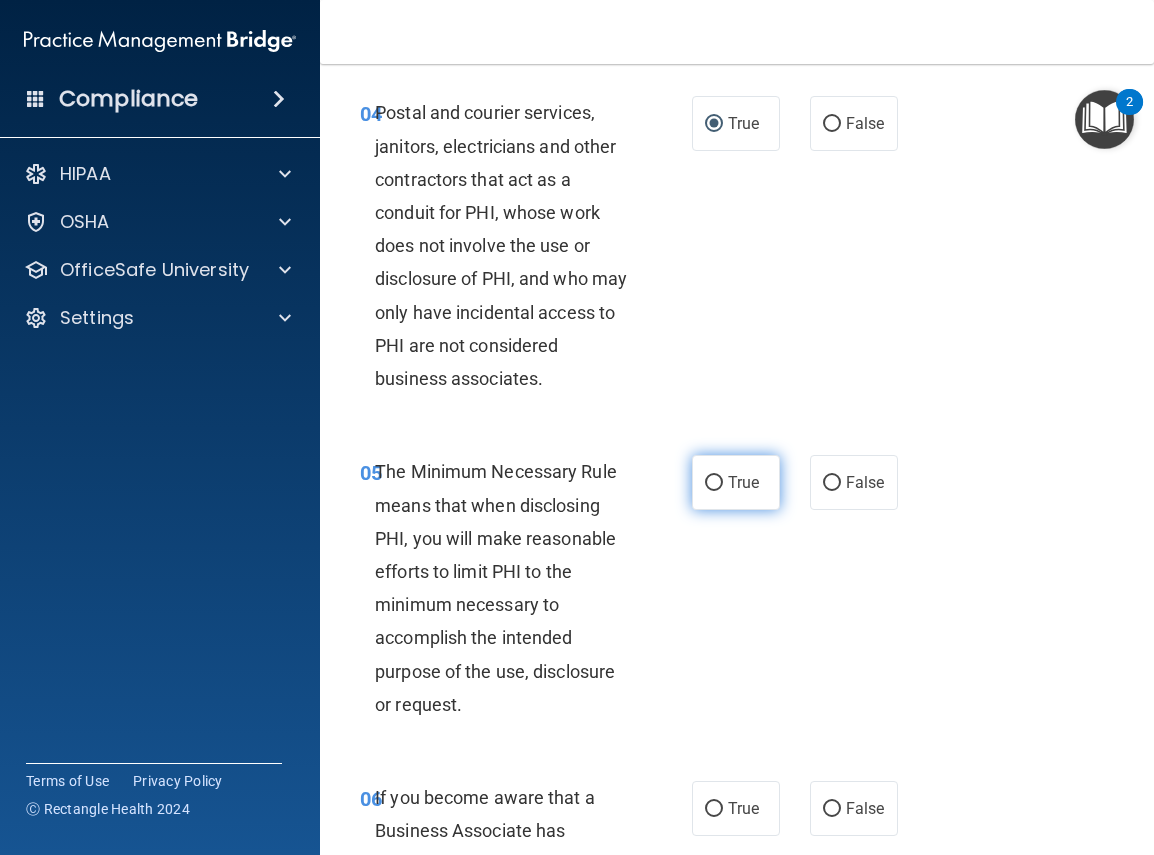 click on "True" at bounding box center (714, 483) 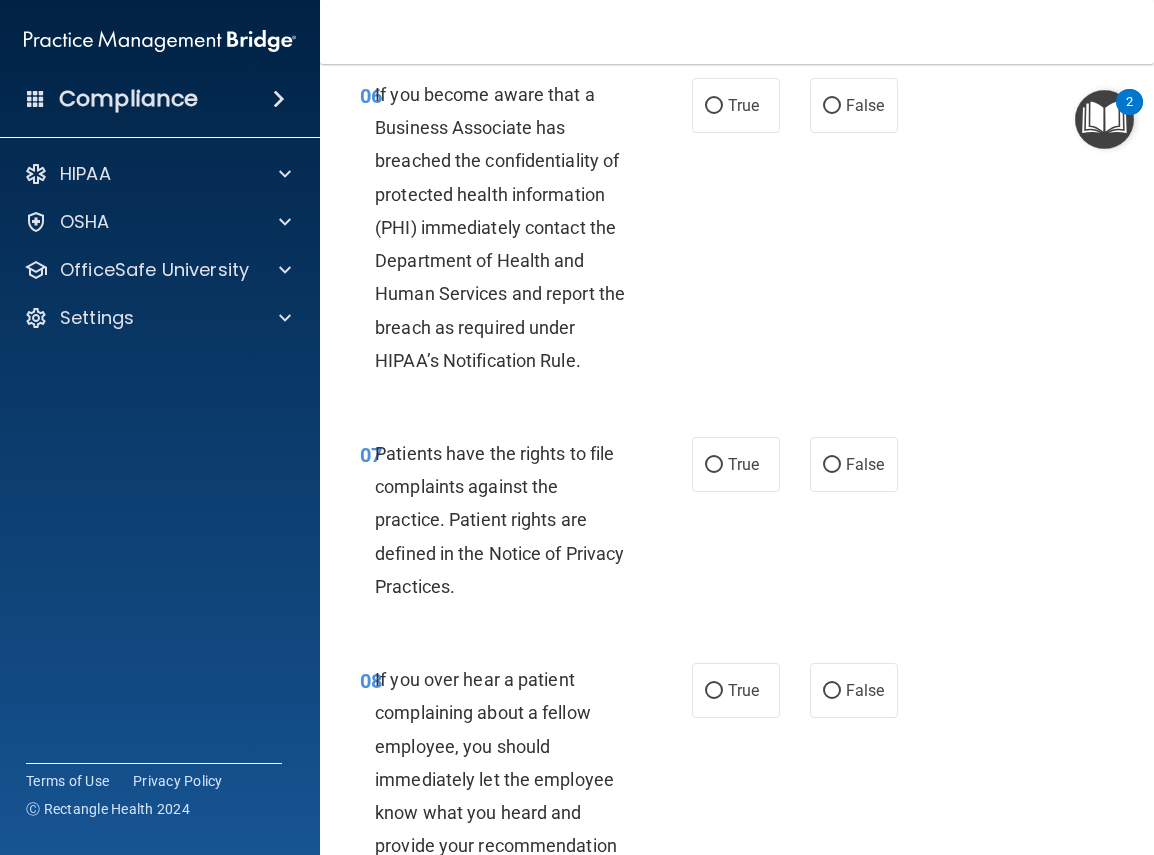 scroll, scrollTop: 1560, scrollLeft: 0, axis: vertical 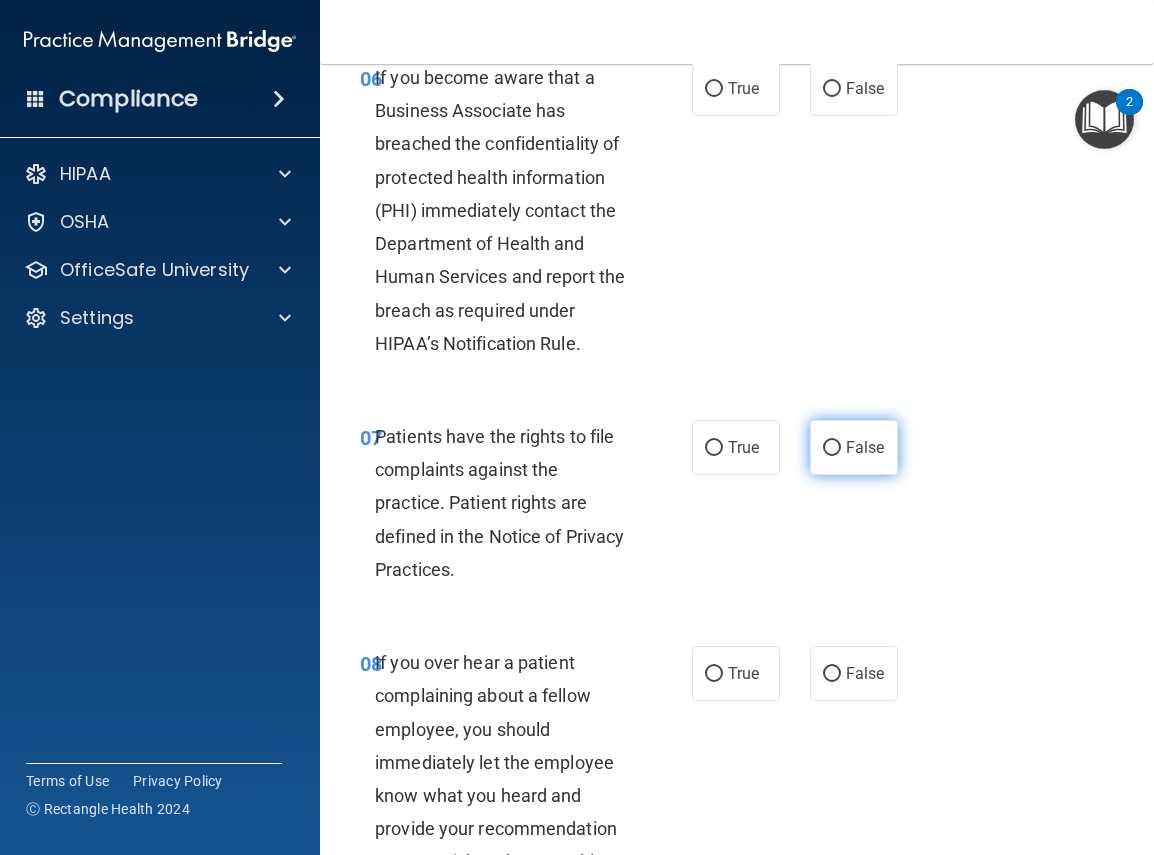 click on "False" at bounding box center (832, 448) 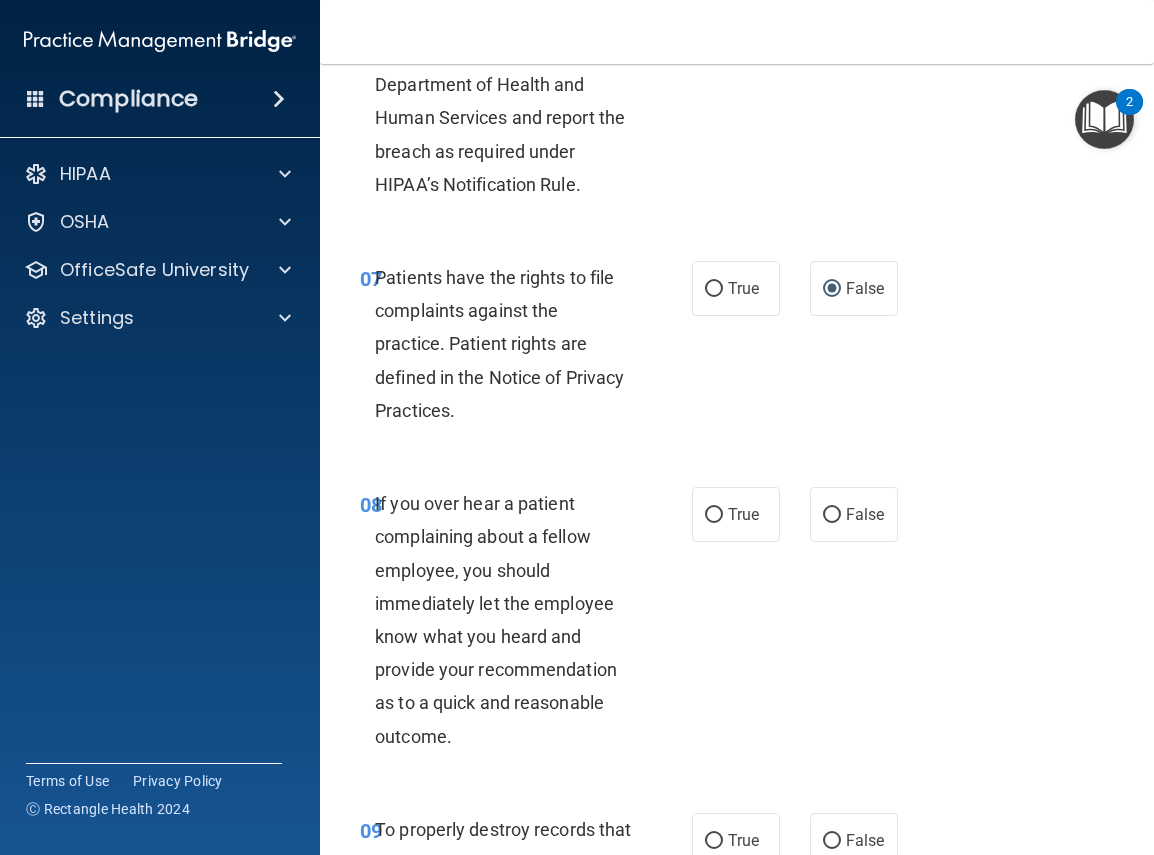 scroll, scrollTop: 1760, scrollLeft: 0, axis: vertical 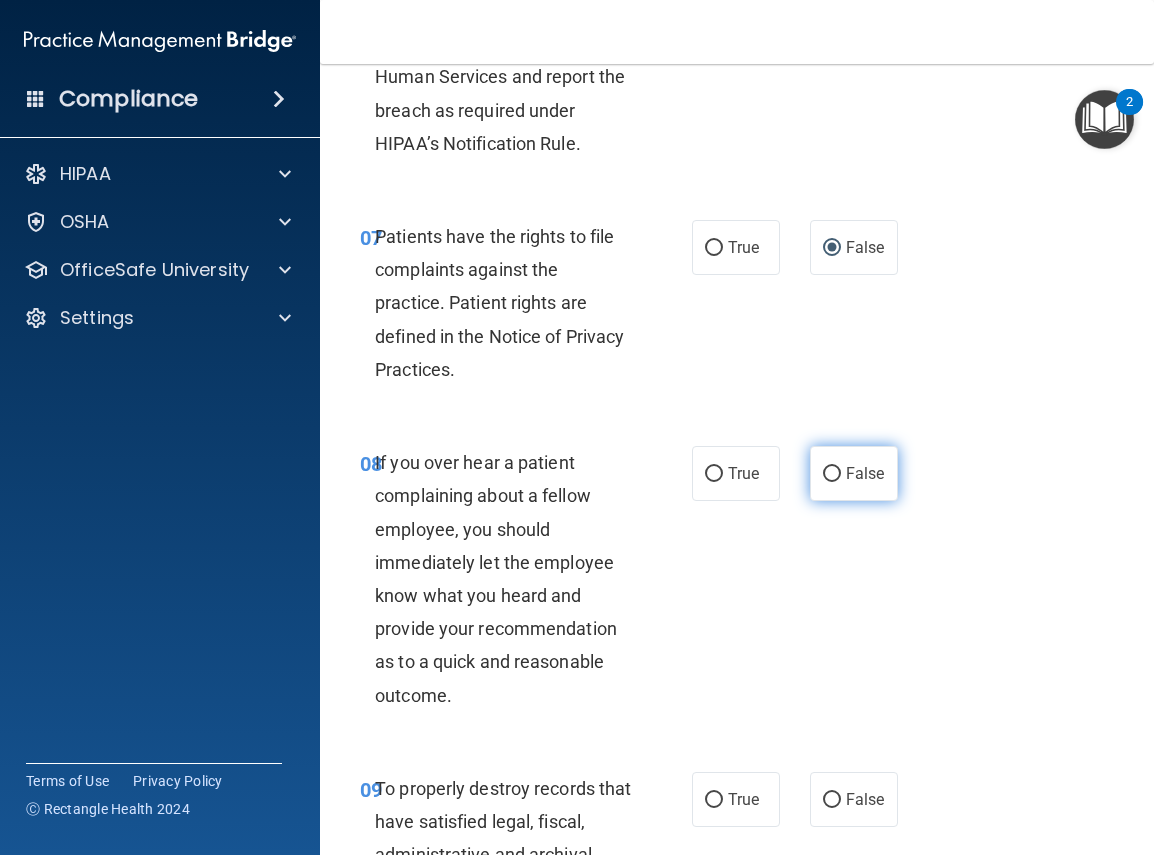 click on "False" at bounding box center (832, 474) 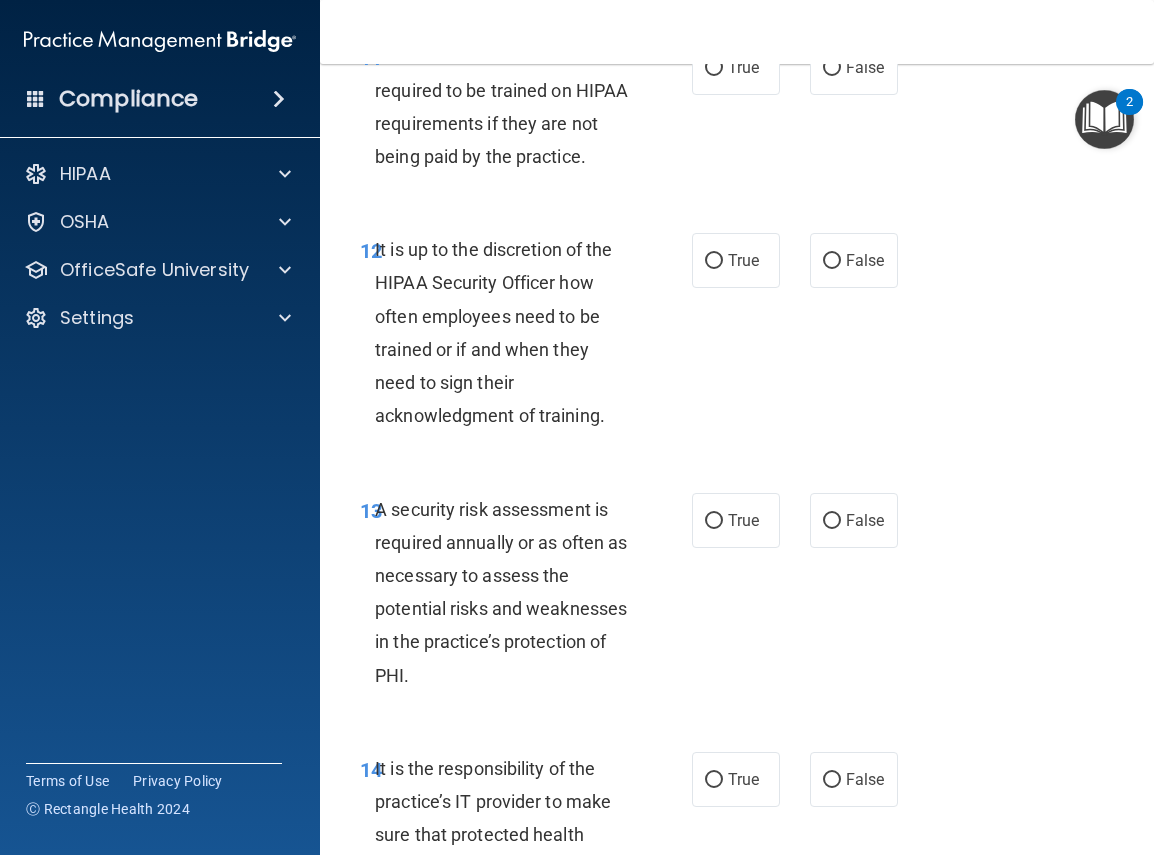 scroll, scrollTop: 3144, scrollLeft: 0, axis: vertical 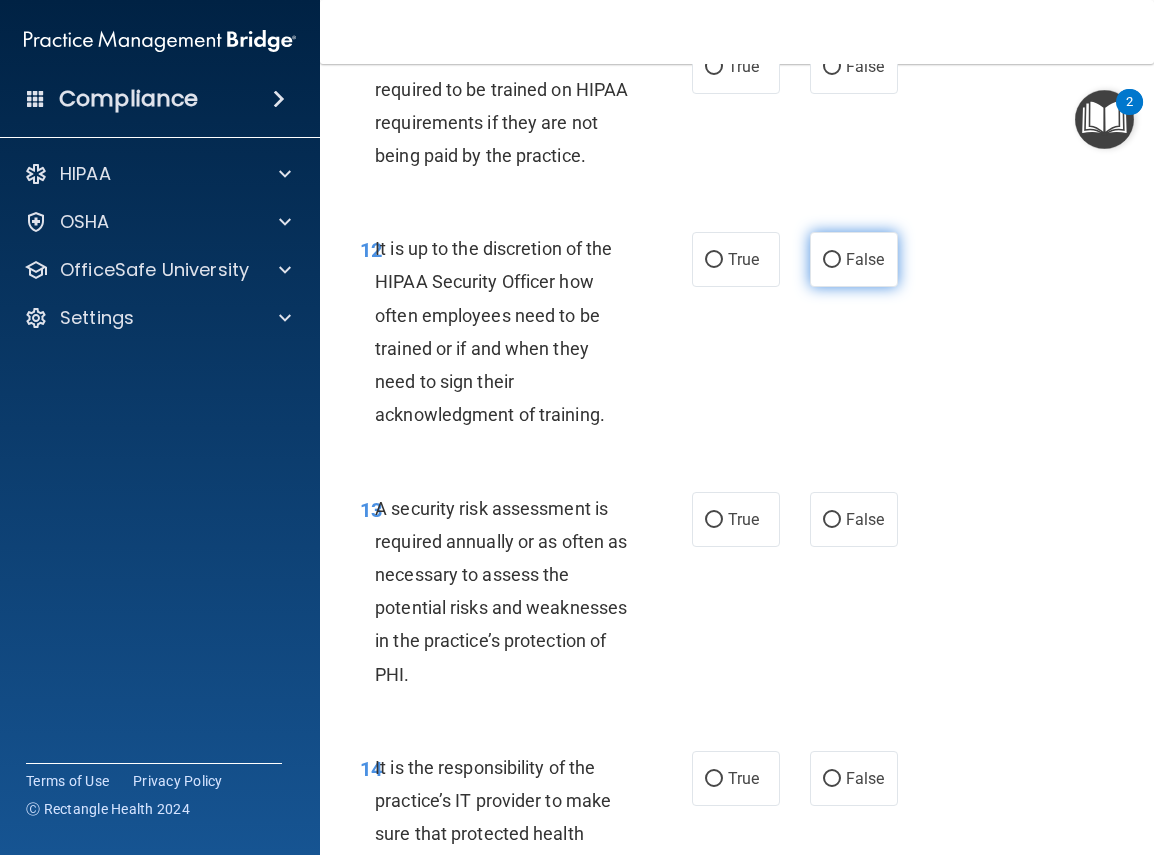 click on "False" at bounding box center [832, 260] 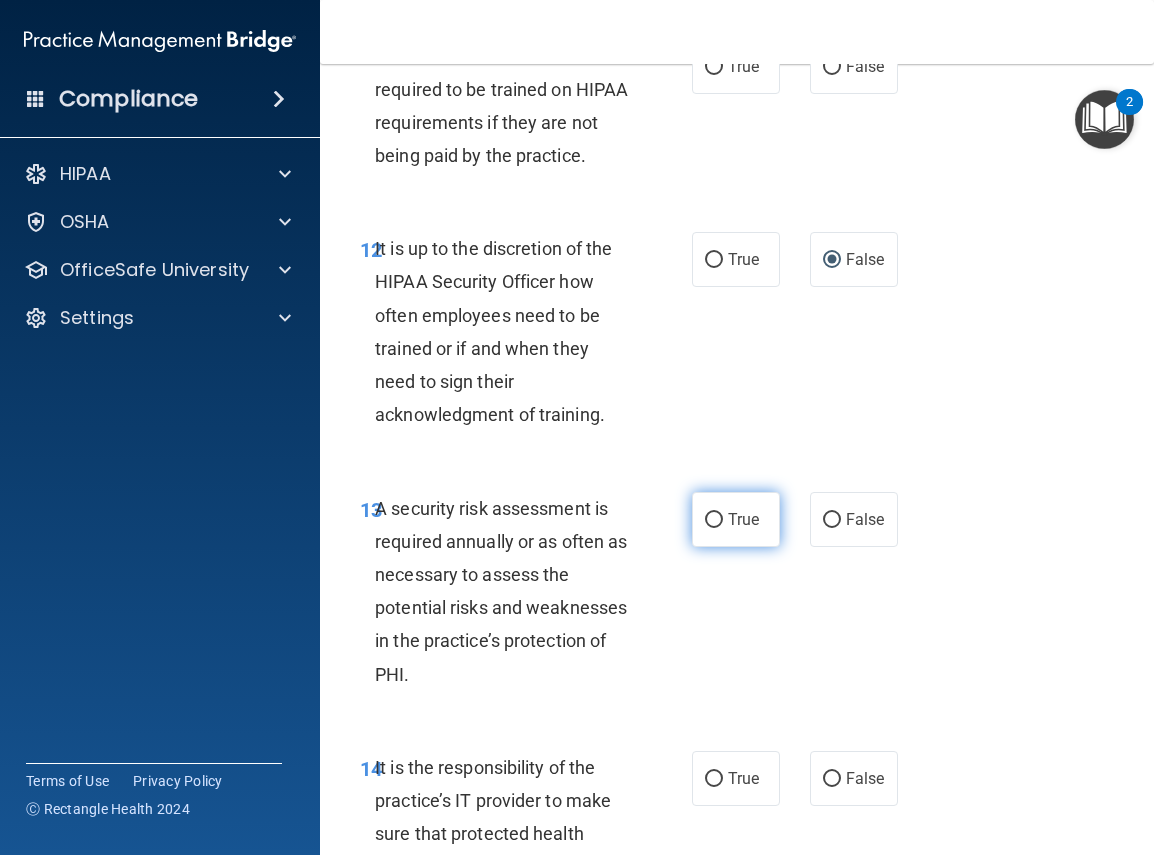 click on "True" at bounding box center (736, 519) 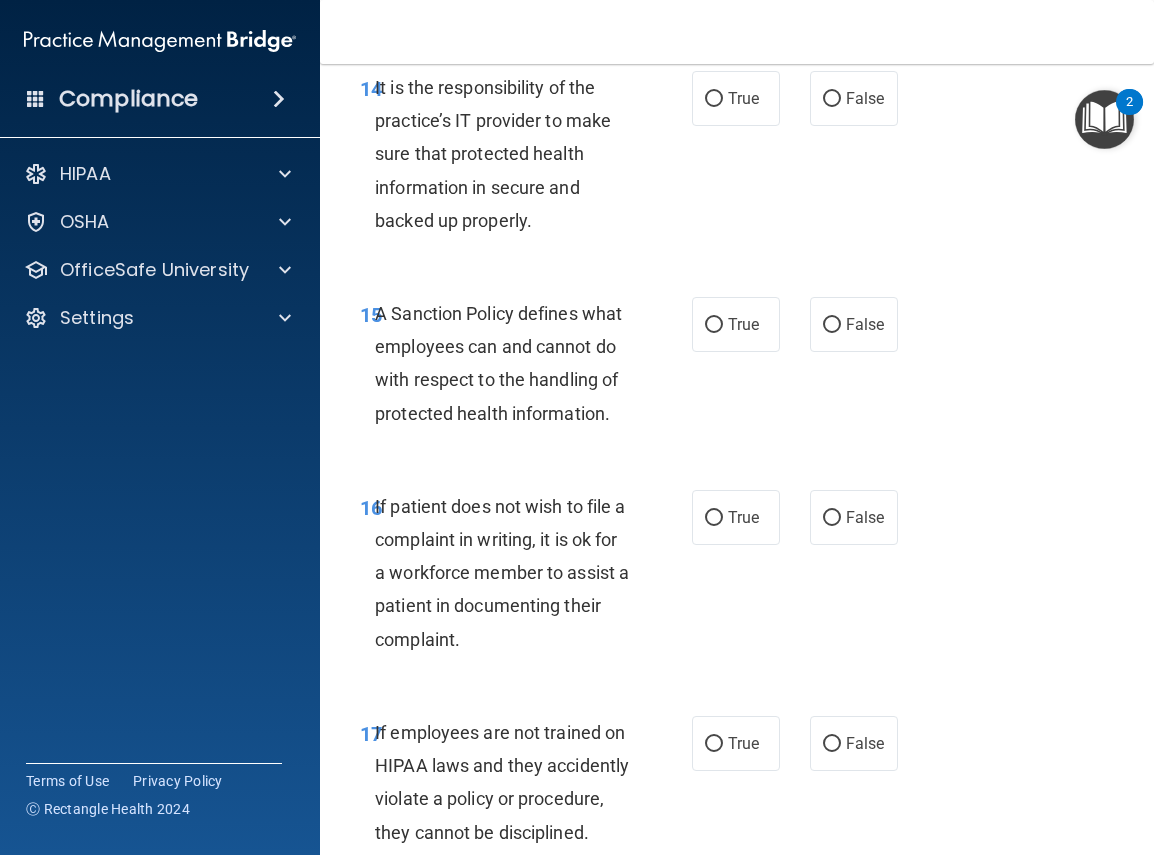 scroll, scrollTop: 3837, scrollLeft: 0, axis: vertical 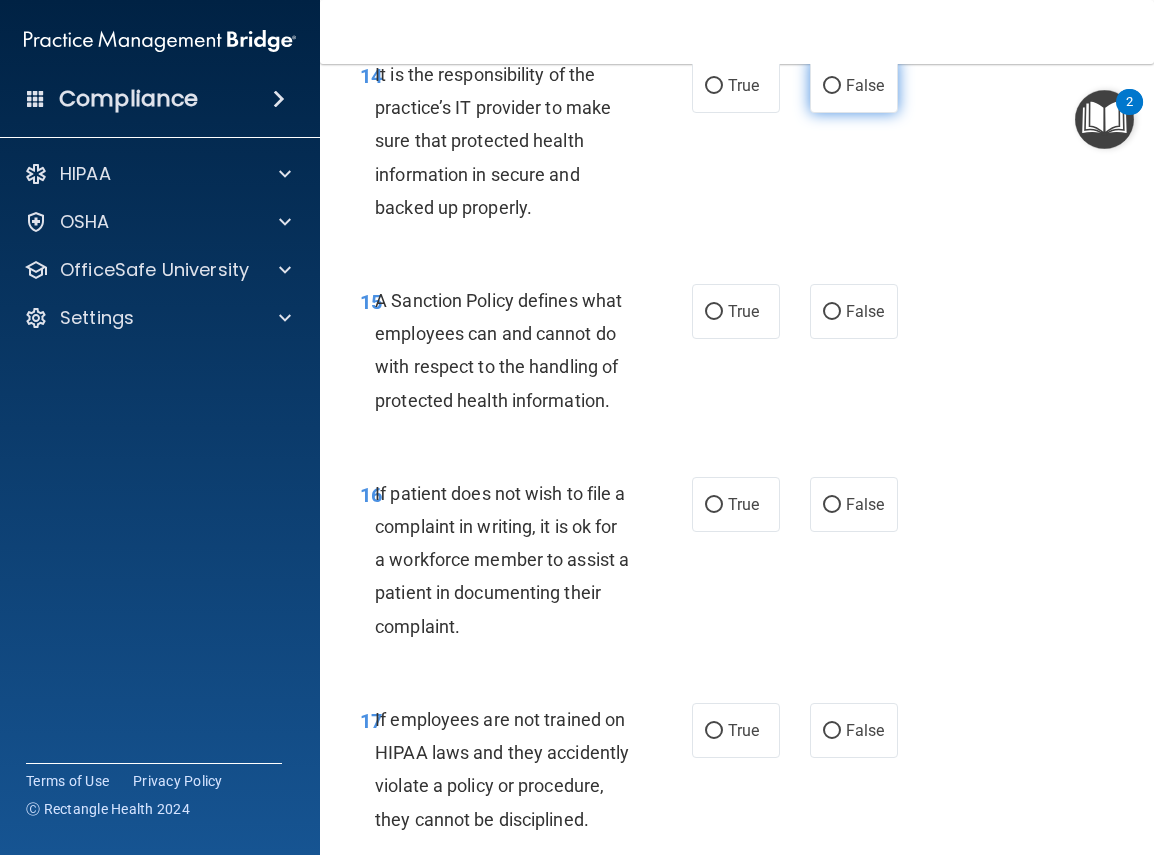 click on "False" at bounding box center (832, 86) 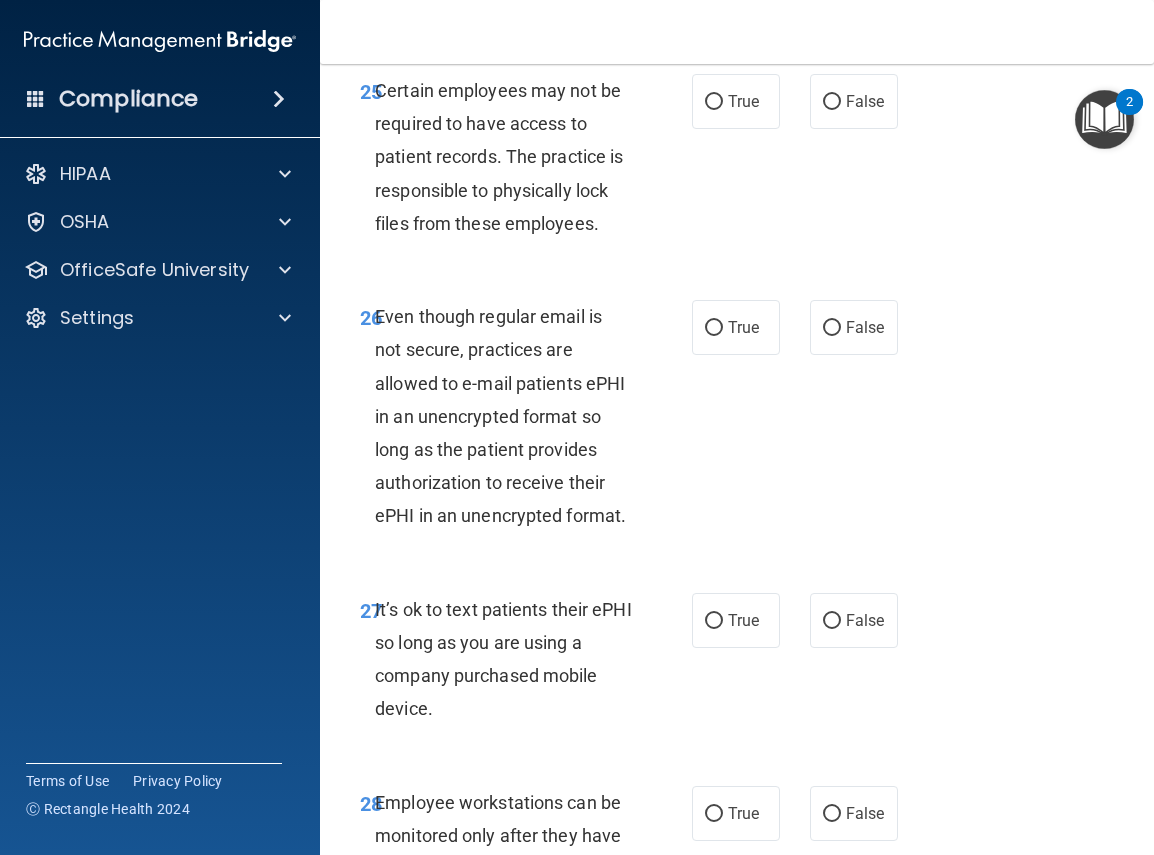 scroll, scrollTop: 6197, scrollLeft: 0, axis: vertical 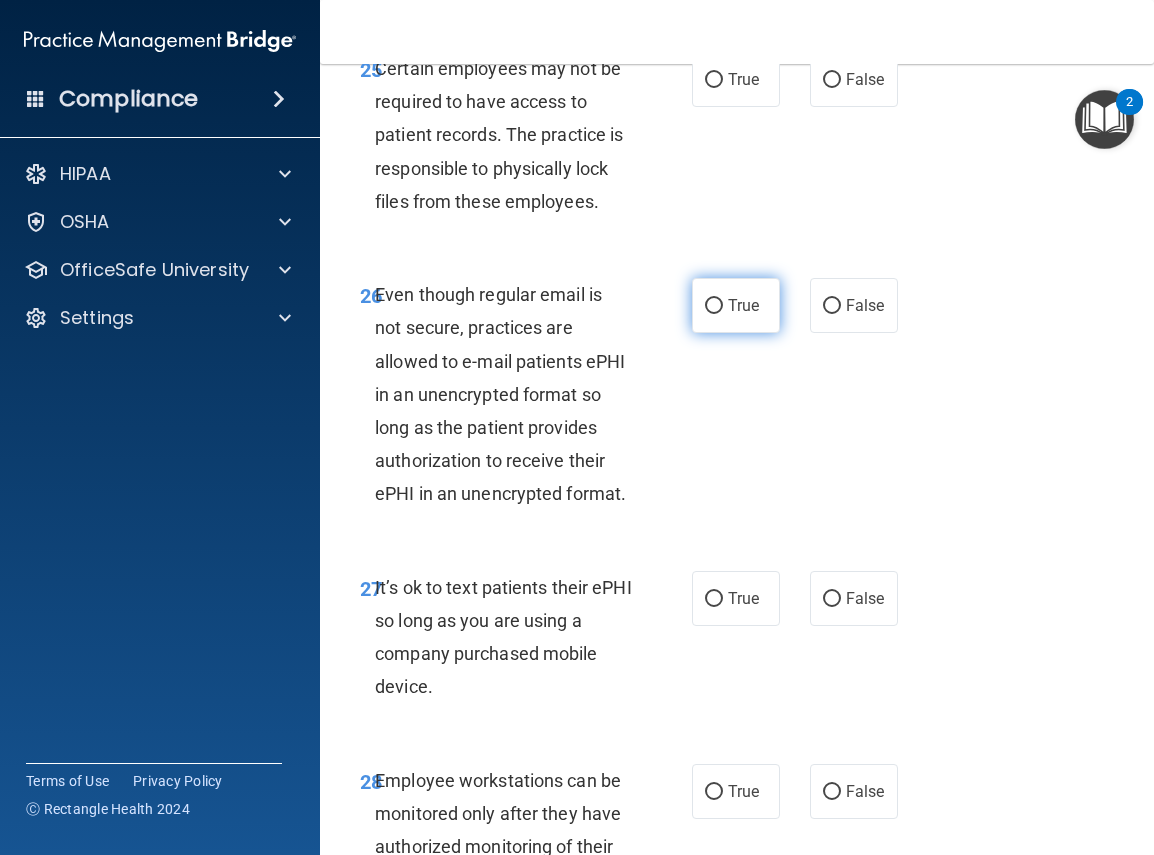 click on "True" at bounding box center (736, 305) 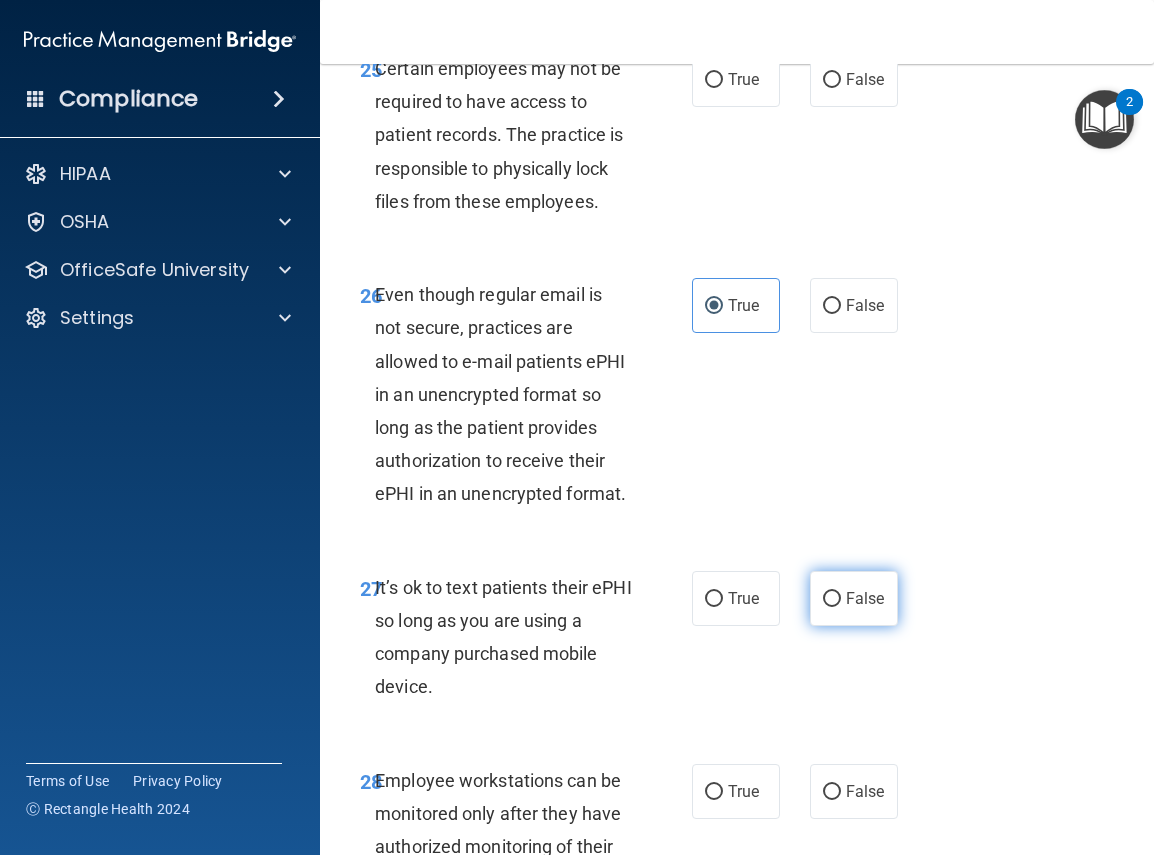 click on "False" at bounding box center (832, 599) 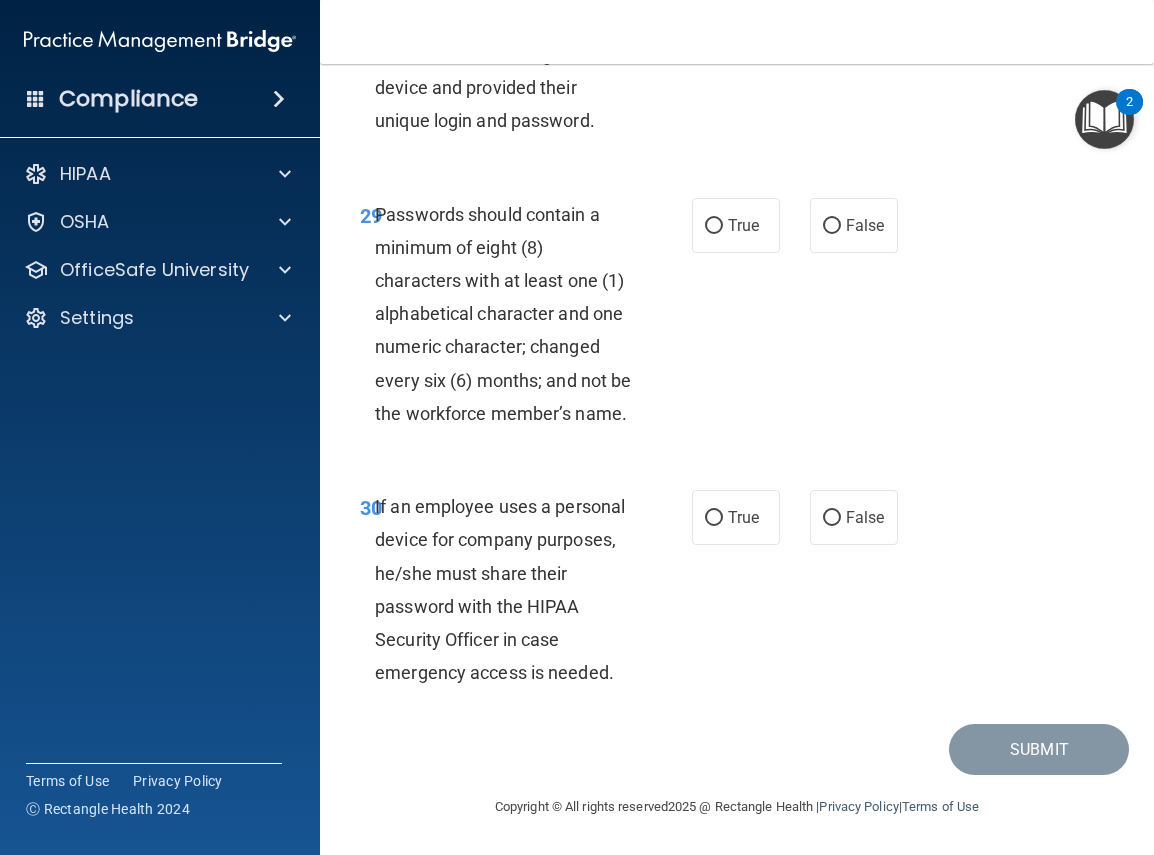 scroll, scrollTop: 7180, scrollLeft: 0, axis: vertical 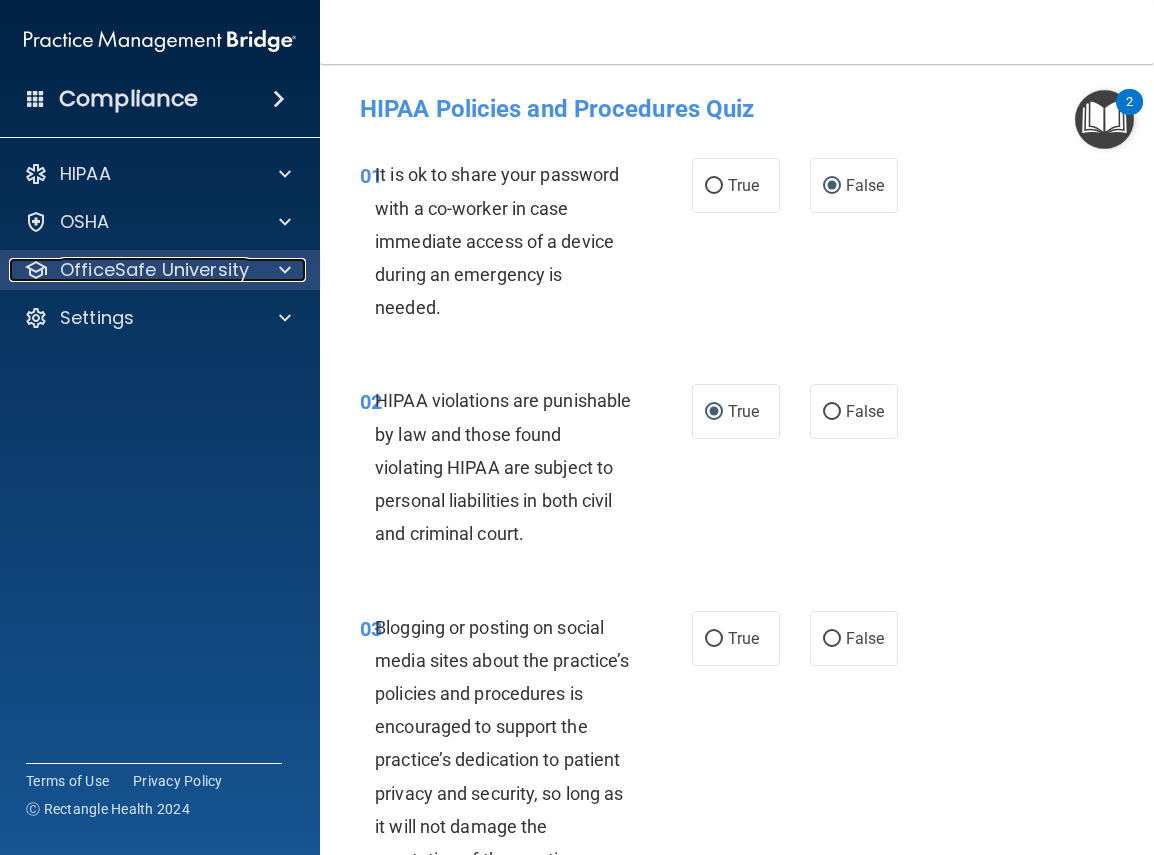 click at bounding box center [285, 270] 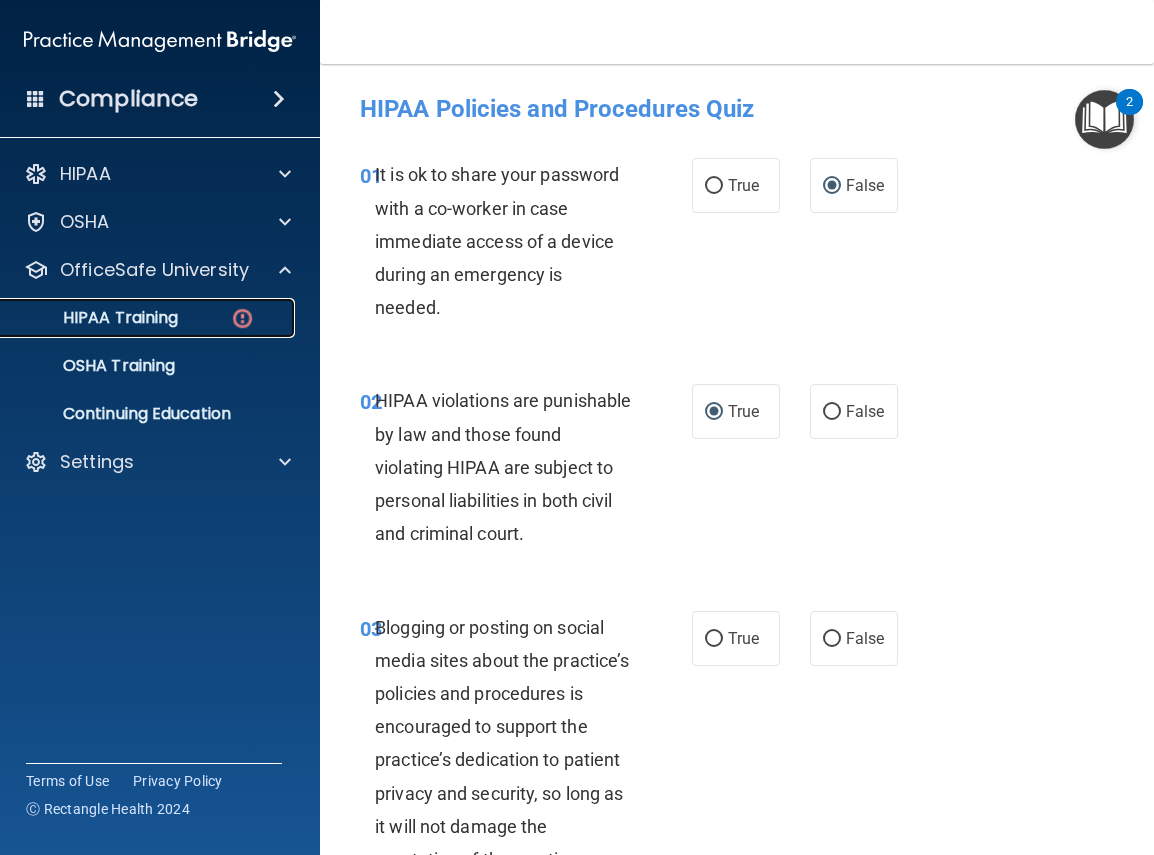 click on "HIPAA Training" at bounding box center [149, 318] 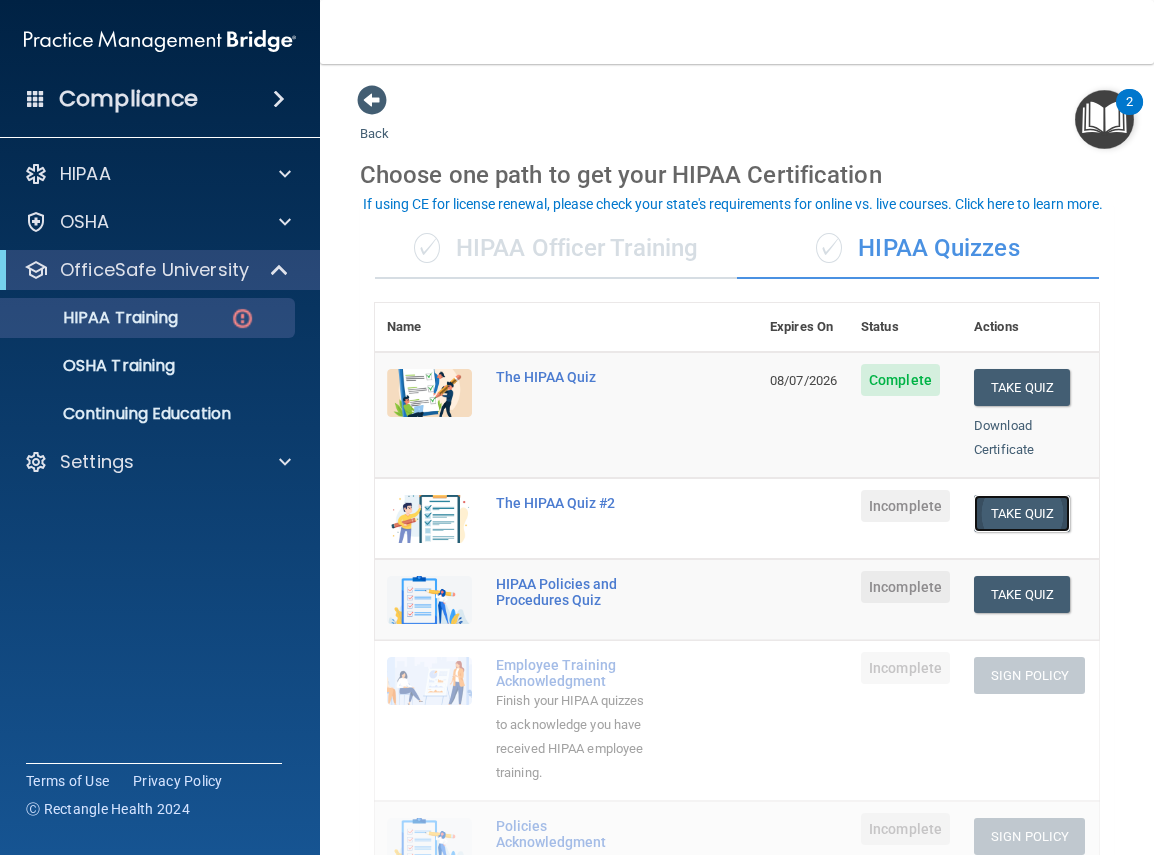 click on "Take Quiz" at bounding box center (1022, 513) 